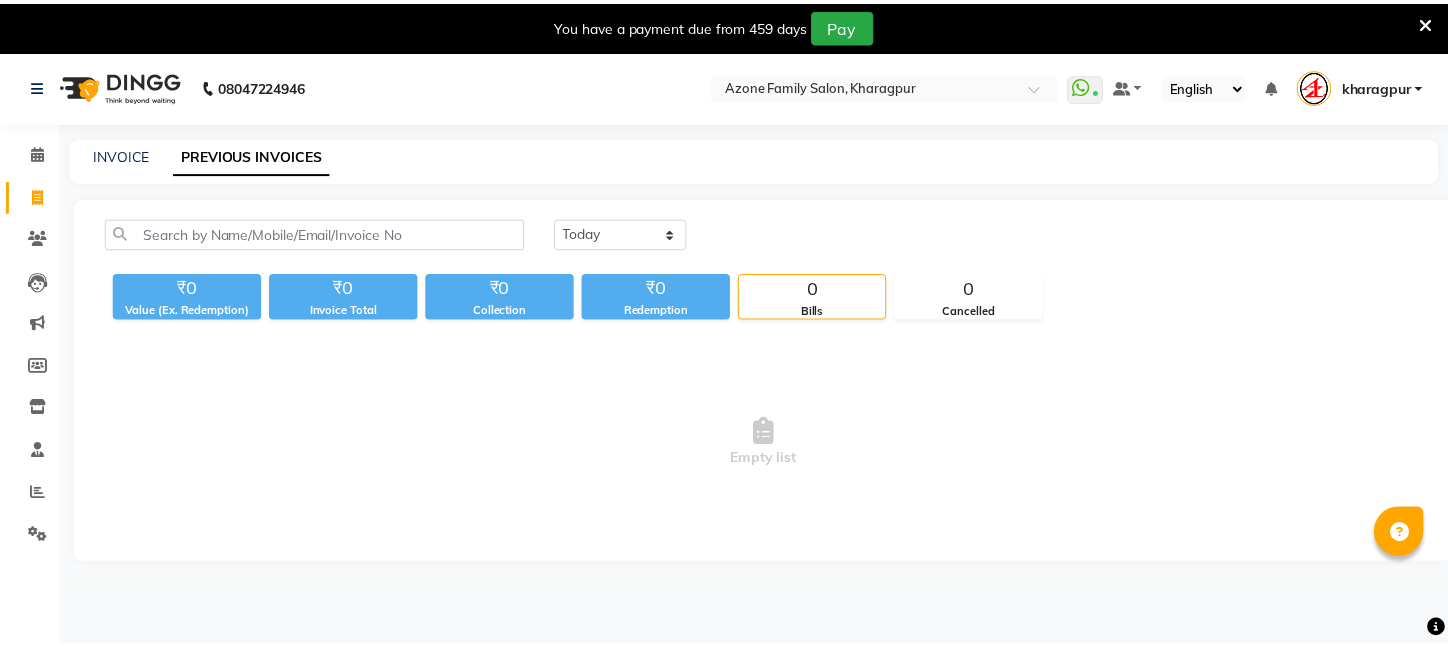scroll, scrollTop: 0, scrollLeft: 0, axis: both 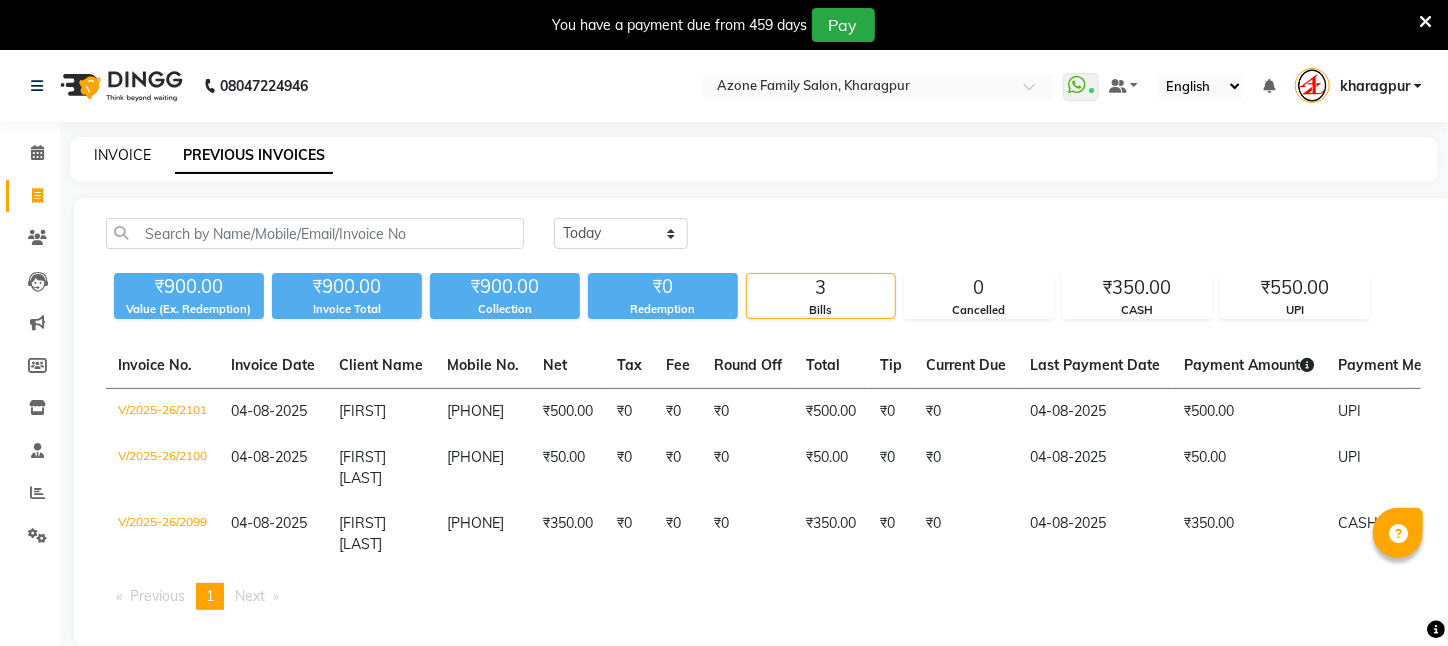 click on "INVOICE" 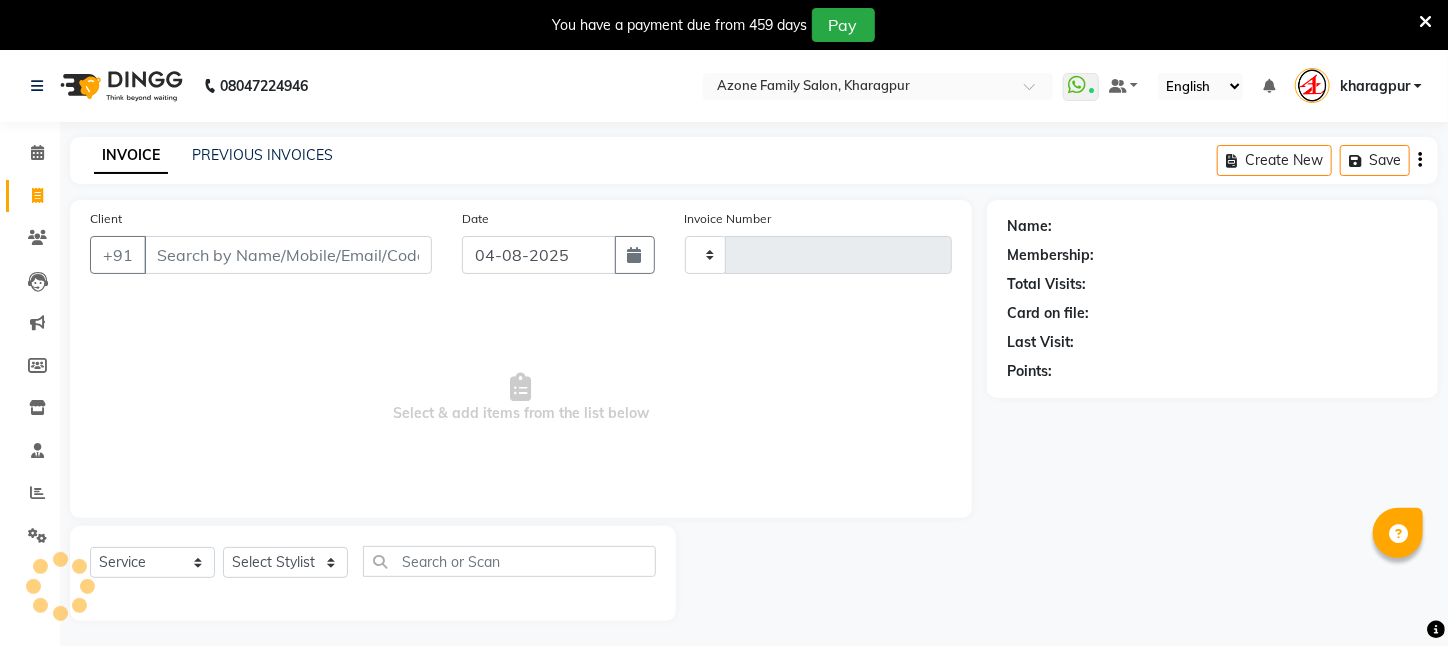 scroll, scrollTop: 50, scrollLeft: 0, axis: vertical 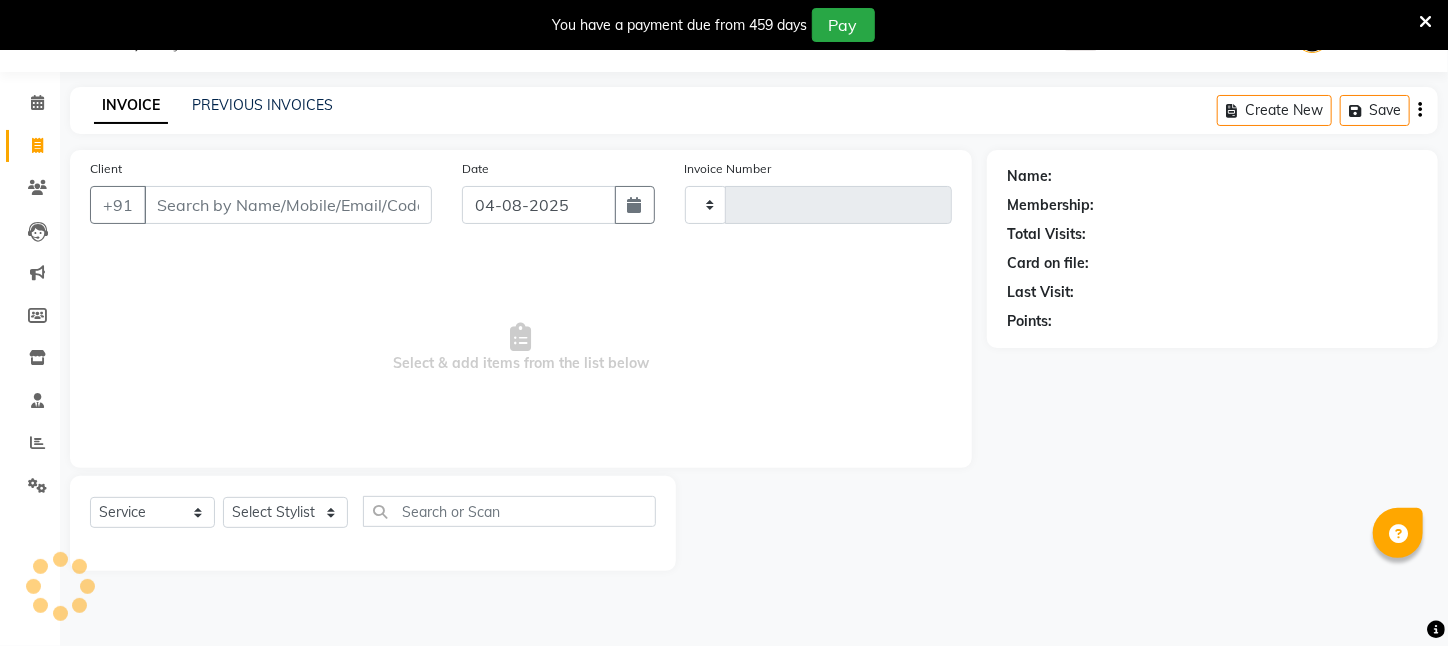 click on "INVOICE PREVIOUS INVOICES Create New   Save  Client +91 Date 04-08-2025 Invoice Number  Select & add items from the list below  Select  Service  Product  Membership  Package Voucher Prepaid Gift Card  Select Stylist Name: Membership: Total Visits: Card on file: Last Visit:  Points:" 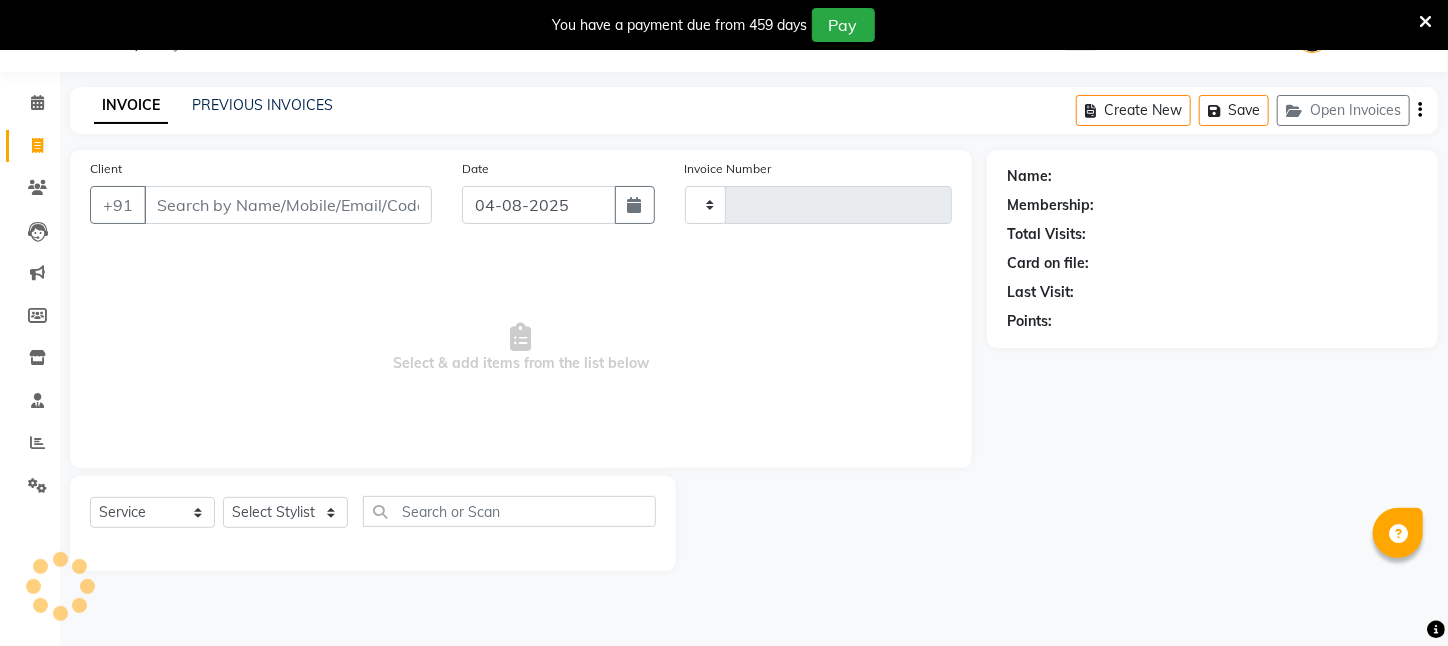 scroll, scrollTop: 0, scrollLeft: 0, axis: both 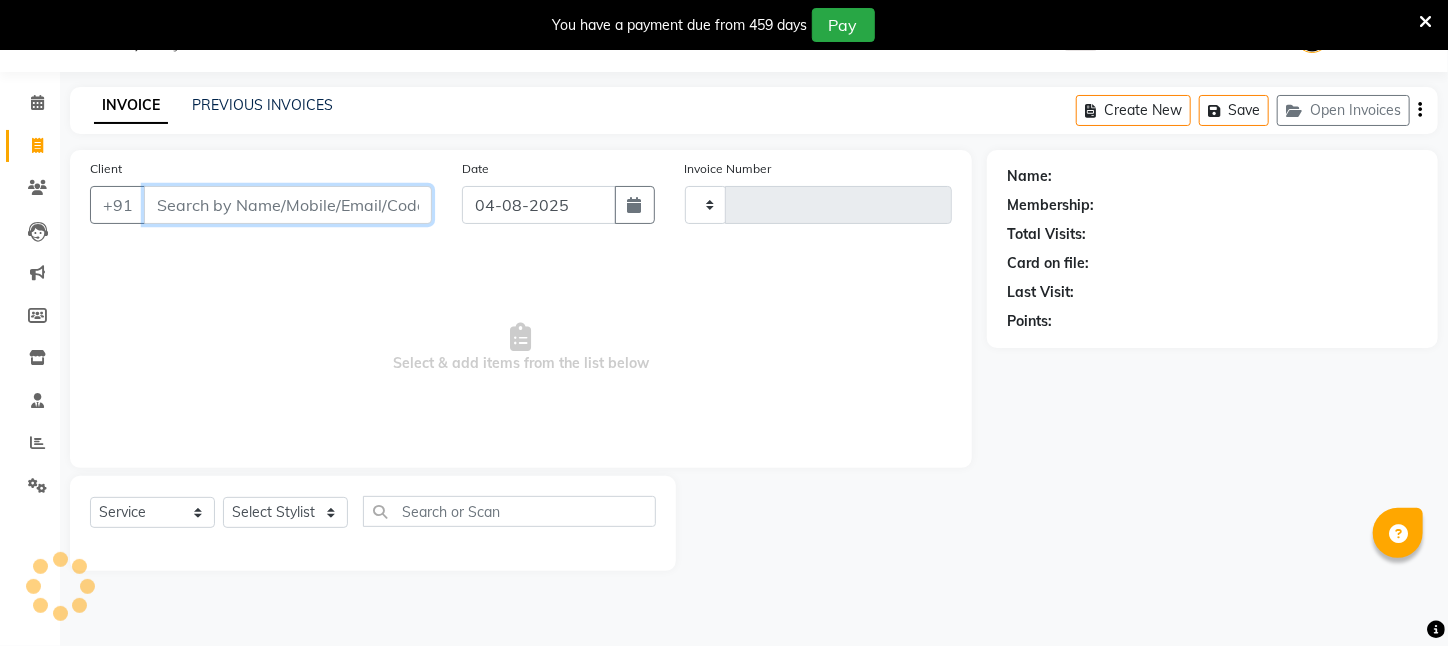 click on "Client" at bounding box center [288, 205] 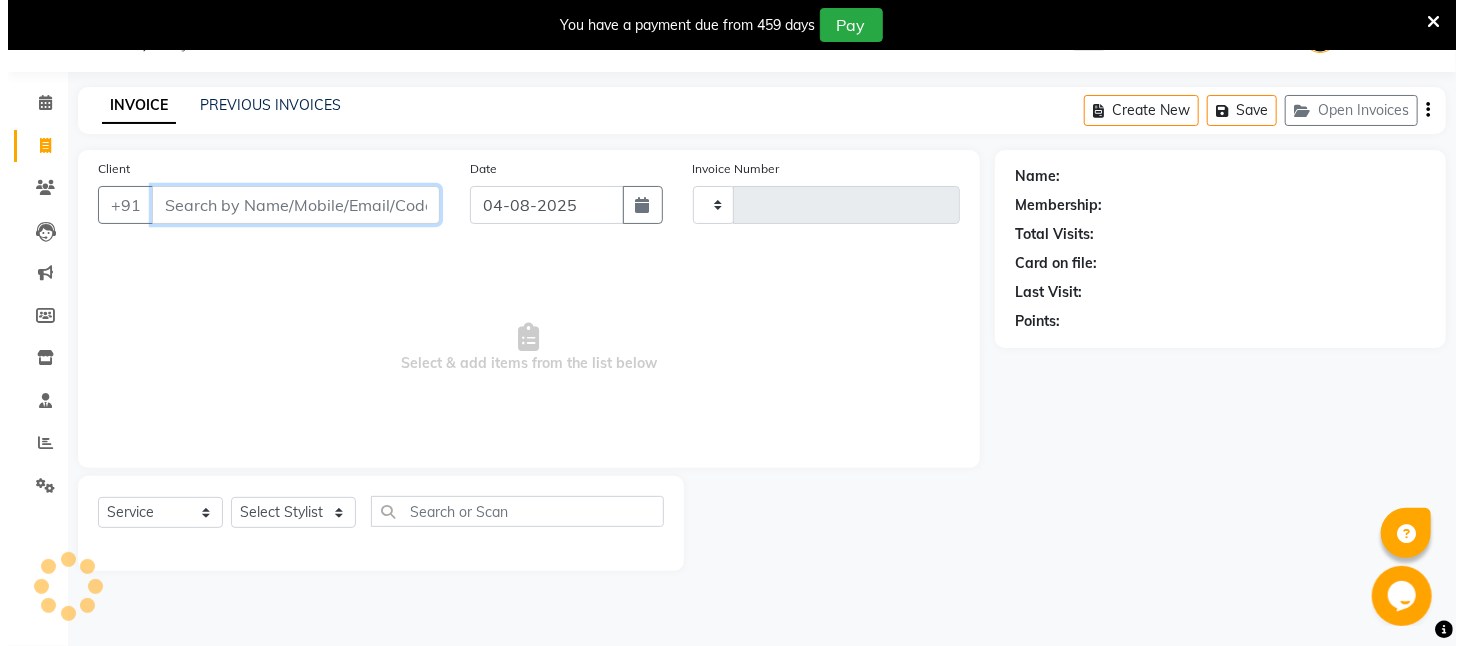 scroll, scrollTop: 0, scrollLeft: 0, axis: both 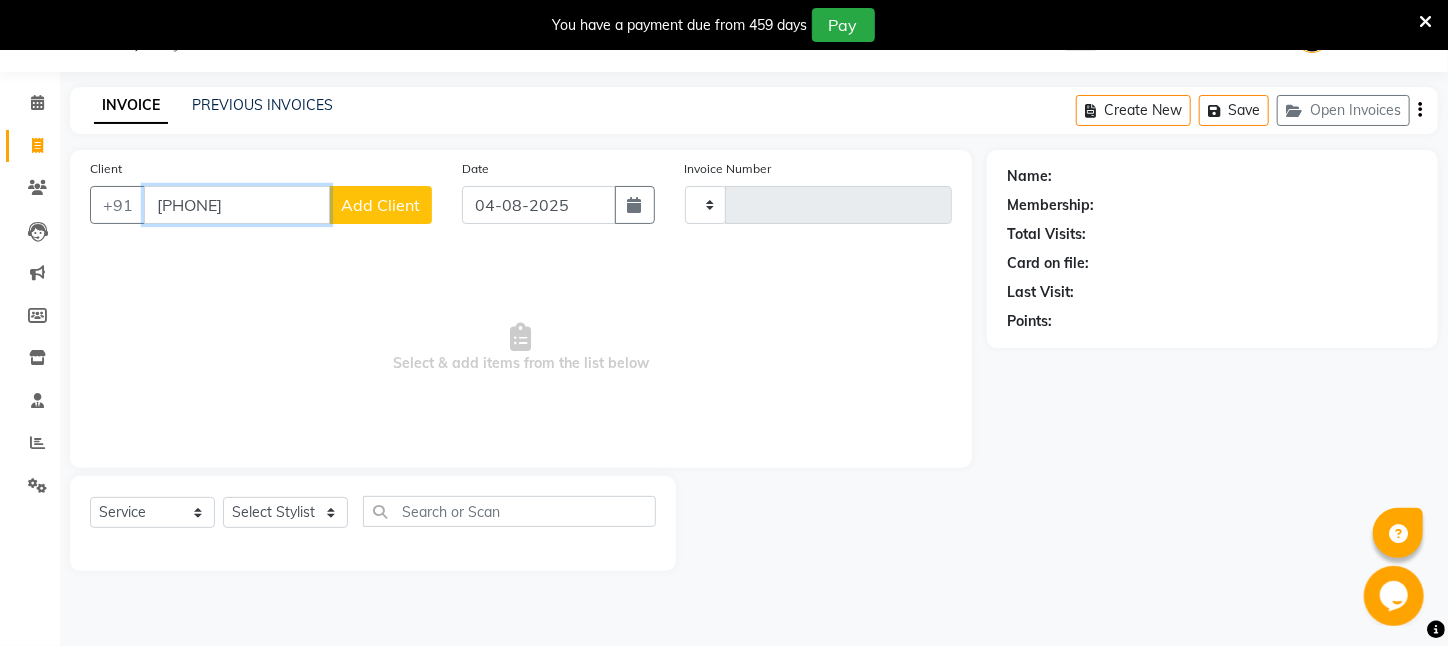 type on "[PHONE]" 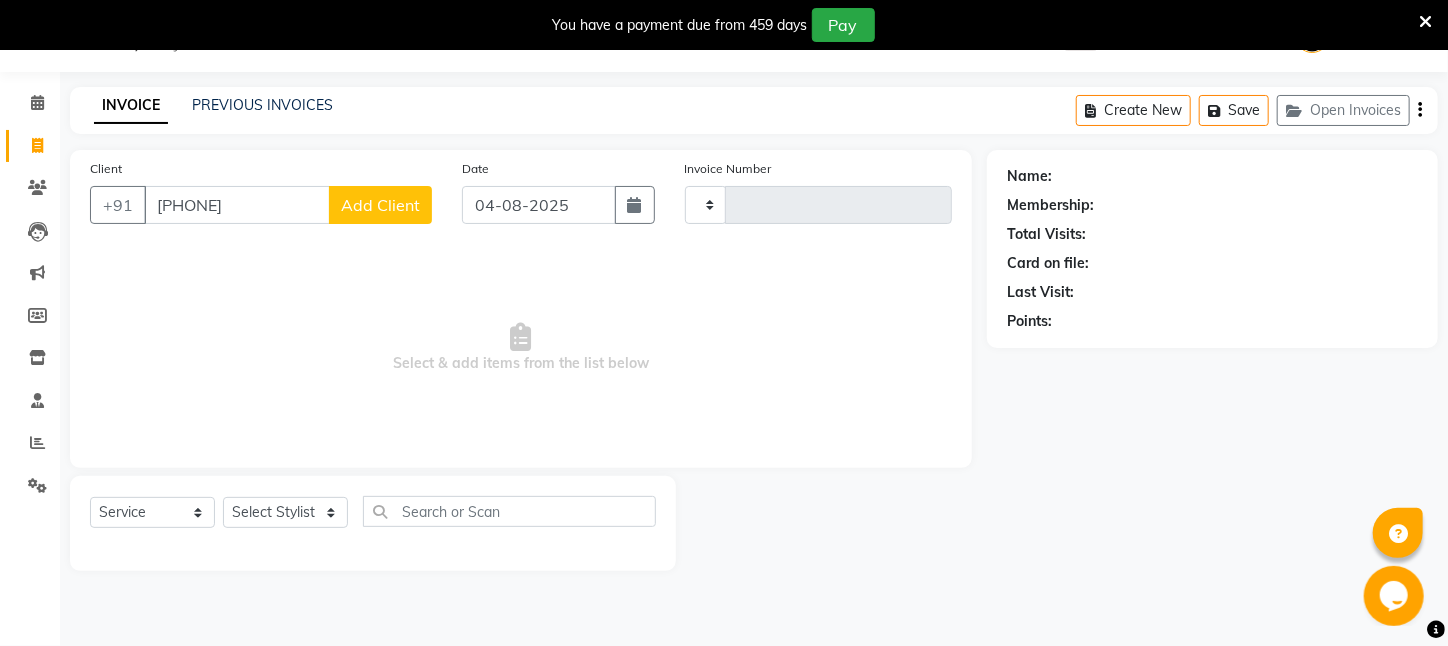 click on "Add Client" 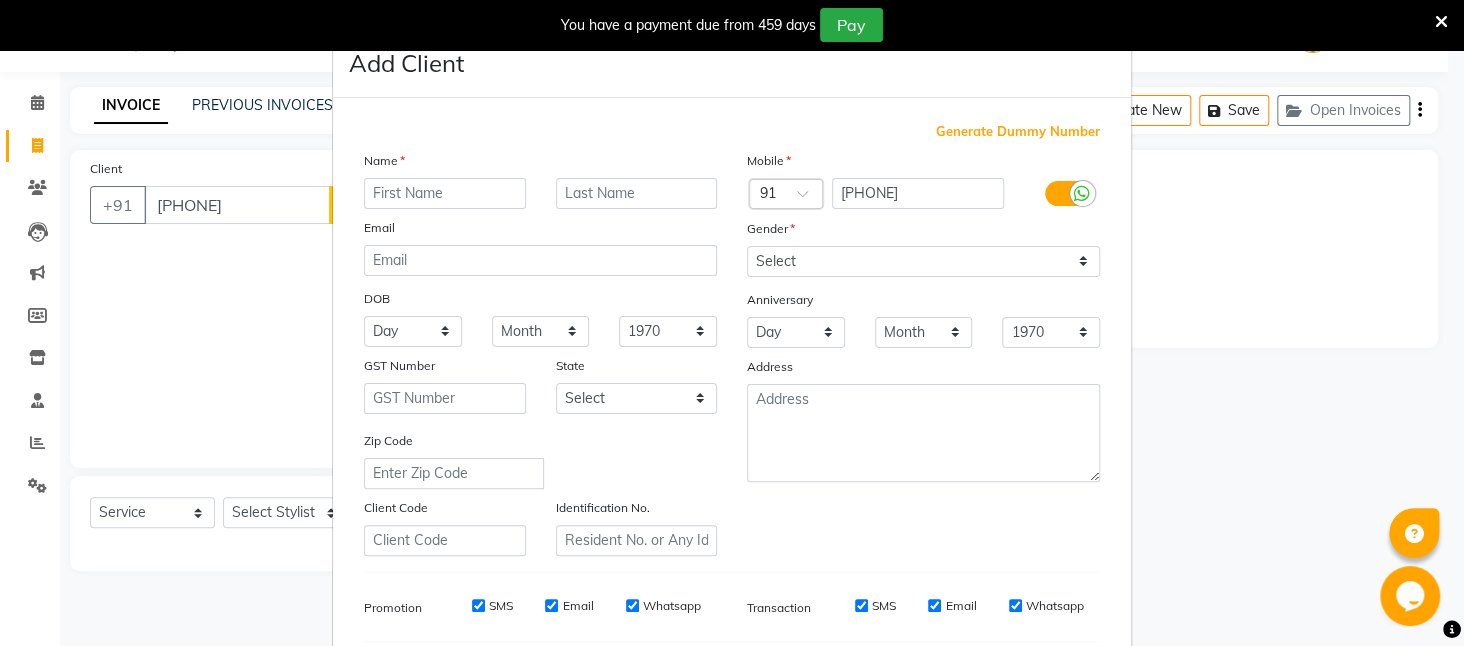 click at bounding box center (445, 193) 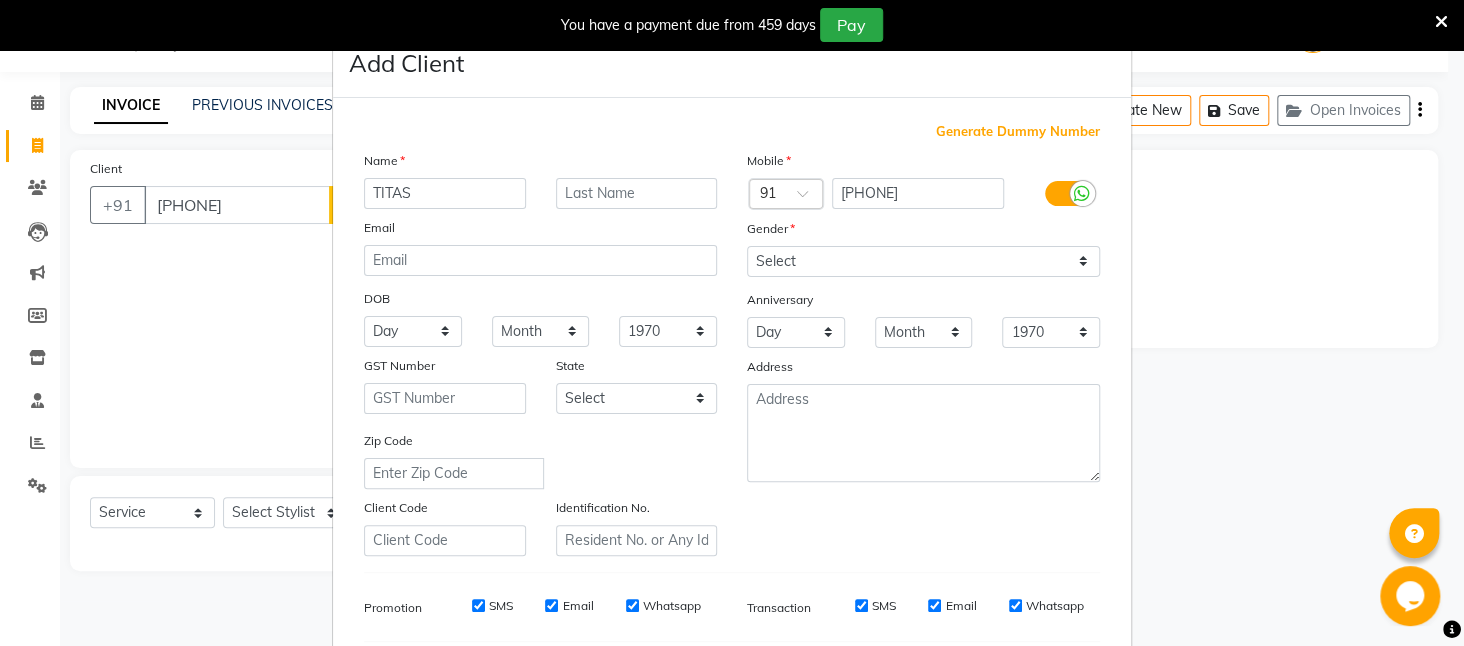 type on "TITAS" 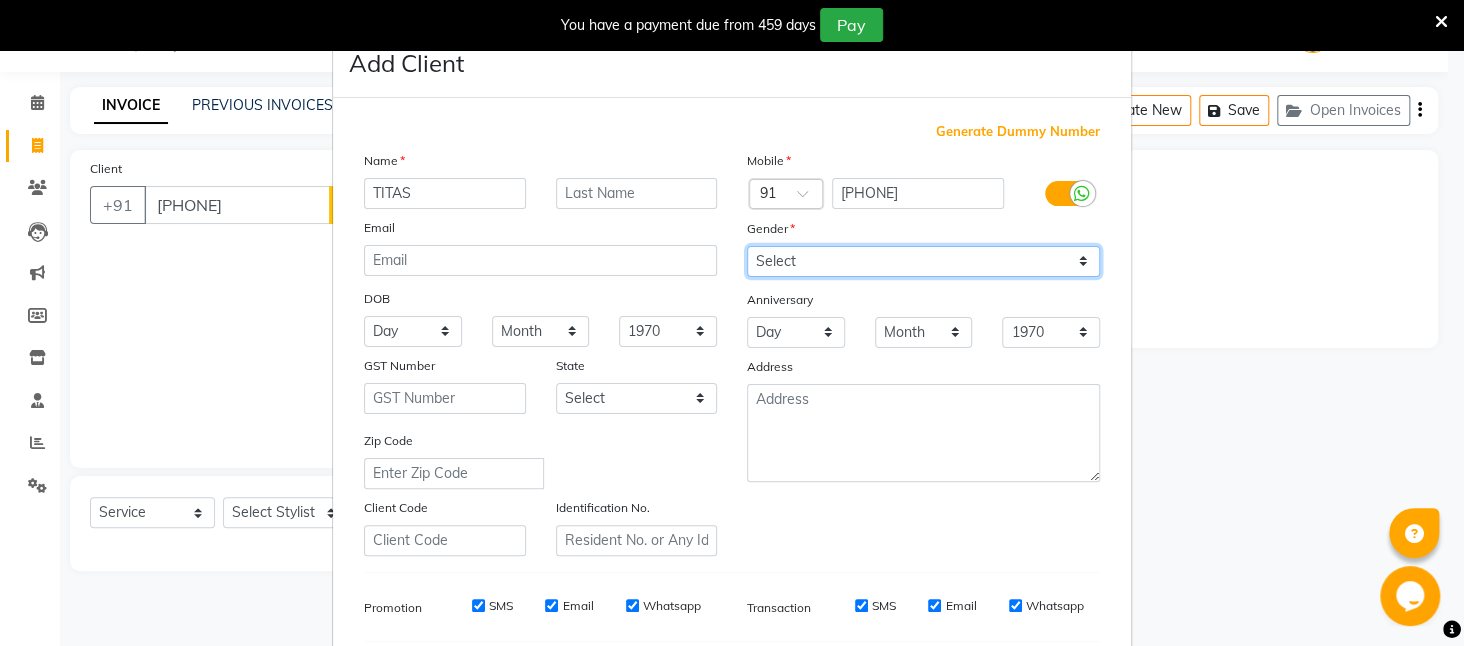 click on "Select Male Female Other Prefer Not To Say" at bounding box center (923, 261) 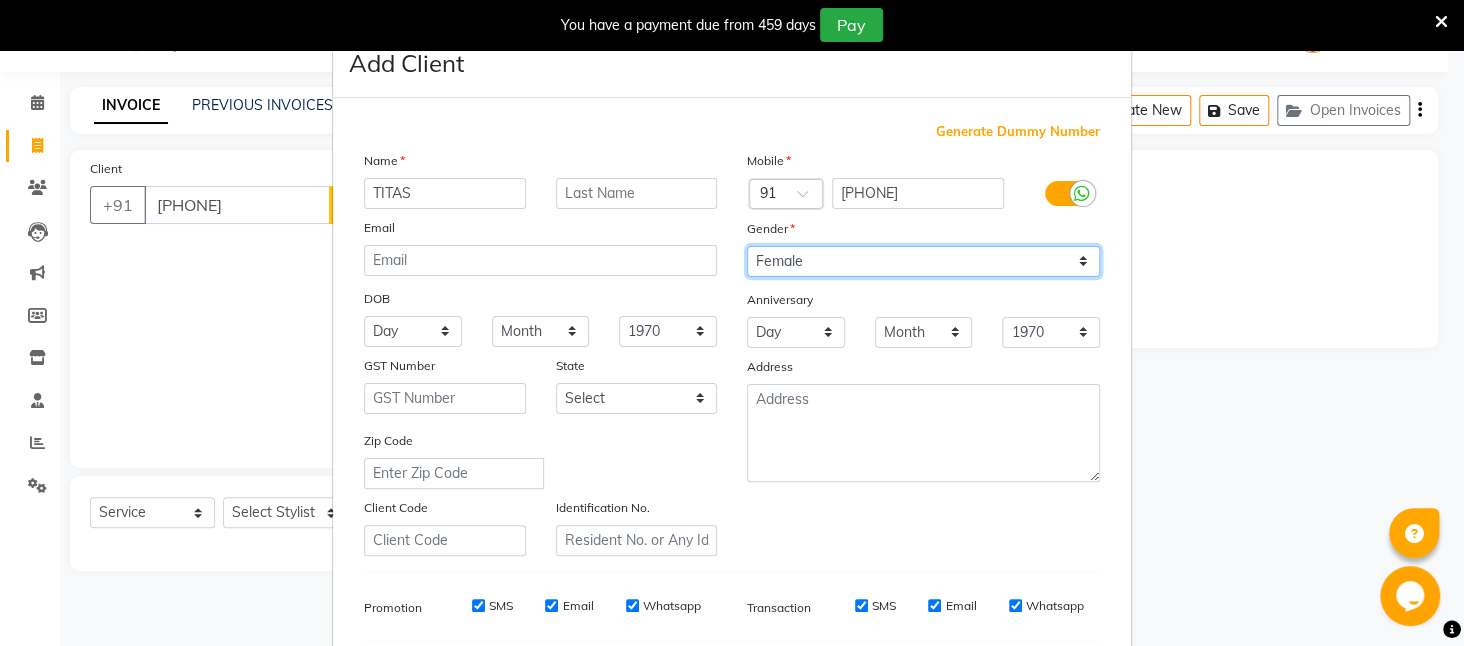 click on "Select Male Female Other Prefer Not To Say" at bounding box center [923, 261] 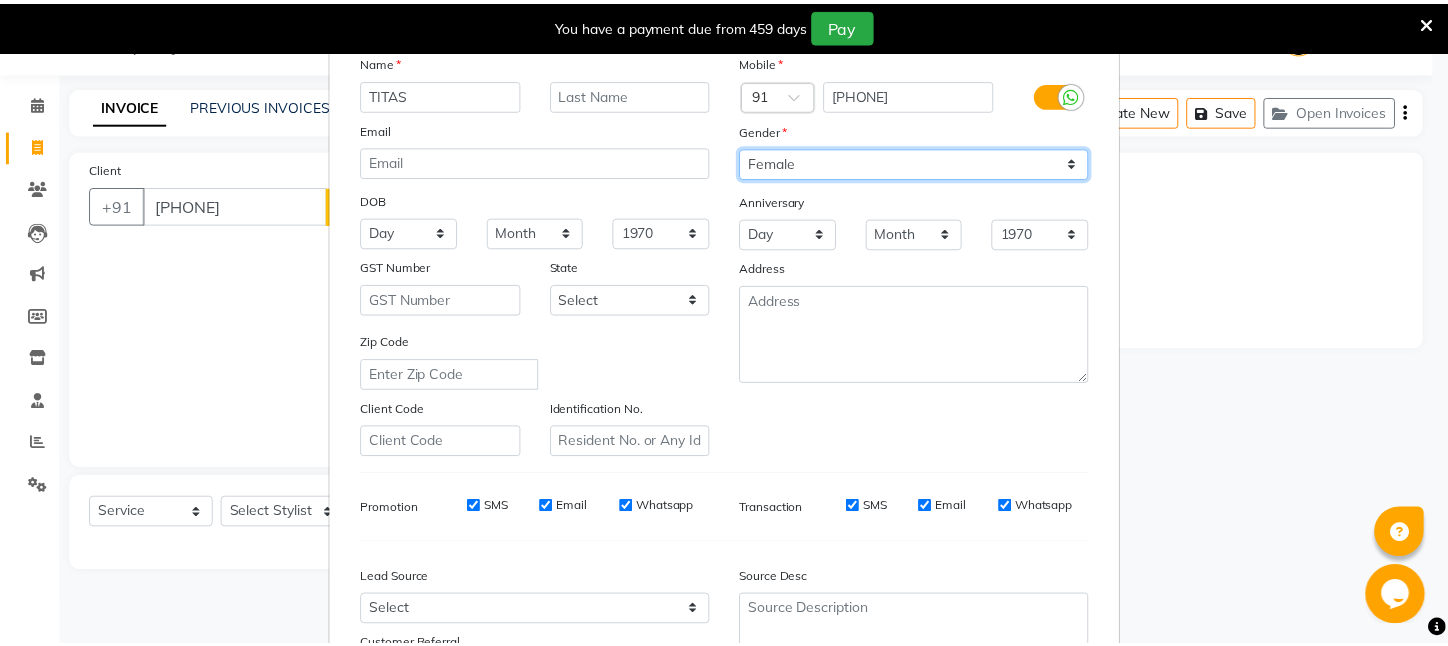 scroll, scrollTop: 277, scrollLeft: 0, axis: vertical 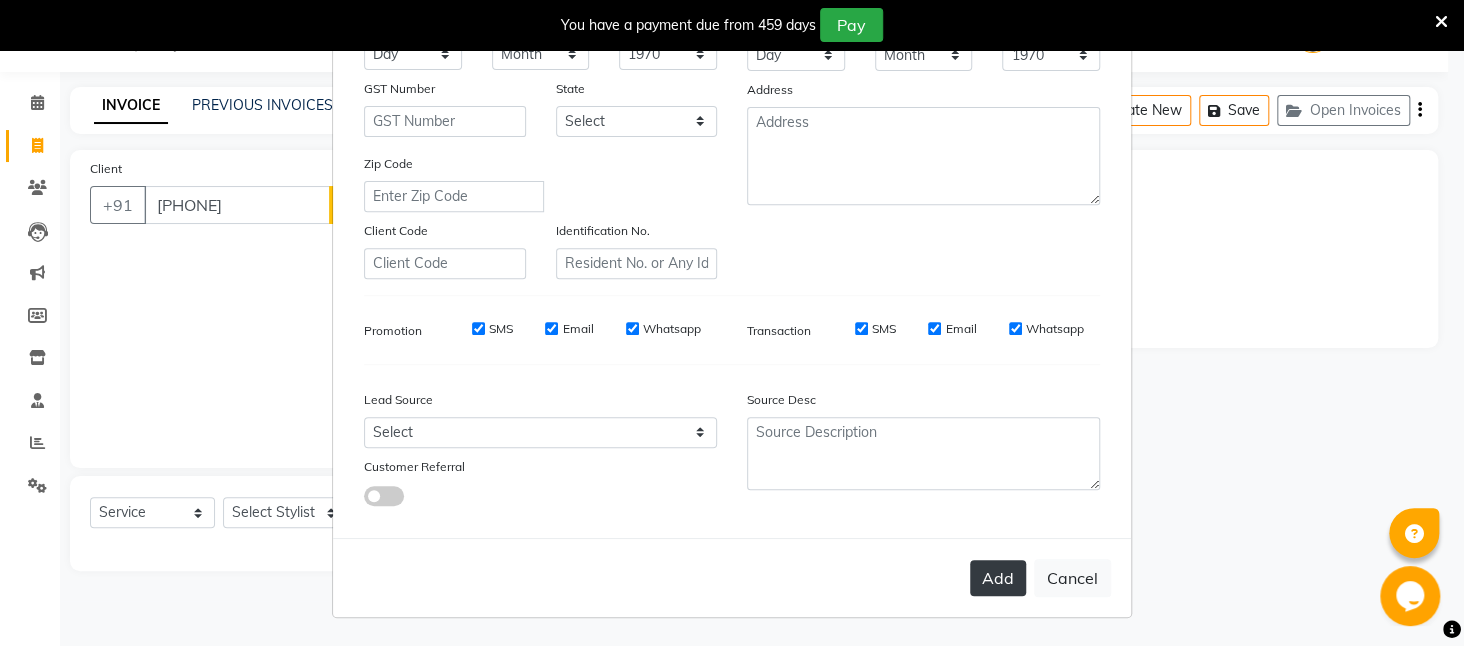 click on "Add" at bounding box center [998, 578] 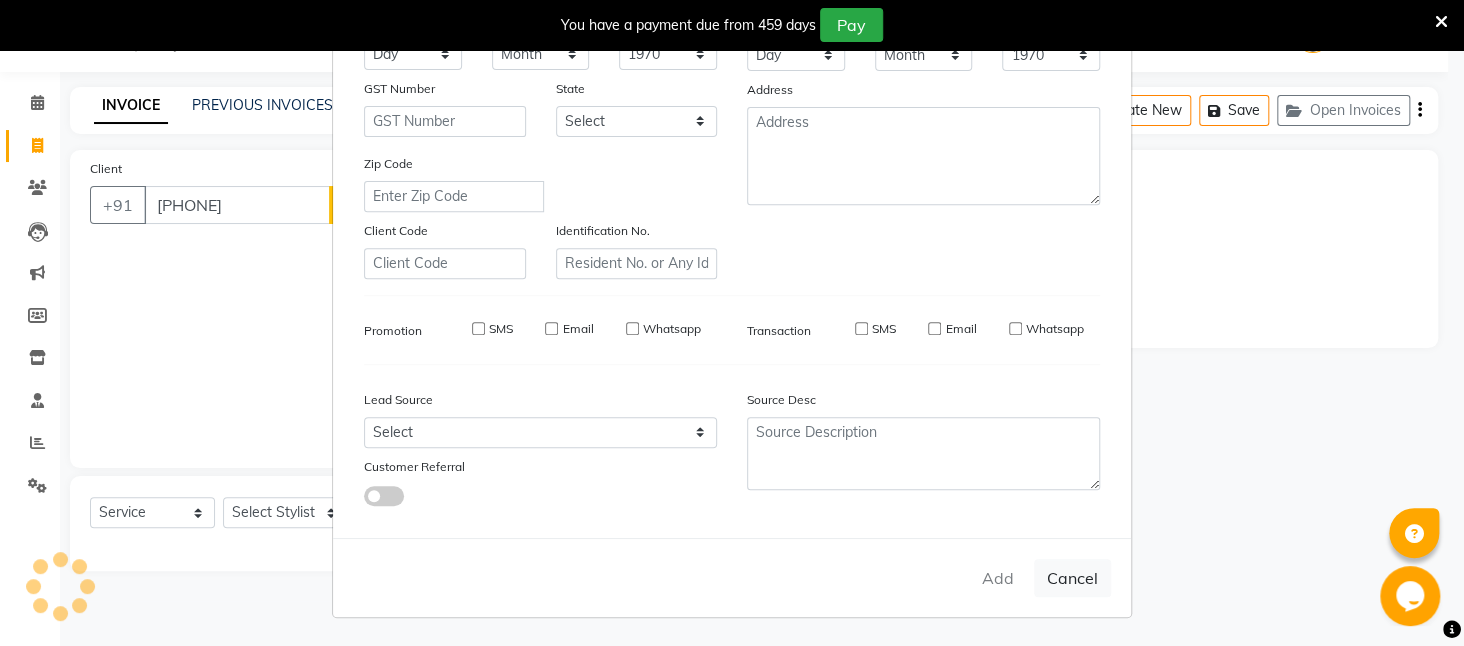 type 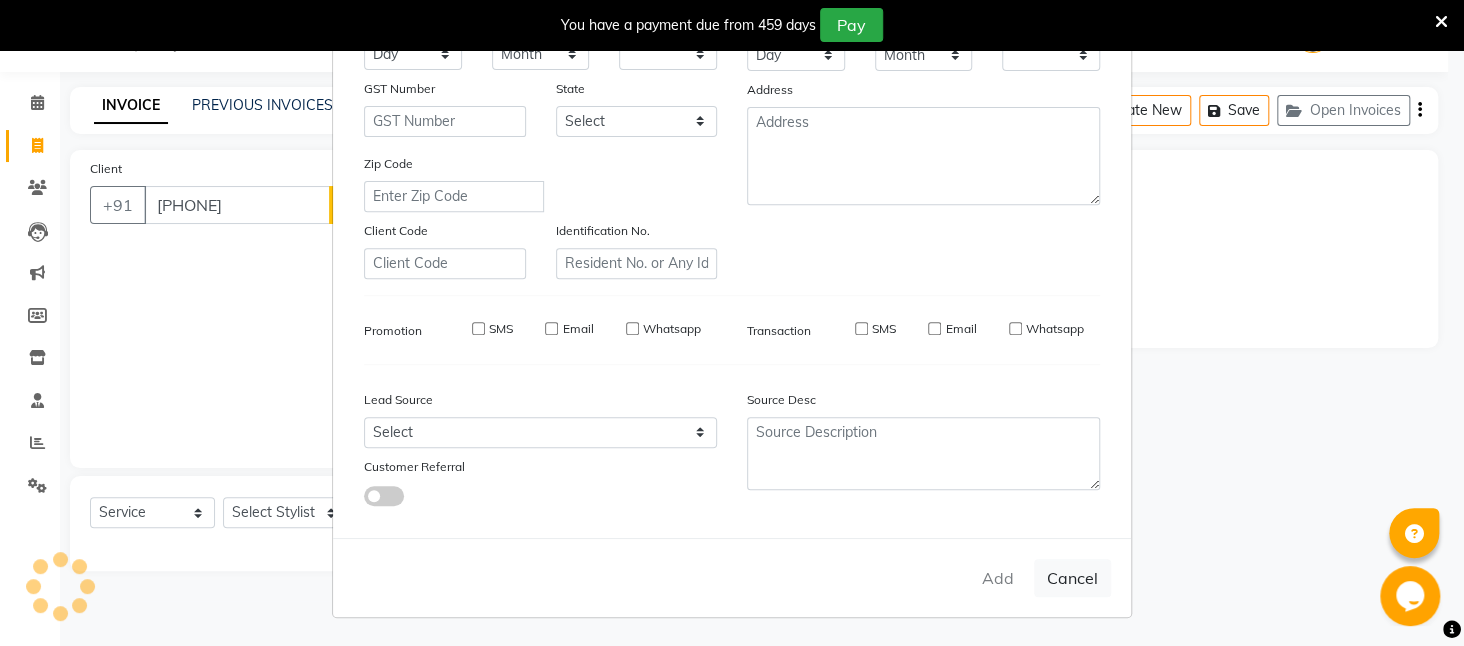 checkbox on "false" 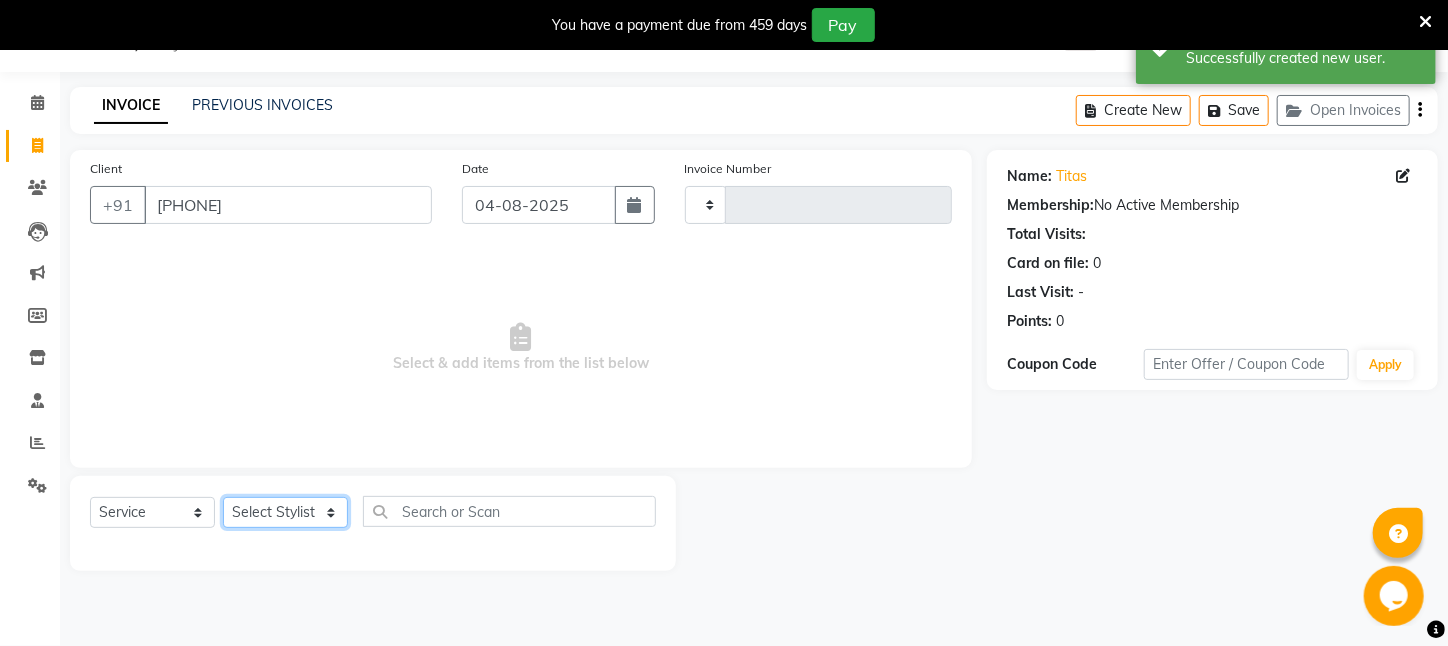 drag, startPoint x: 289, startPoint y: 513, endPoint x: 284, endPoint y: 502, distance: 12.083046 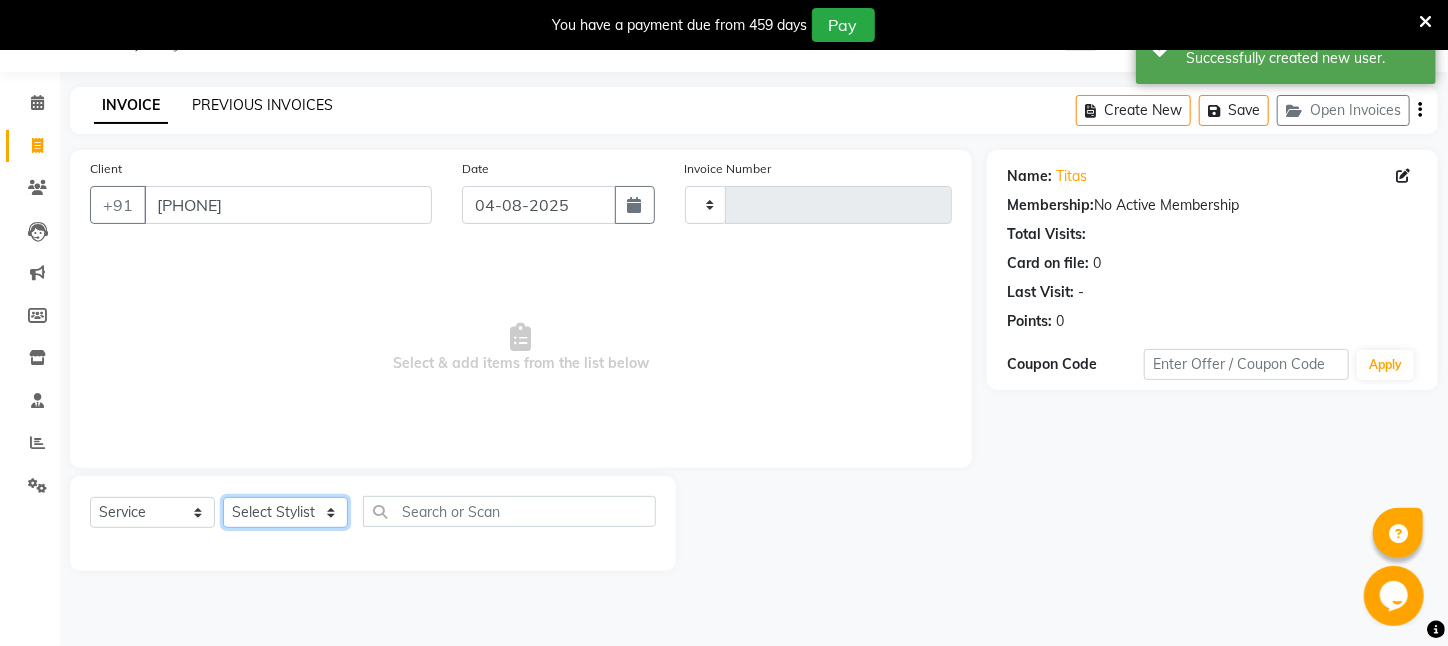 select on "28698" 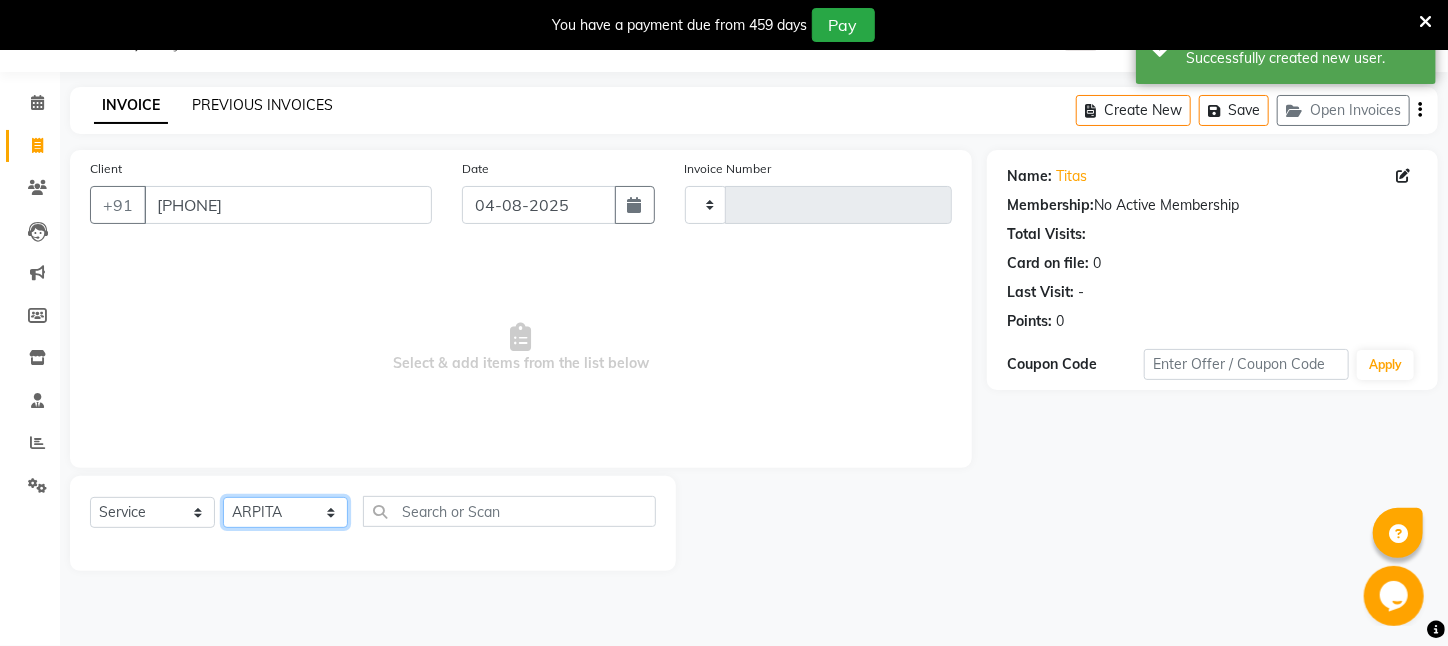 click on "Select Stylist Aftab Ansar  ARPITA DEEPIKA IMRAAN Injamam KESHAV kharagpur Mahadev Pal Manisha MOUMITA NEHA Rahim Ruma SAIMA Shibani Sujit Suman TINKU Venu" 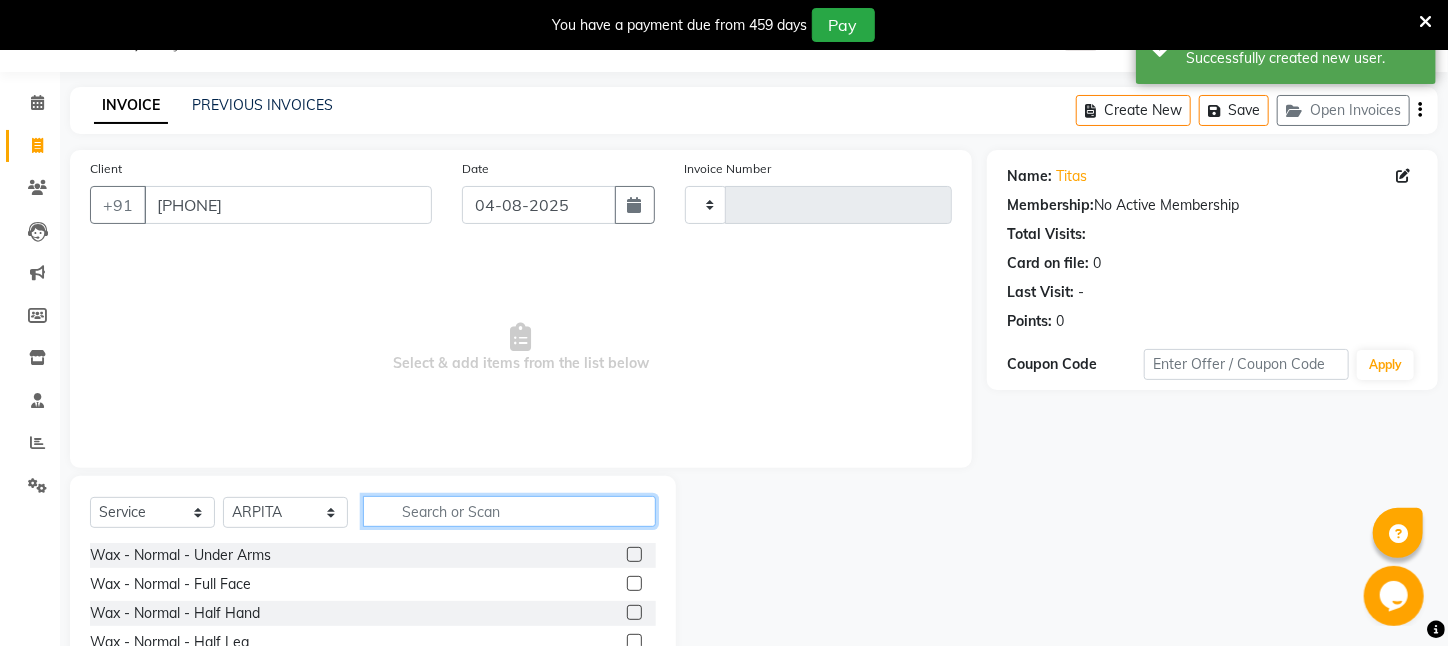 click 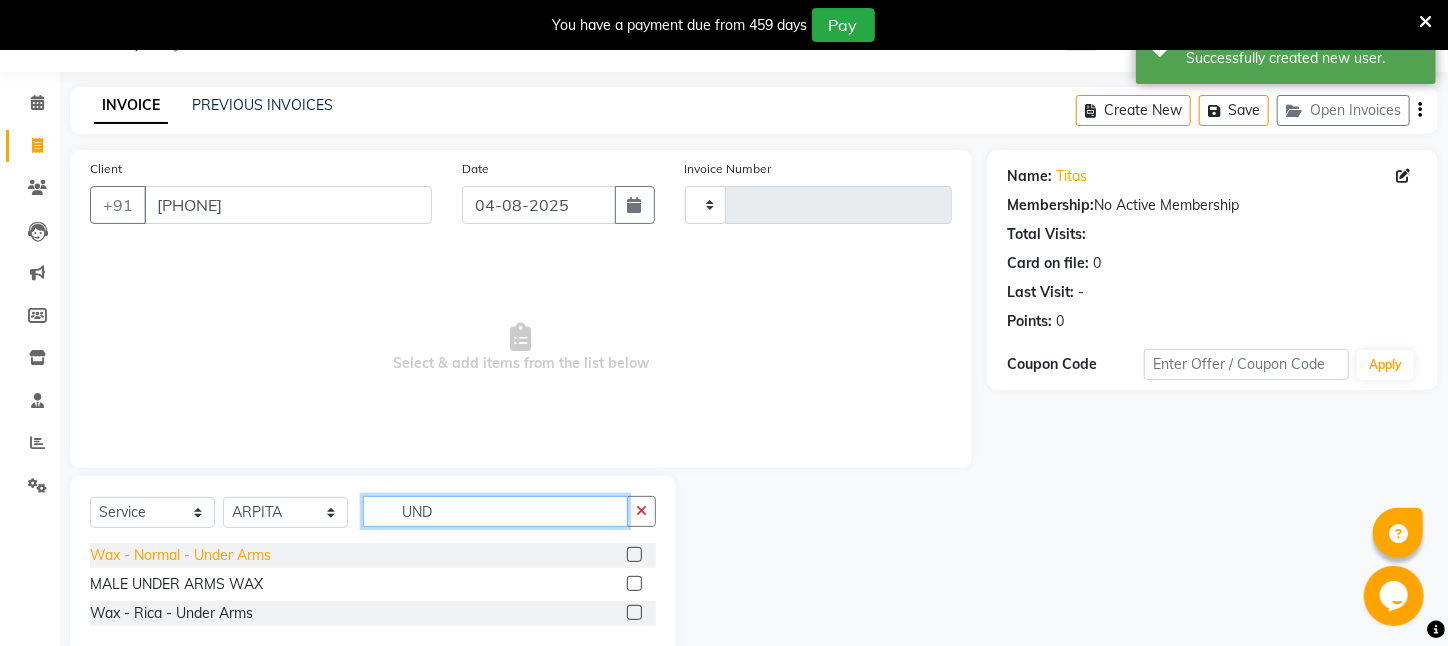 type on "UND" 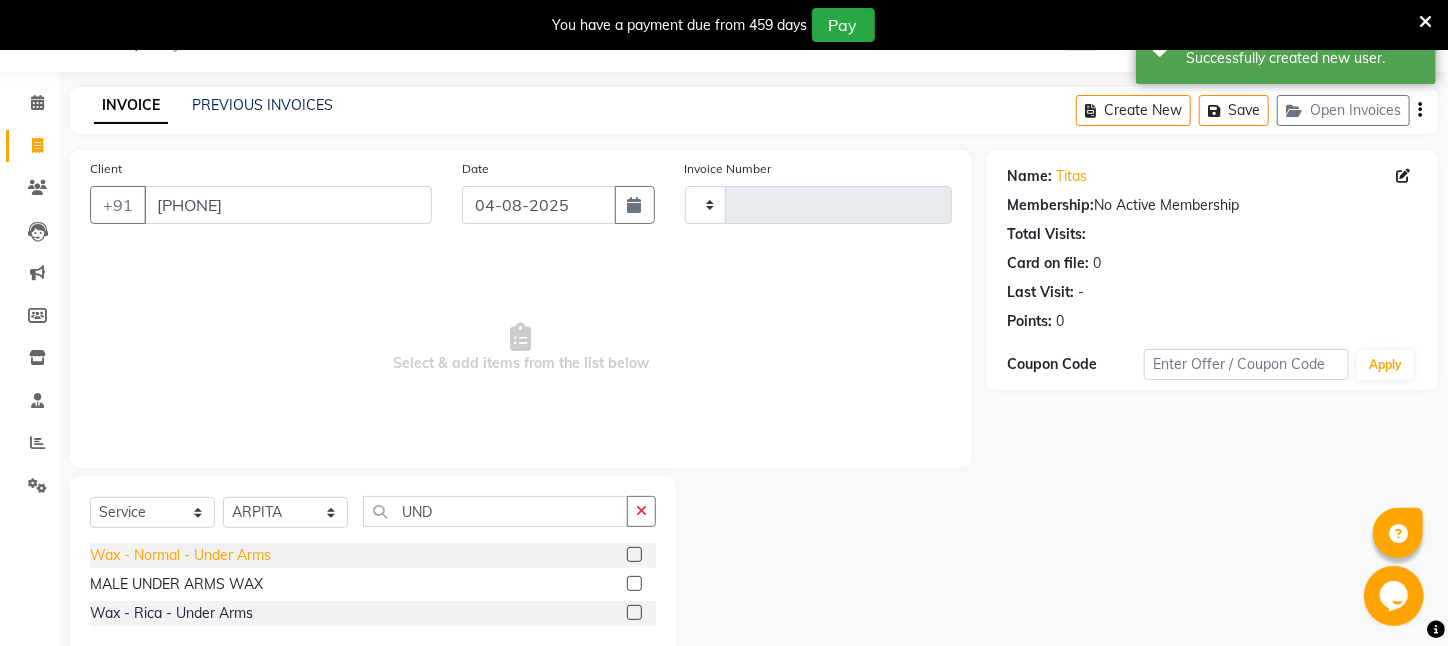 click on "Wax - Normal    -   Under Arms" 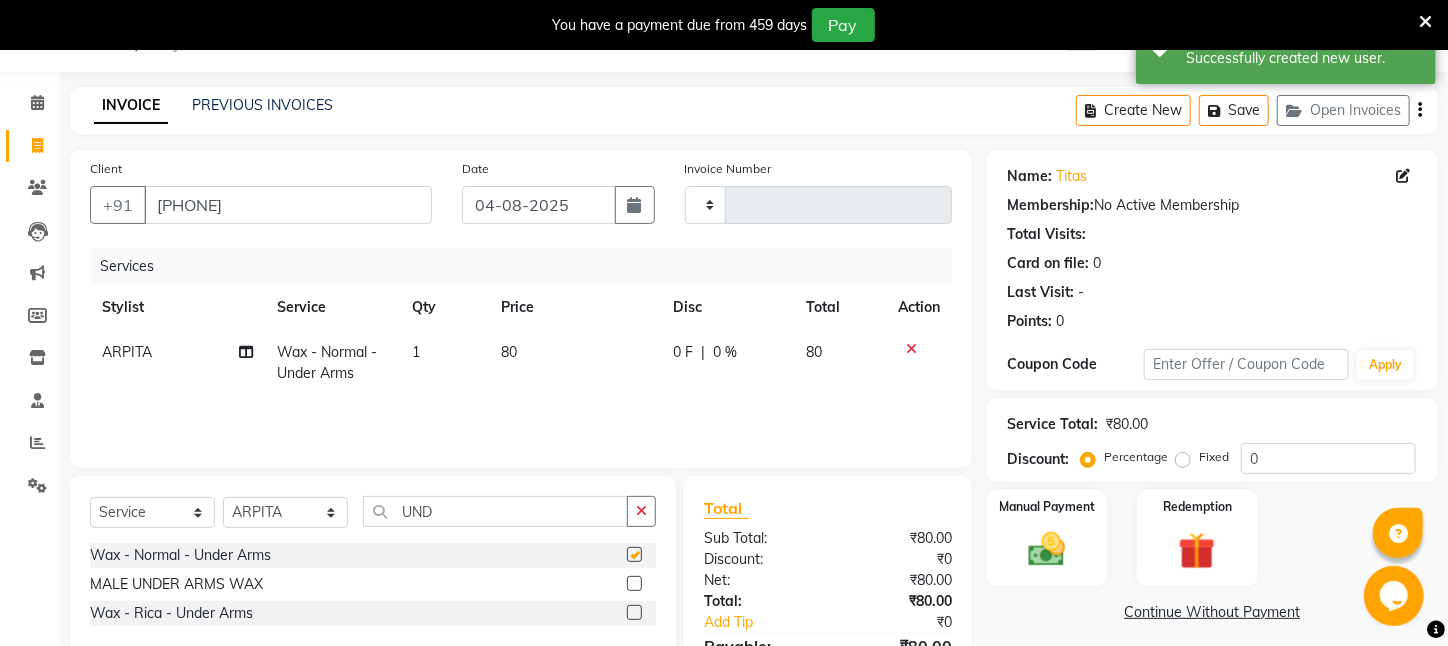 checkbox on "false" 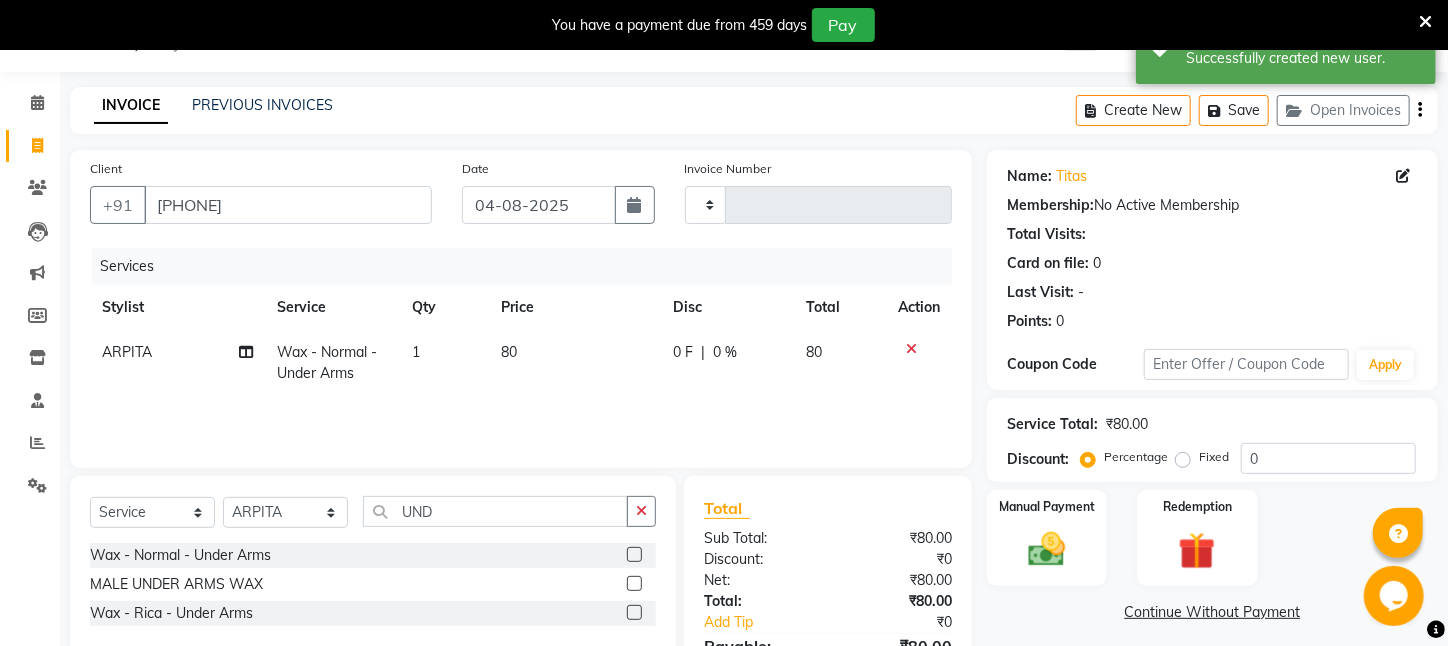 click on "80" 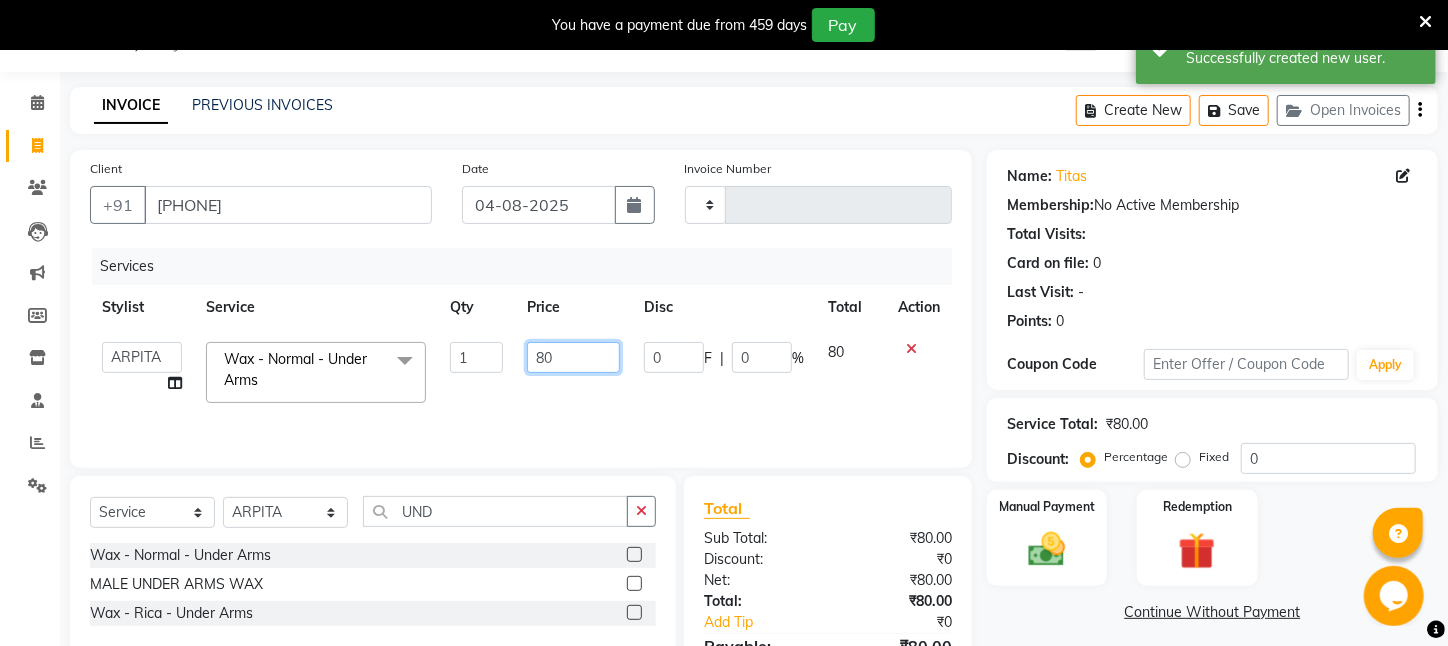 drag, startPoint x: 572, startPoint y: 359, endPoint x: 429, endPoint y: 359, distance: 143 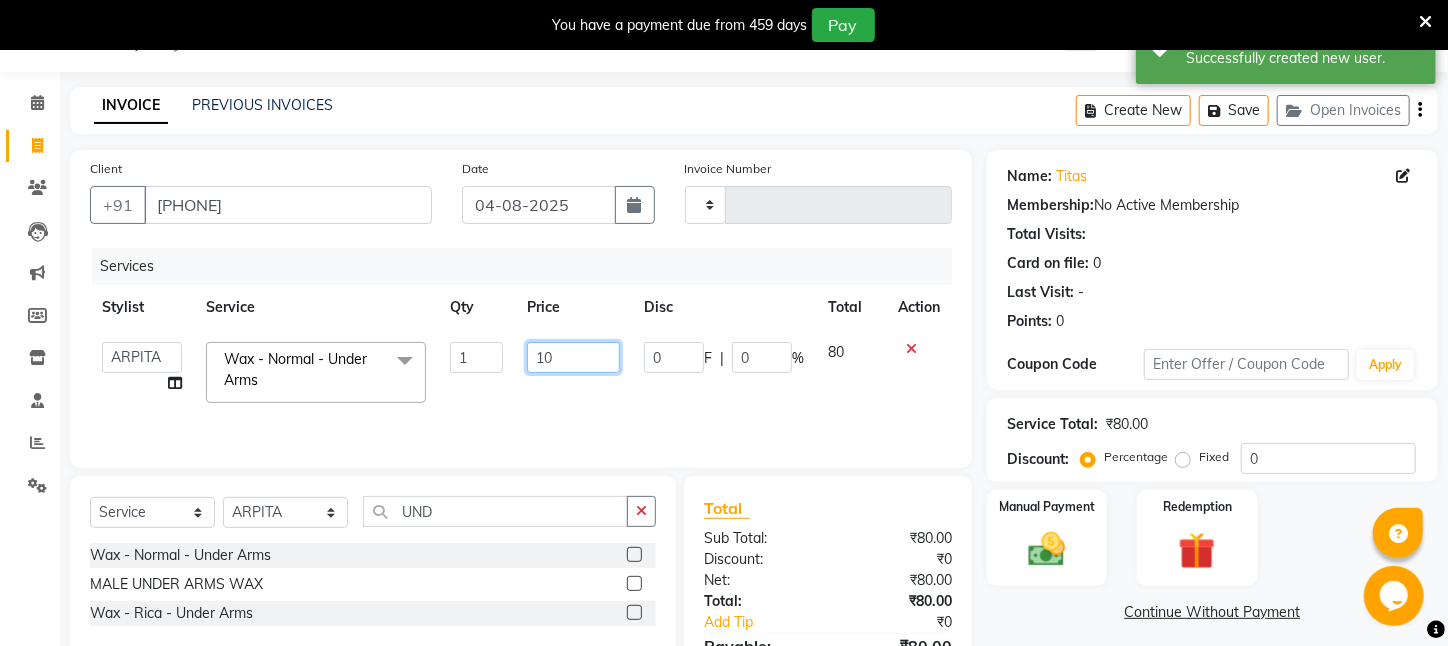 type on "100" 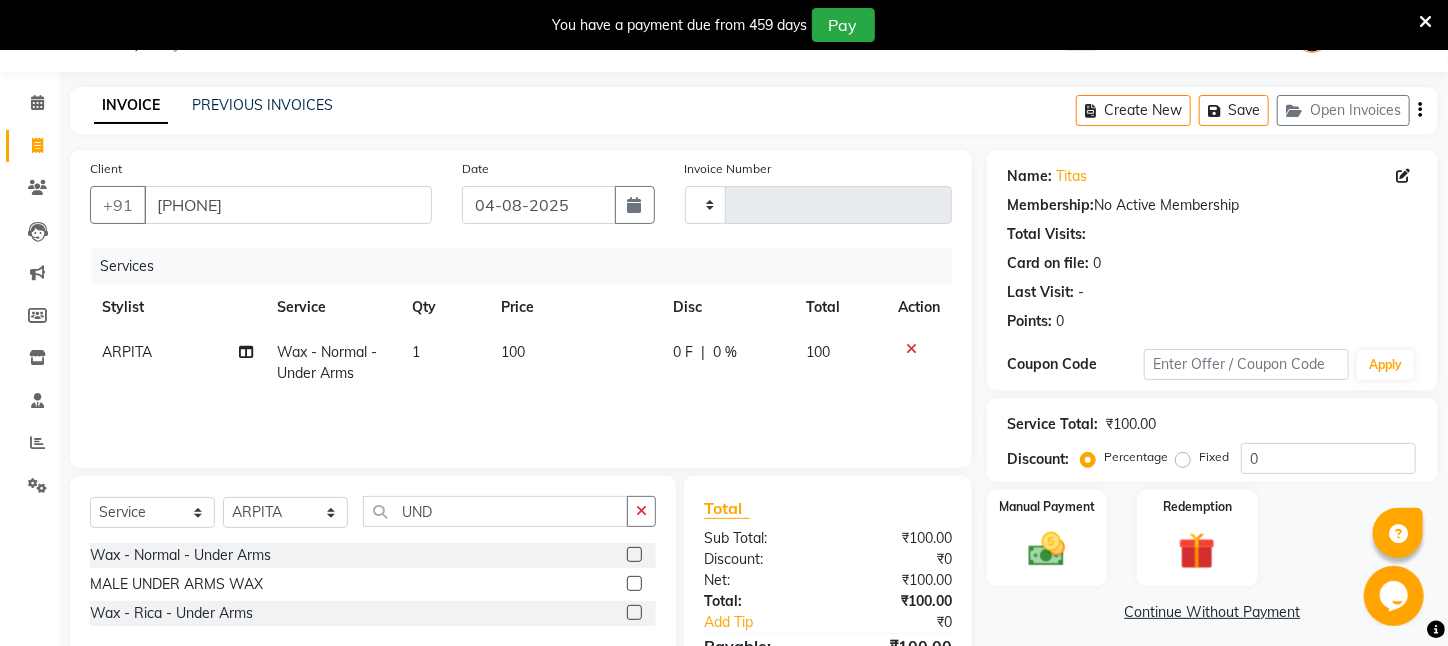 click on "Services Stylist Service Qty Price Disc Total Action ARPITA Wax - Normal    -   Under Arms 1 100 0 F | 0 % 100" 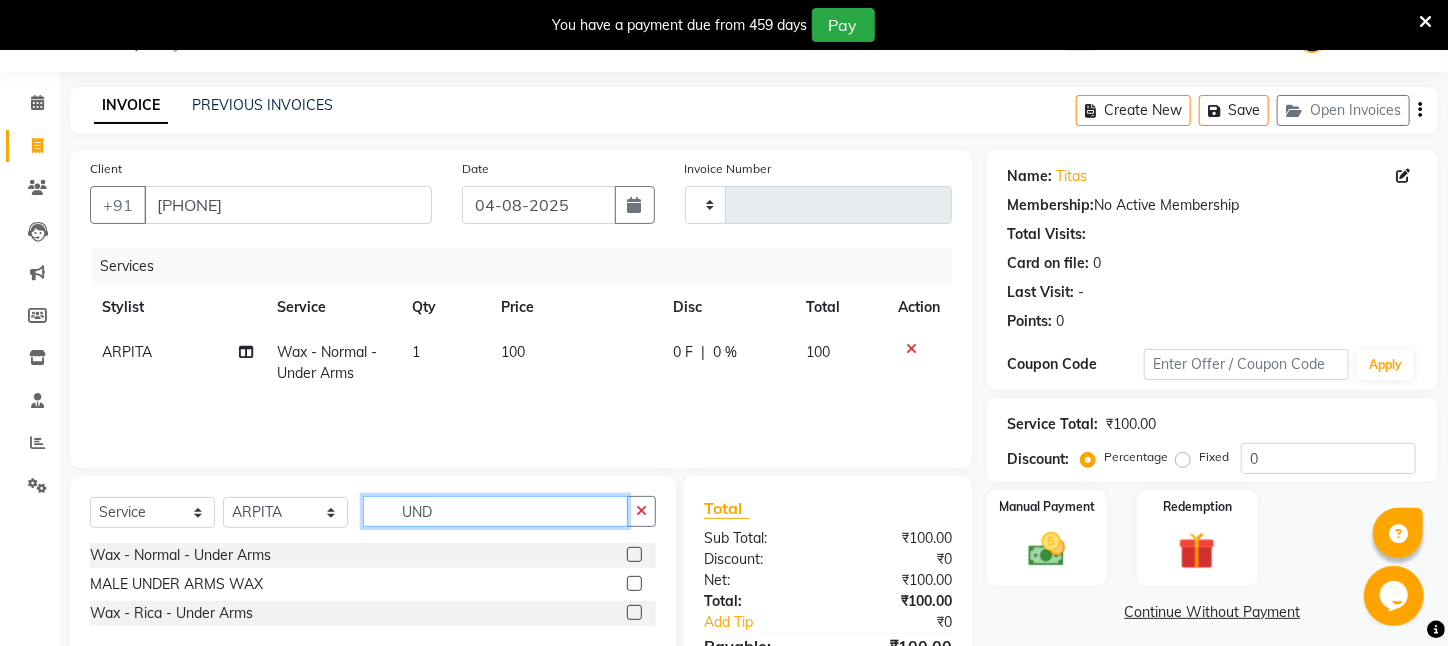drag, startPoint x: 441, startPoint y: 518, endPoint x: 341, endPoint y: 525, distance: 100.2447 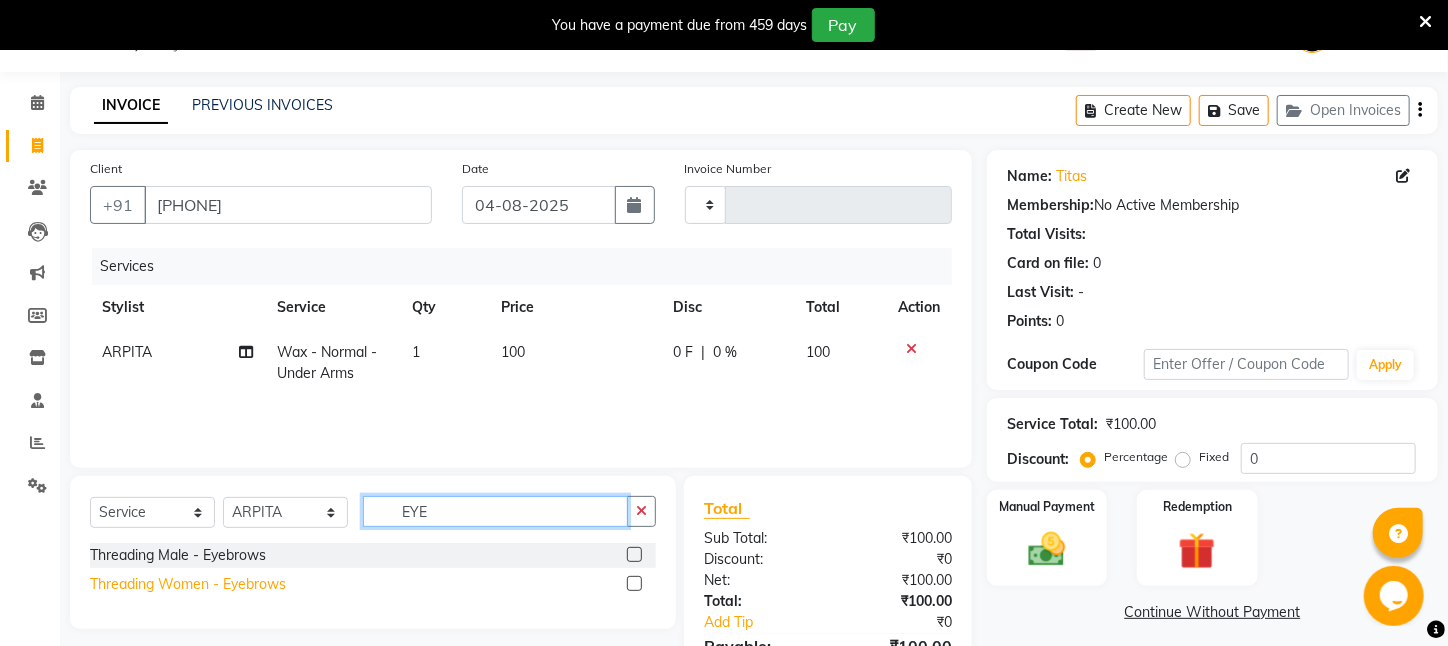 type on "EYE" 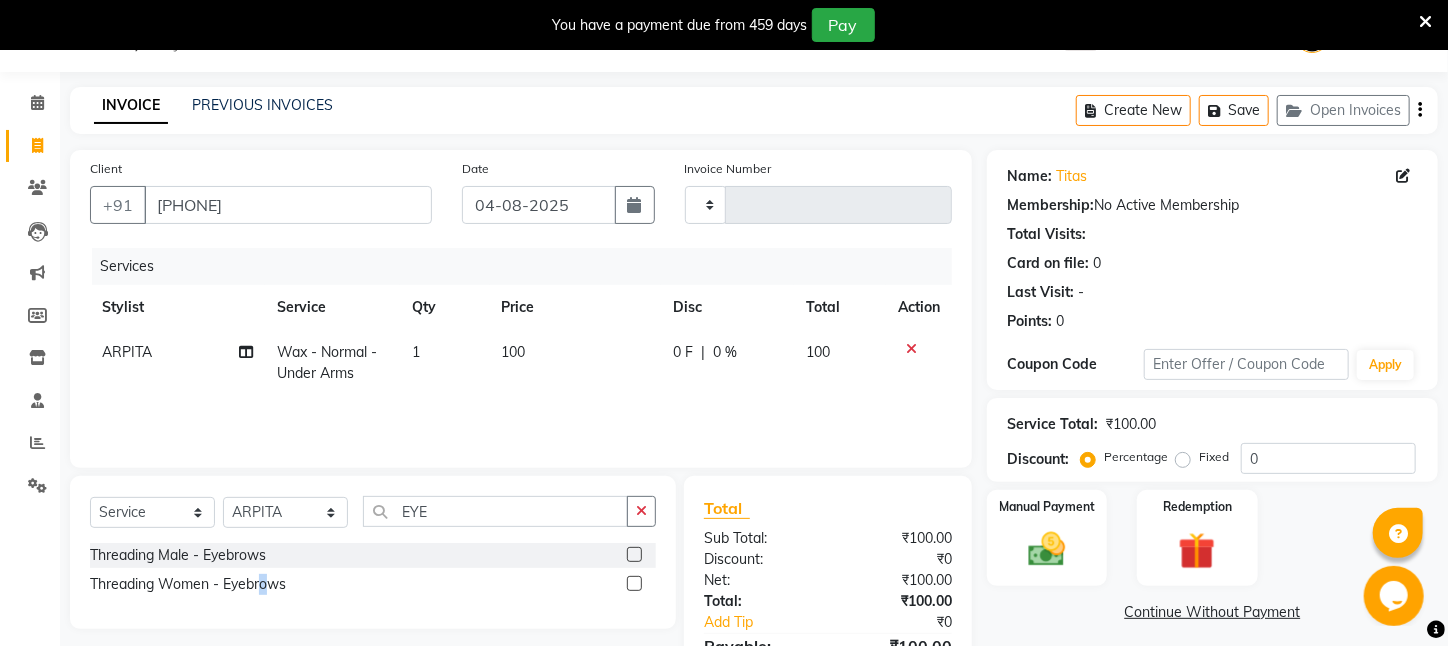 drag, startPoint x: 262, startPoint y: 580, endPoint x: 374, endPoint y: 545, distance: 117.341385 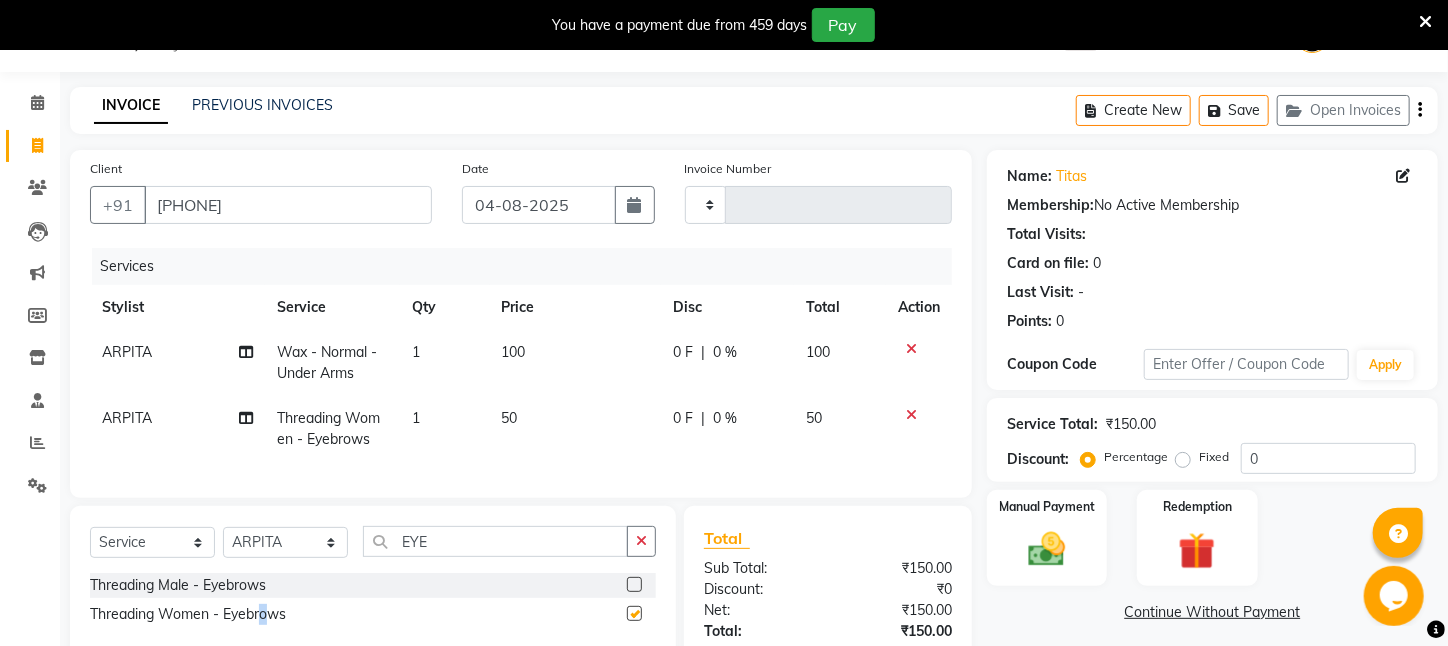checkbox on "false" 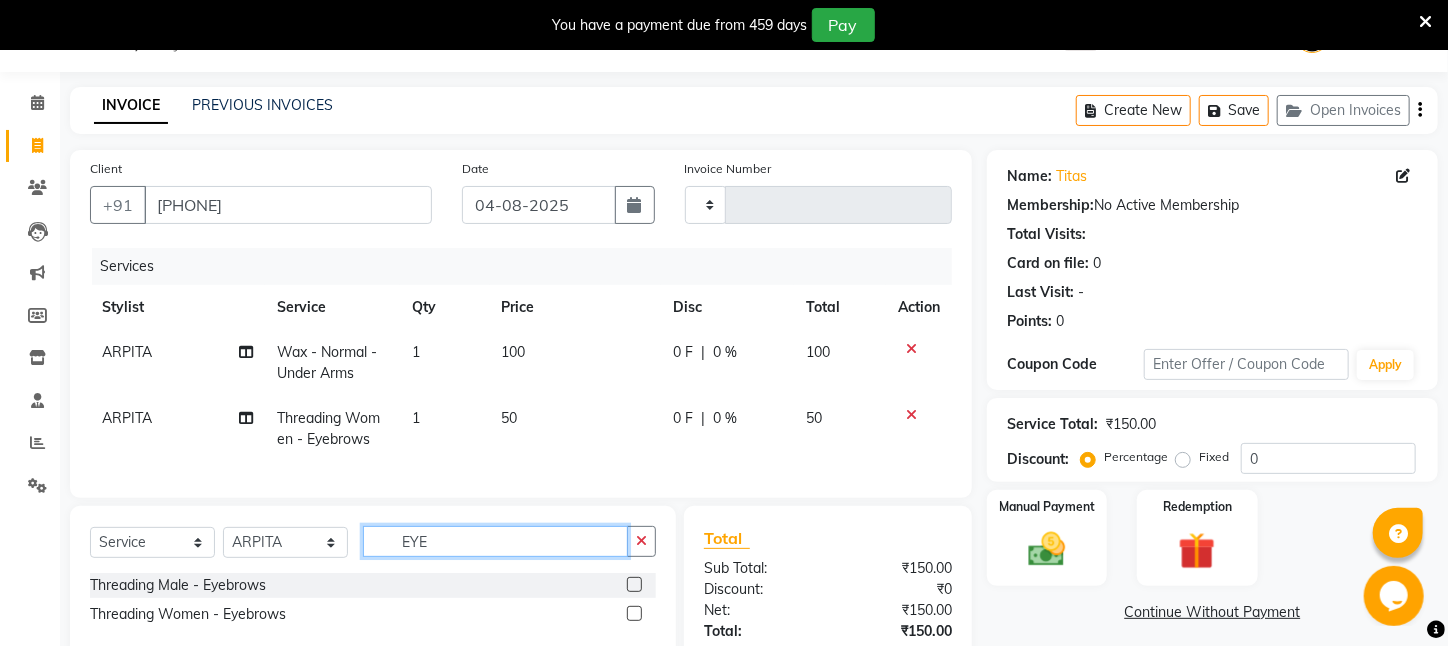 drag, startPoint x: 444, startPoint y: 555, endPoint x: 307, endPoint y: 552, distance: 137.03284 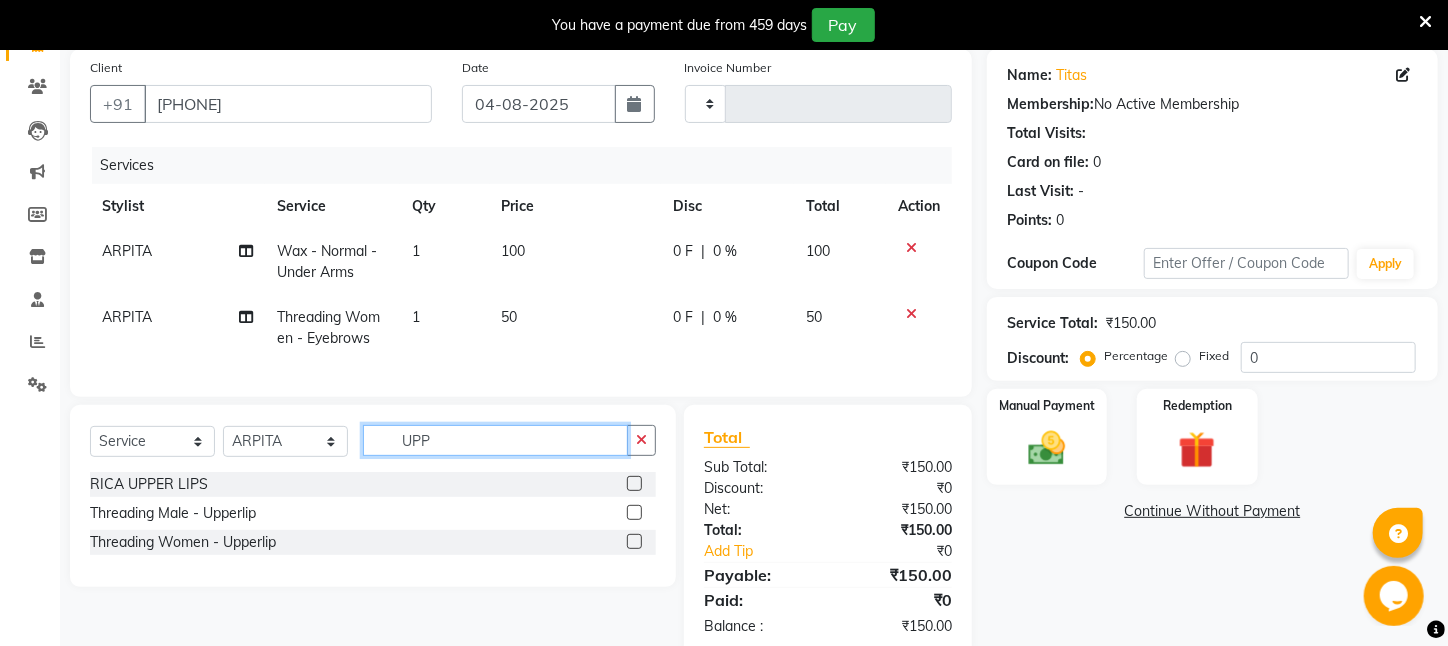 scroll, scrollTop: 206, scrollLeft: 0, axis: vertical 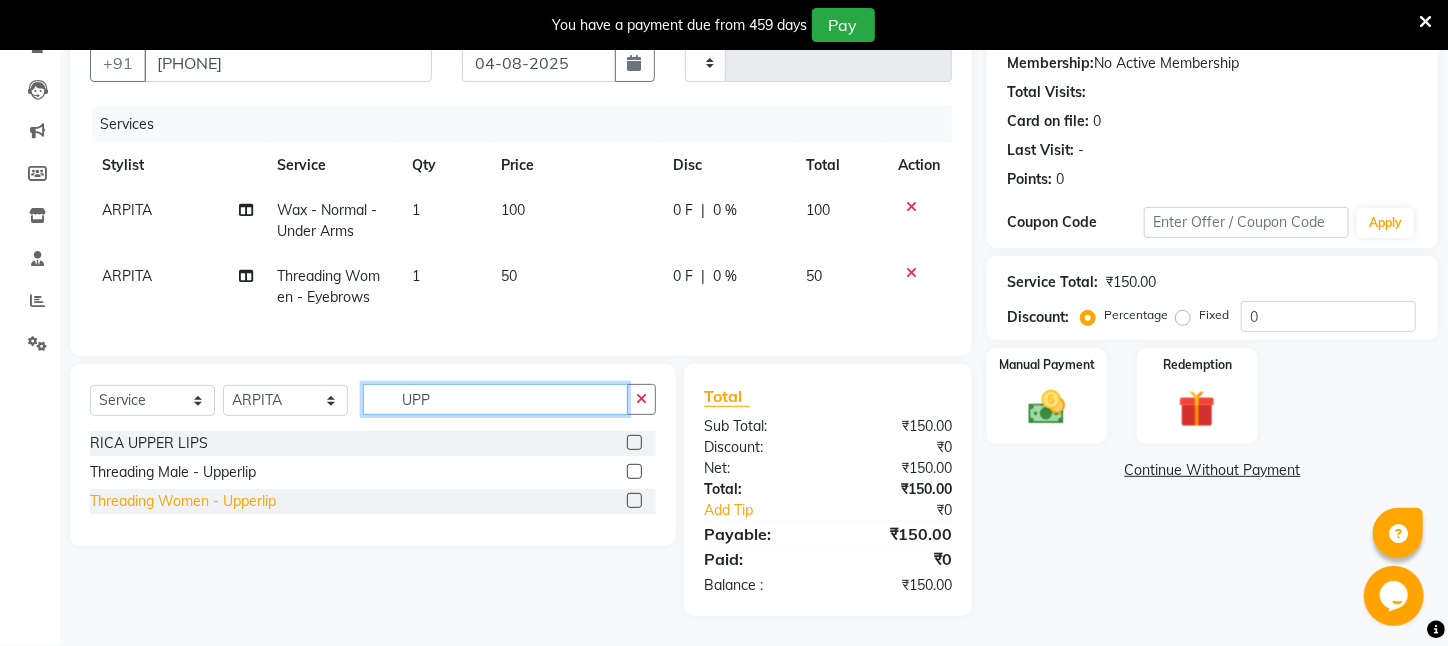 type on "UPP" 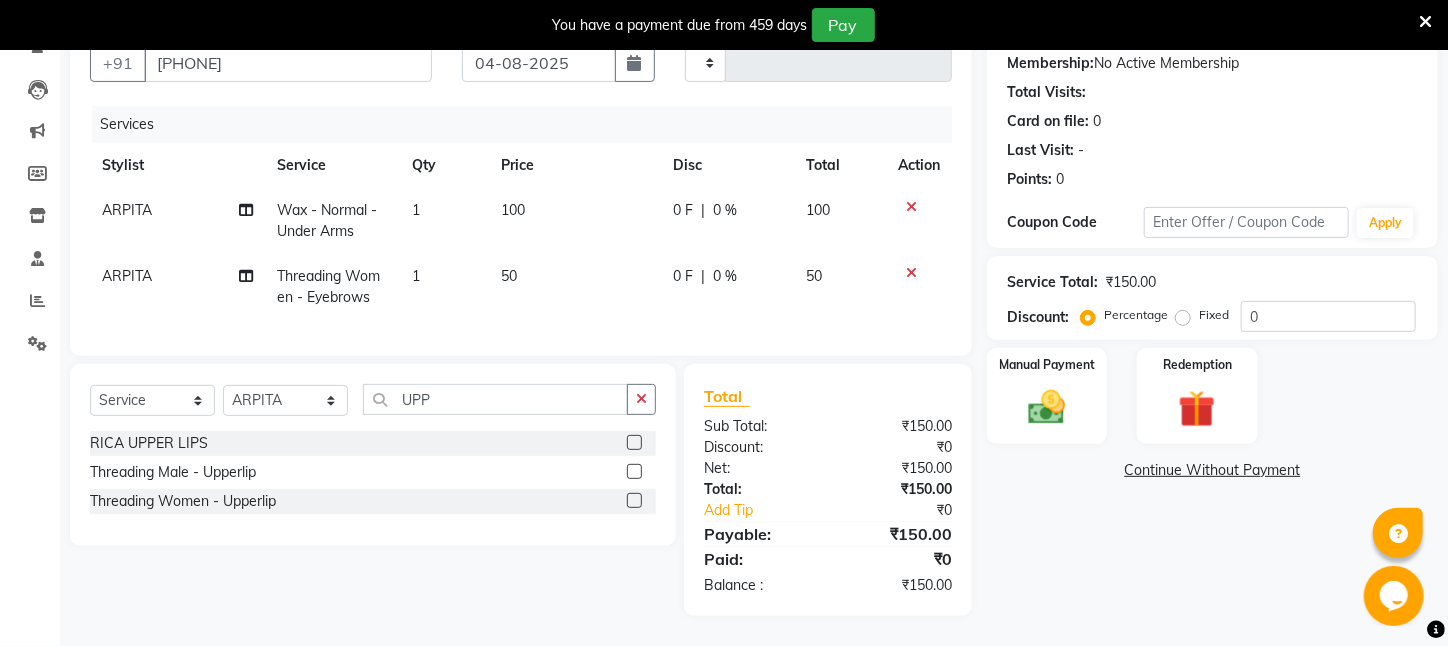 drag, startPoint x: 255, startPoint y: 497, endPoint x: 460, endPoint y: 451, distance: 210.0976 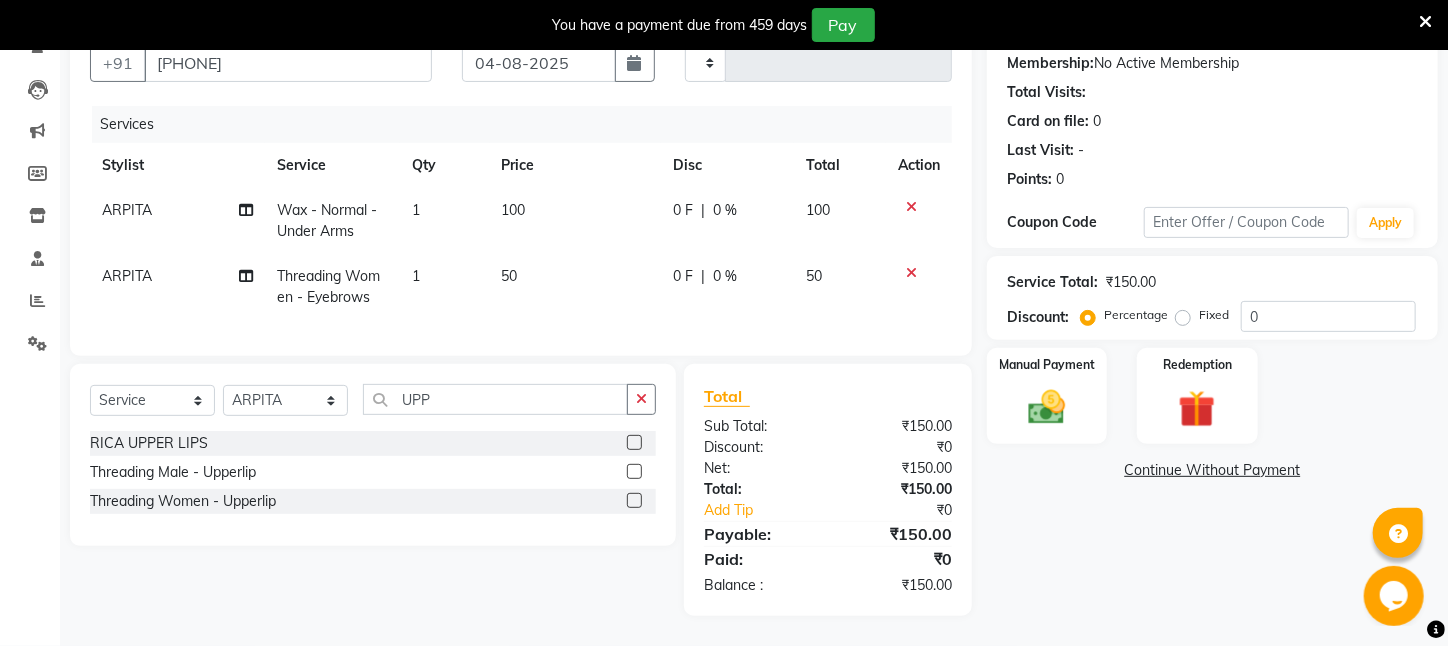 click on "Threading Women    -   Upperlip" 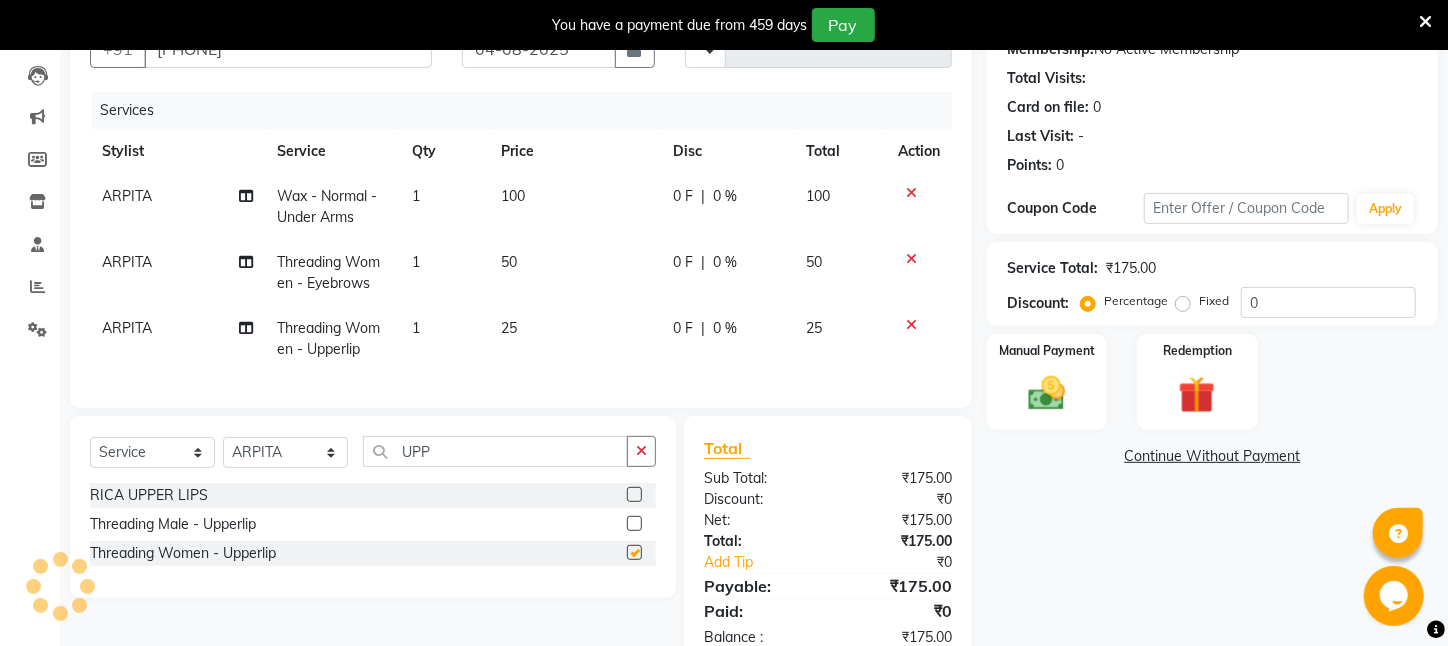 checkbox on "false" 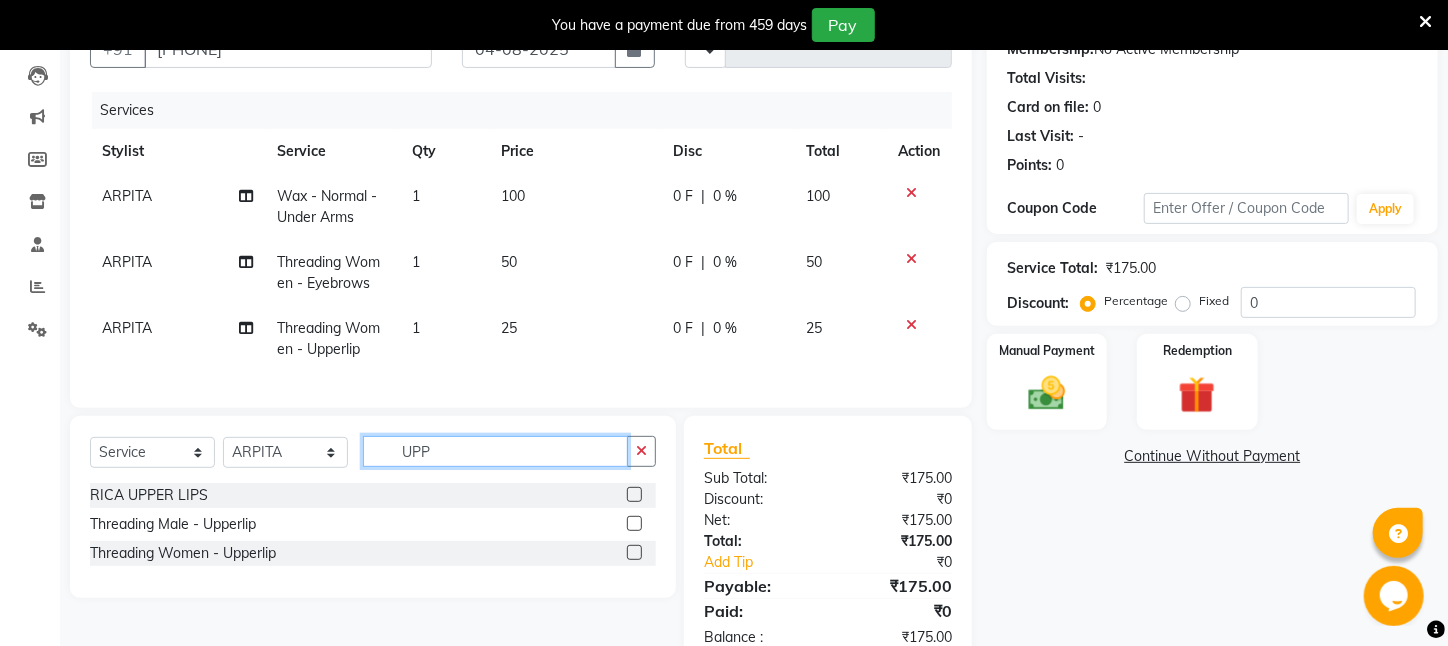 drag, startPoint x: 500, startPoint y: 459, endPoint x: 290, endPoint y: 460, distance: 210.00238 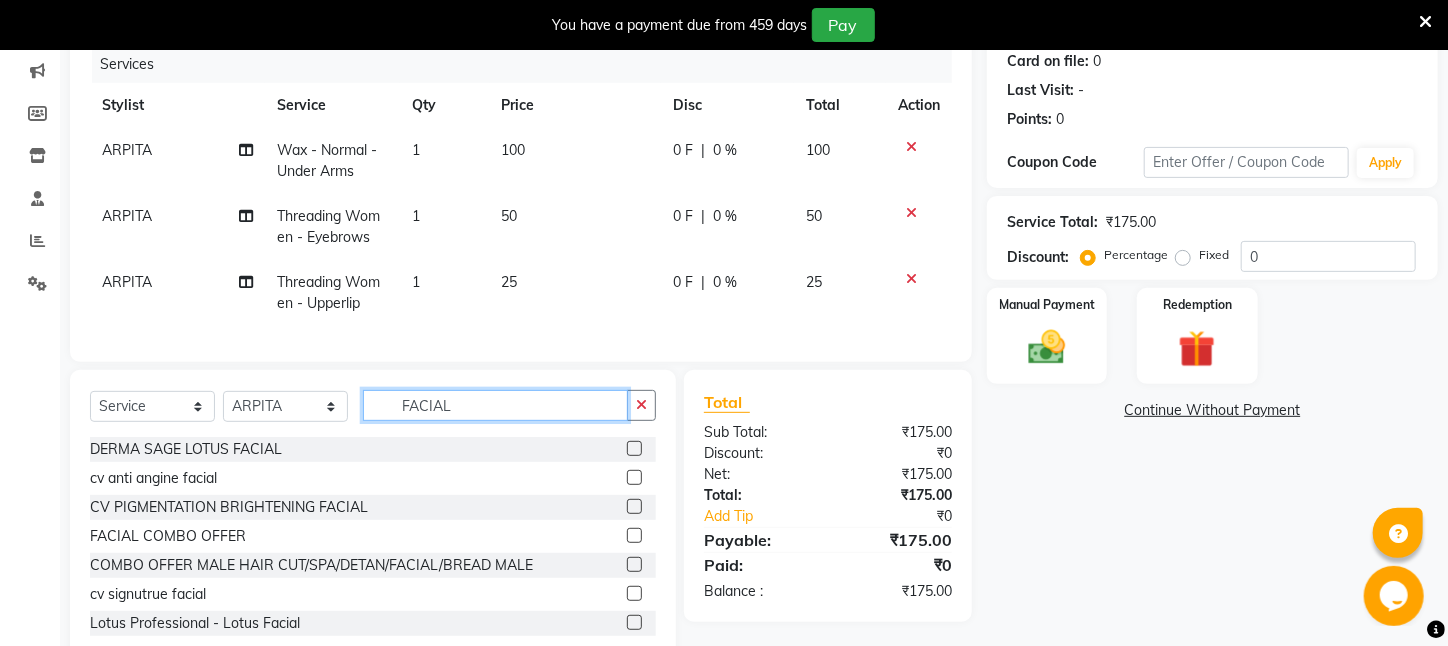 scroll, scrollTop: 316, scrollLeft: 0, axis: vertical 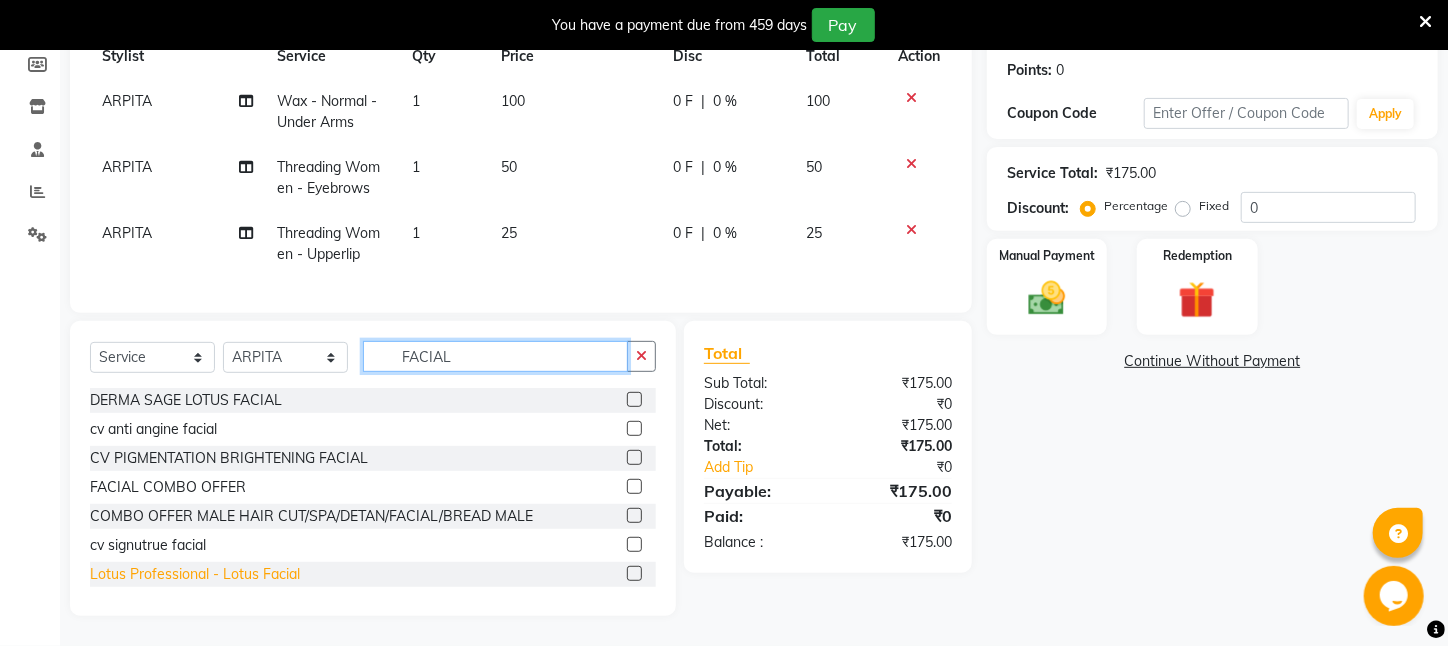 type on "FACIAL" 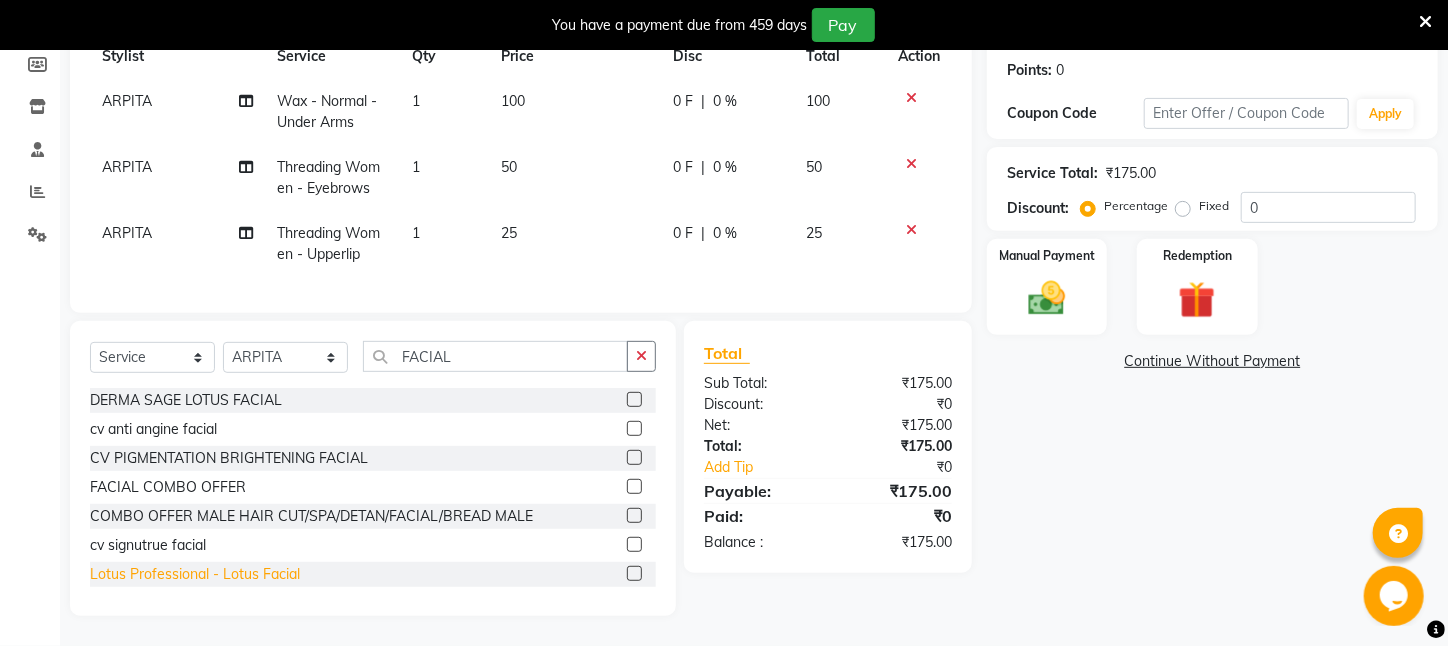 click on "Lotus Professional   -   Lotus Facial" 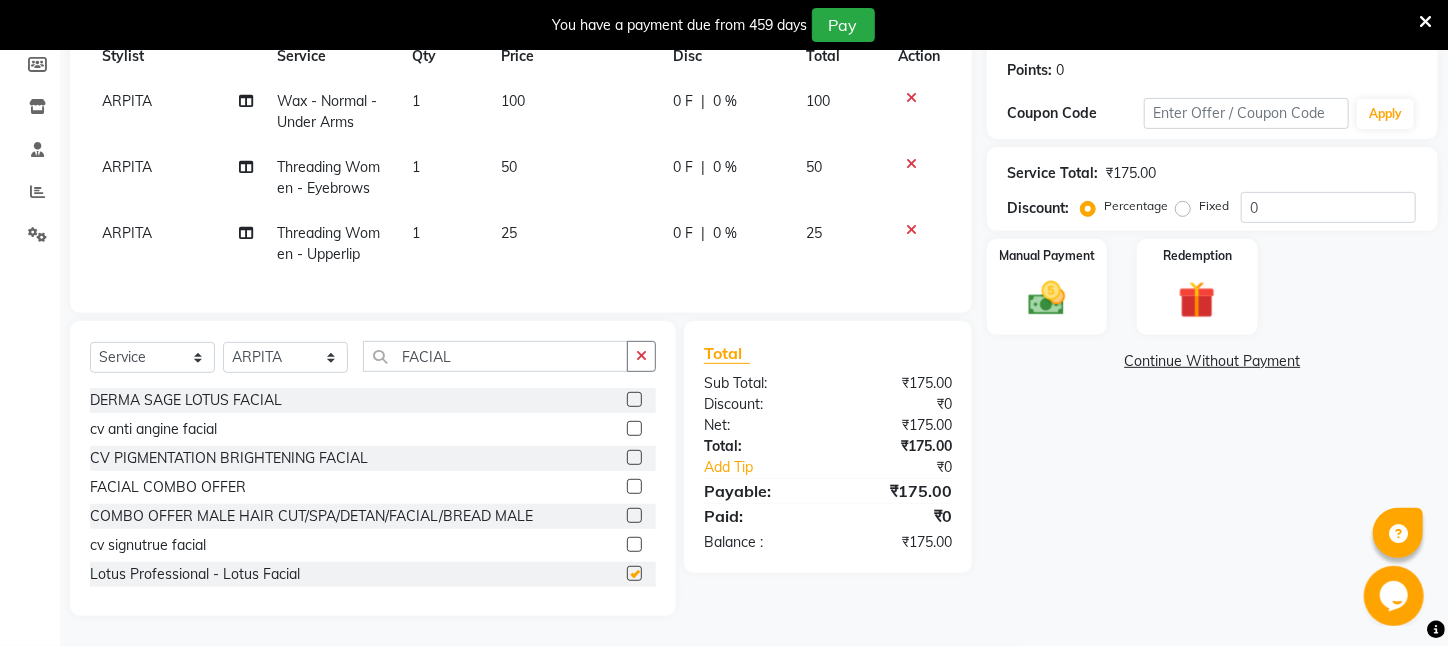checkbox on "false" 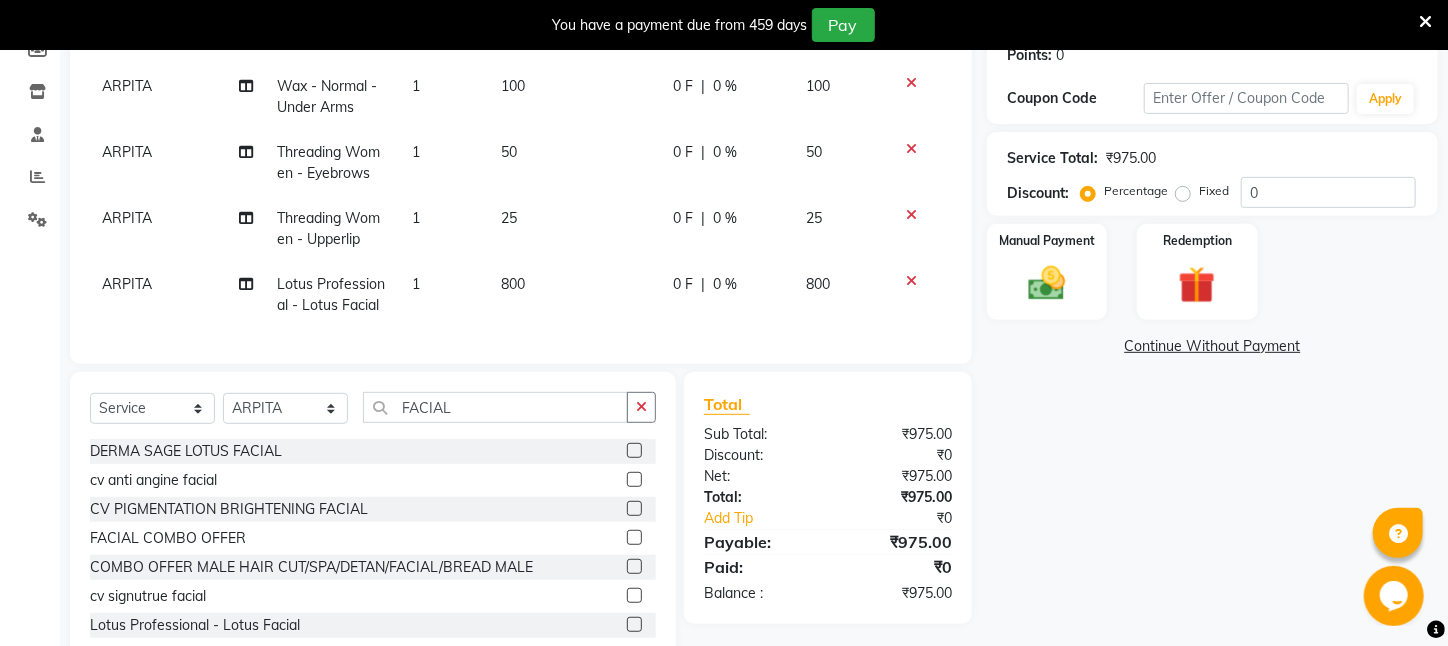click on "800" 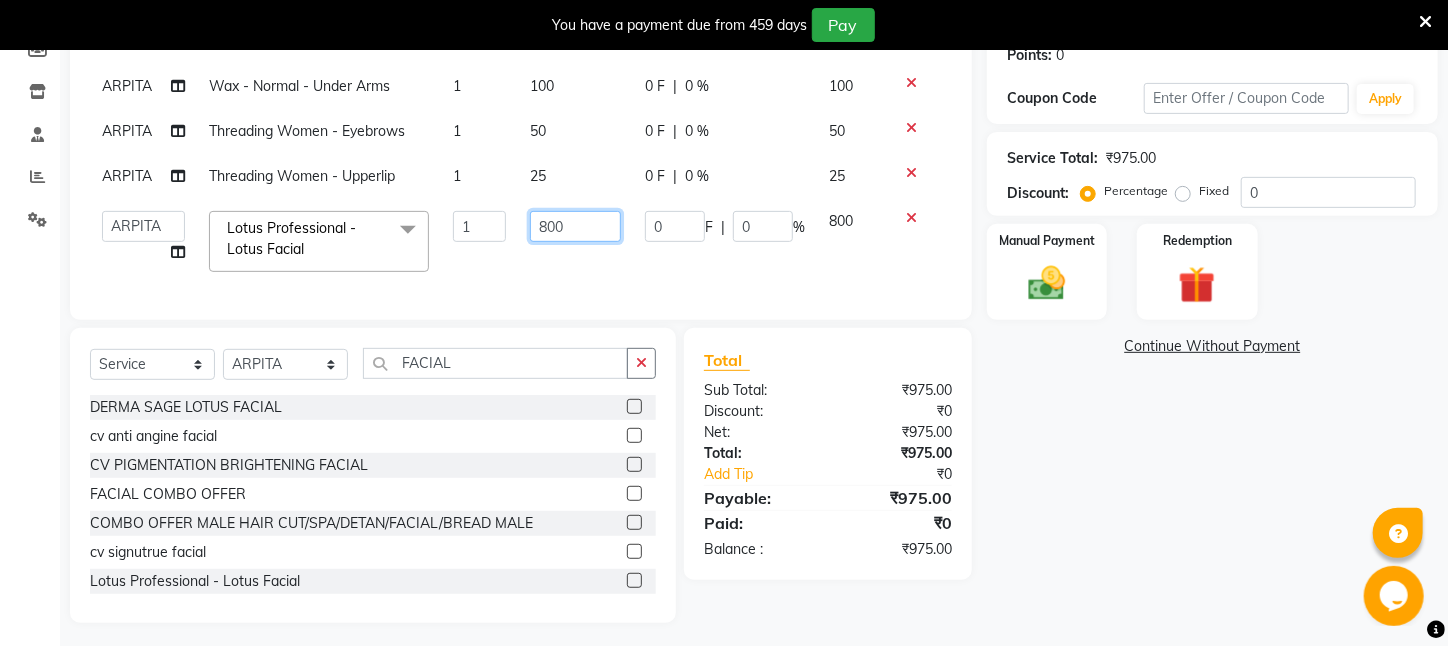 drag, startPoint x: 593, startPoint y: 232, endPoint x: 371, endPoint y: 220, distance: 222.32408 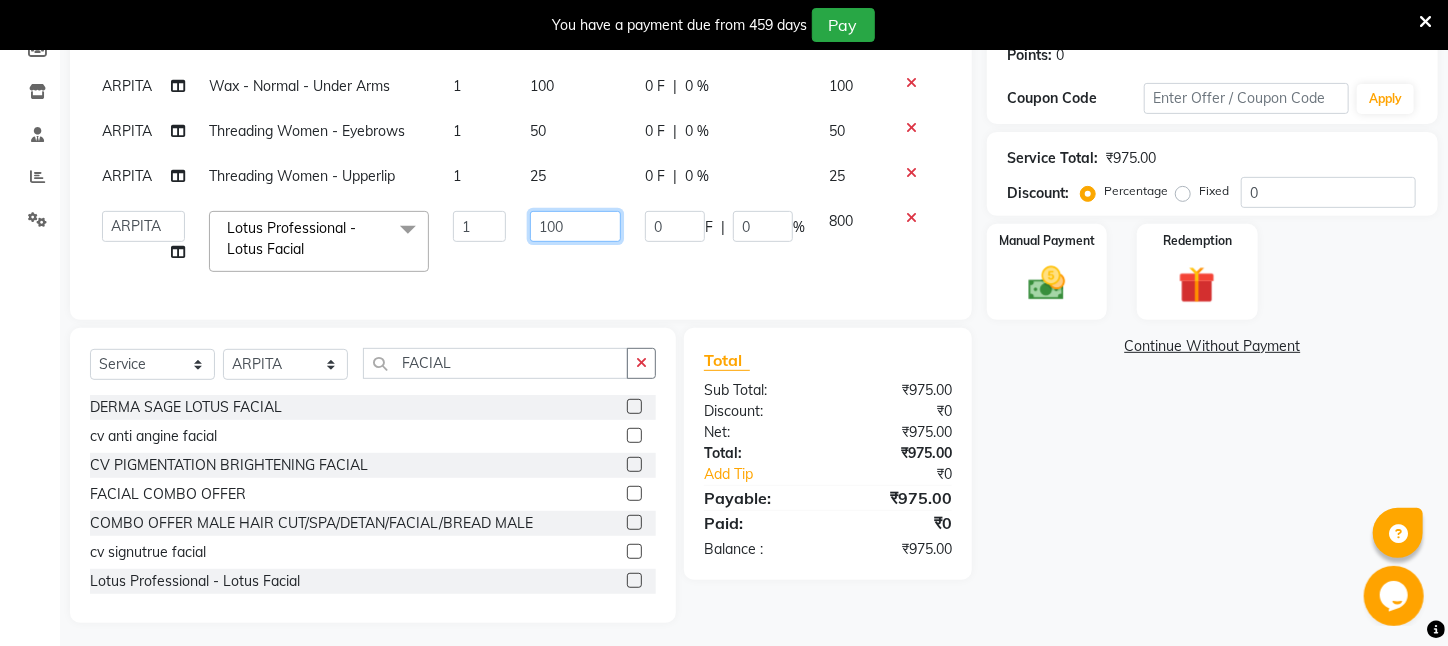 type on "1000" 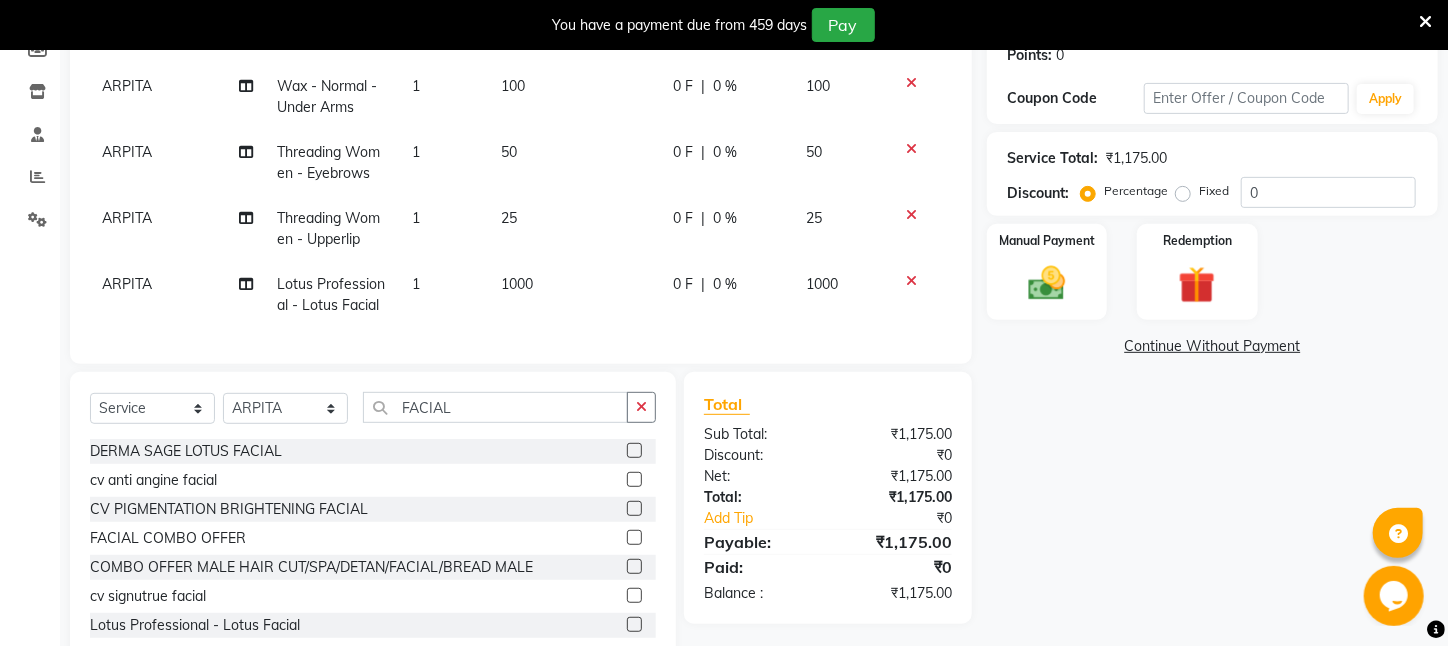 click on "1000" 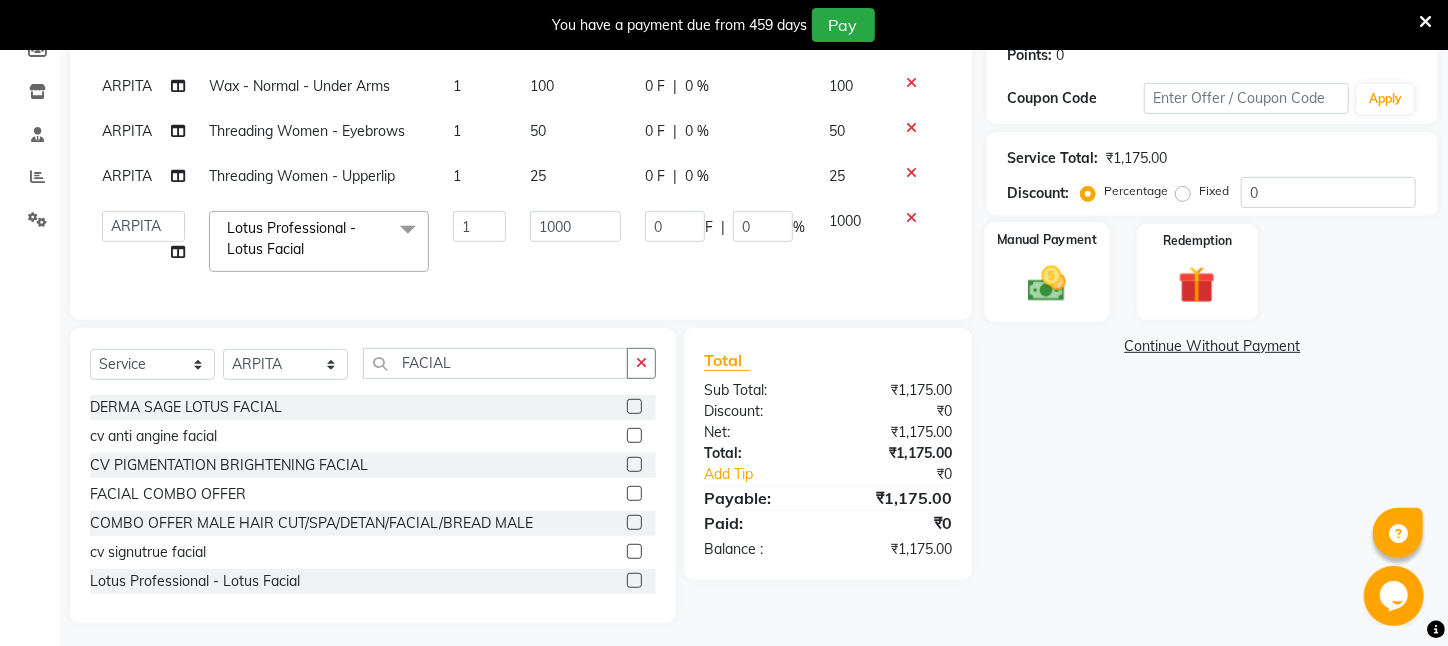 click 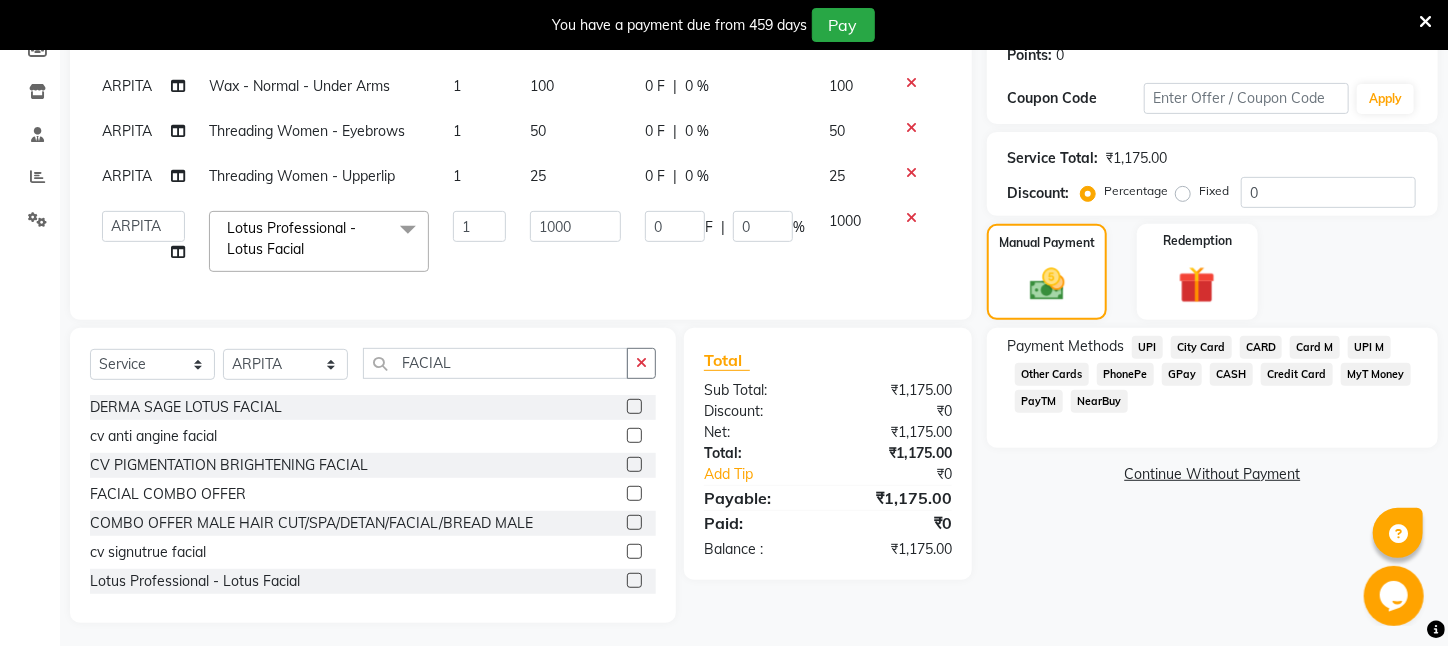click on "PayTM" 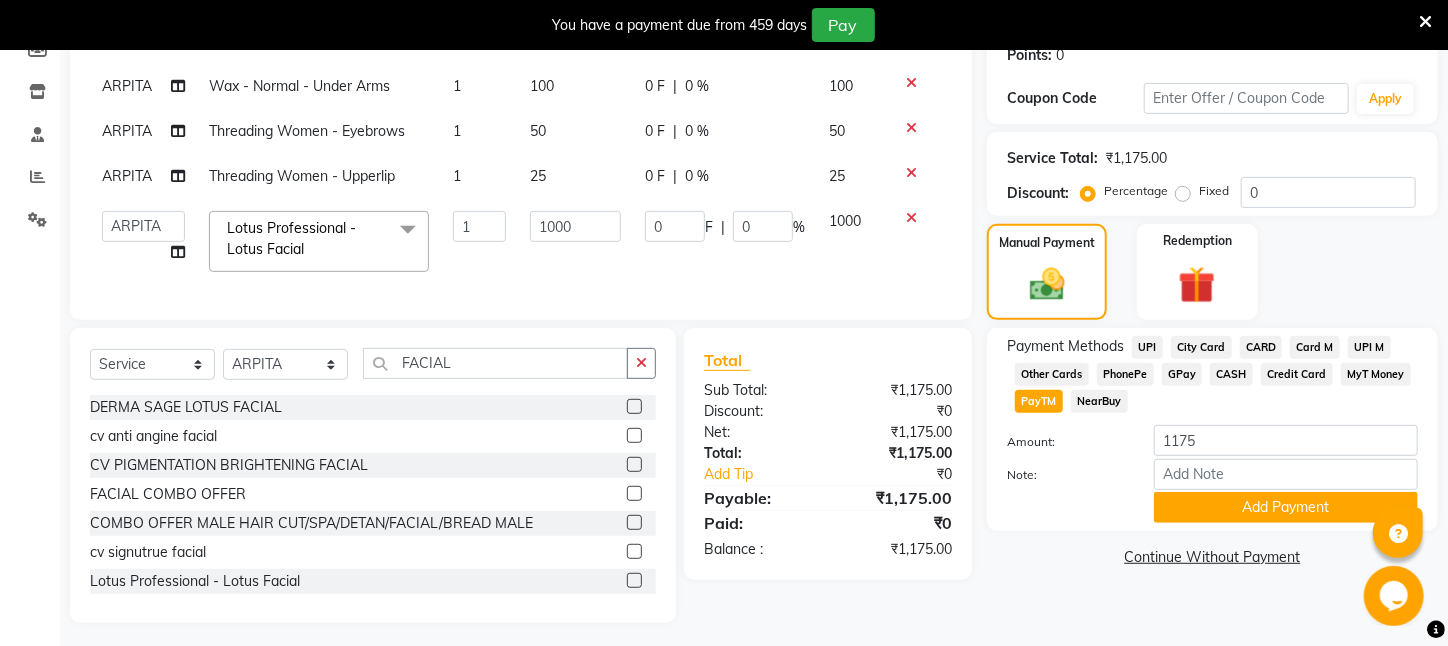 click on "UPI" 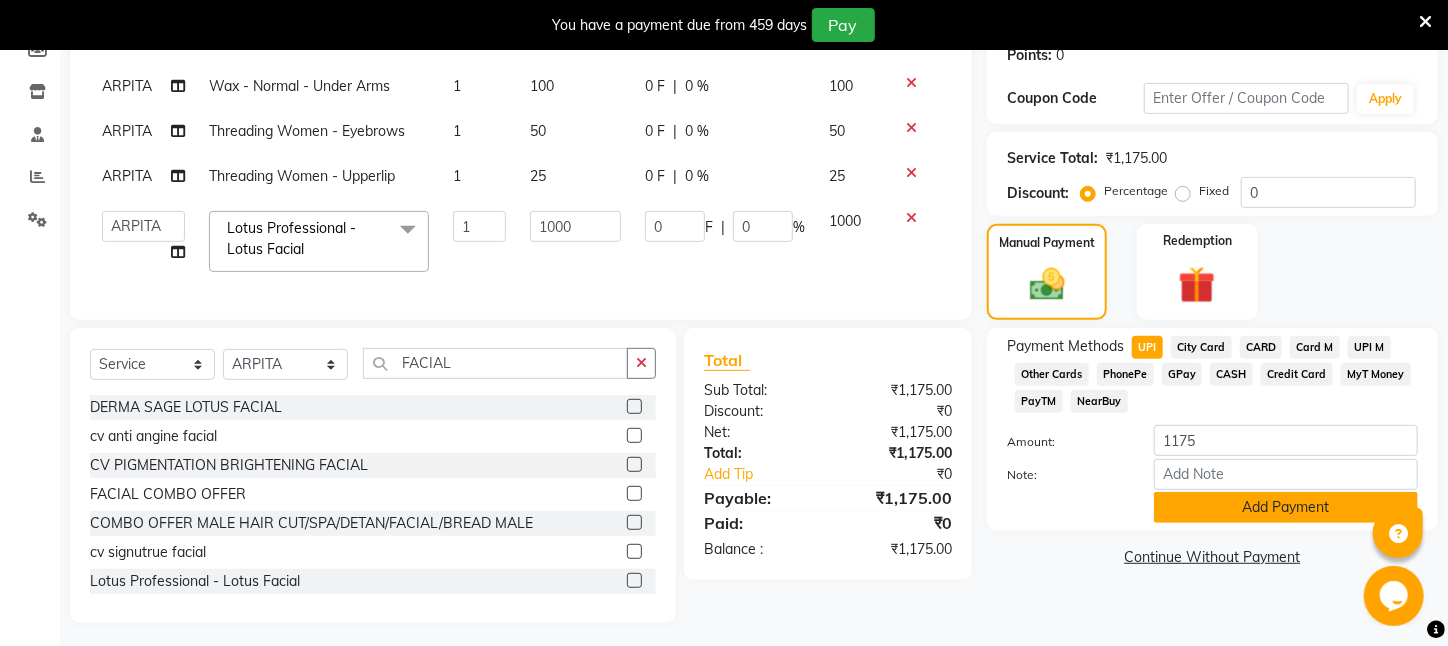 click on "Add Payment" 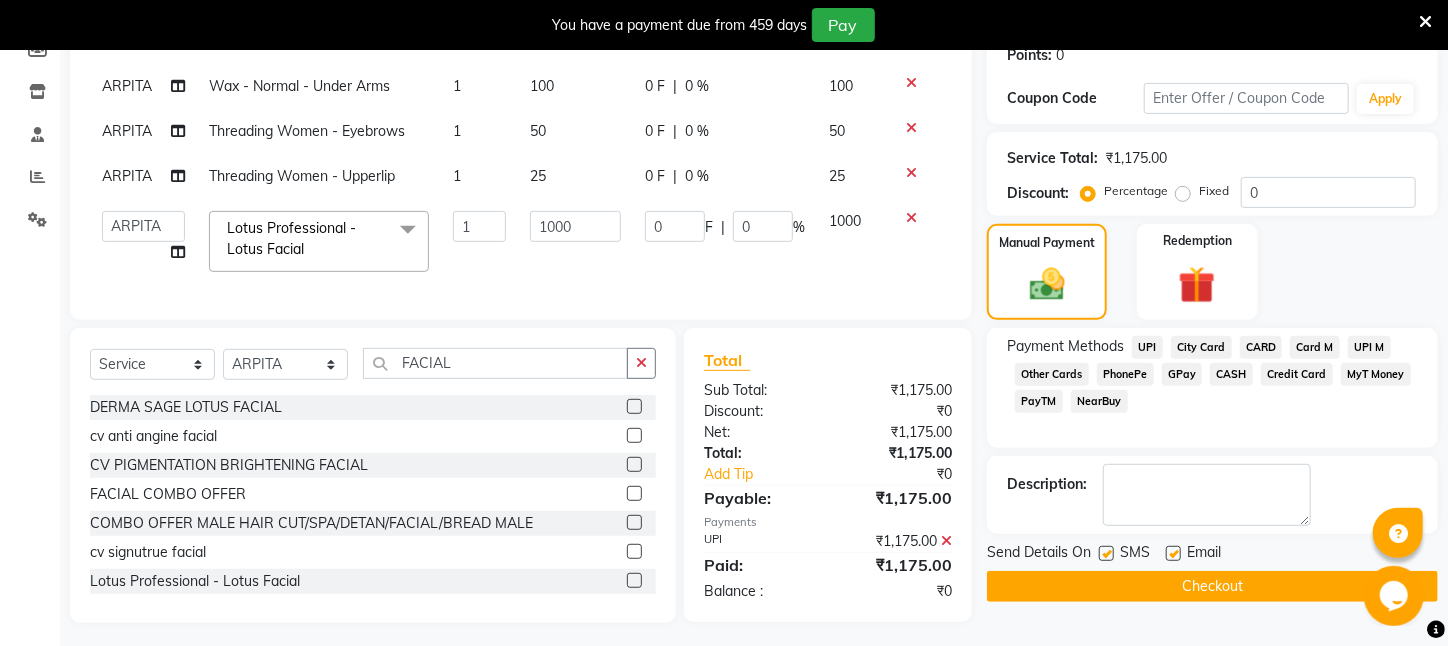 drag, startPoint x: 1242, startPoint y: 597, endPoint x: 1107, endPoint y: 486, distance: 174.77414 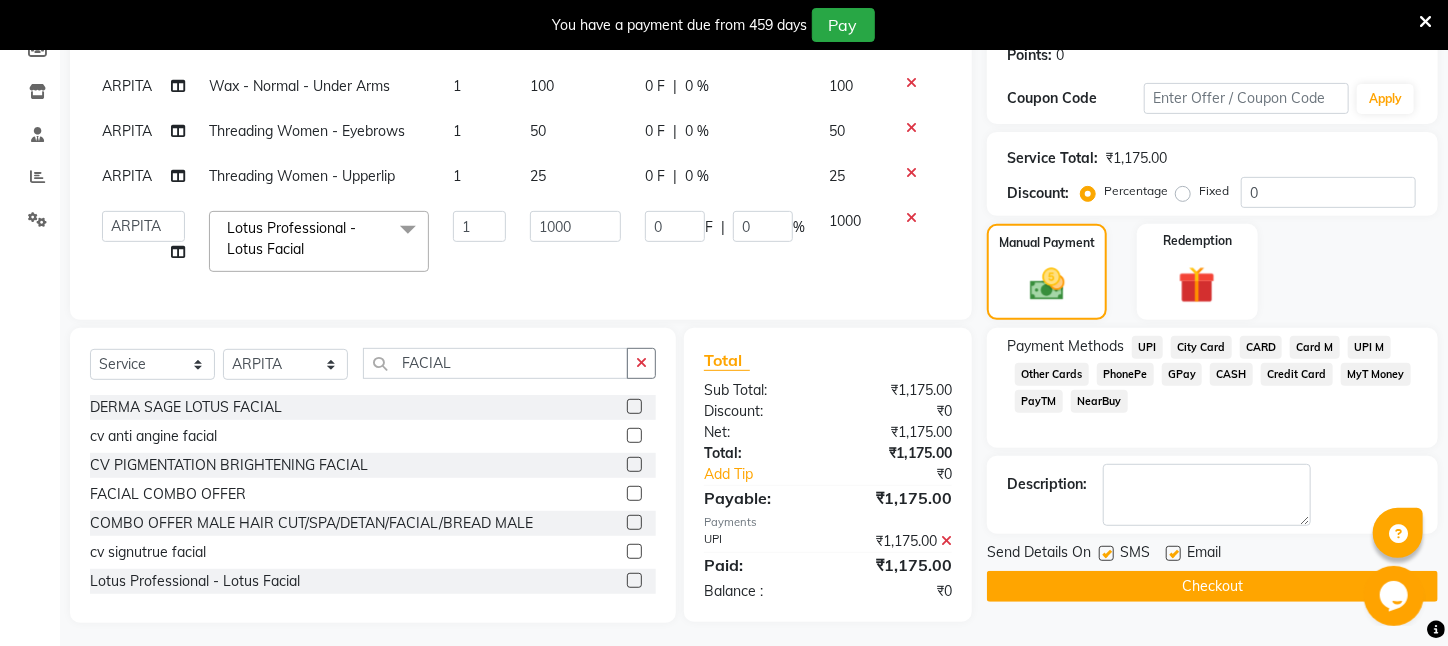 click on "Send Details On SMS Email  Checkout" 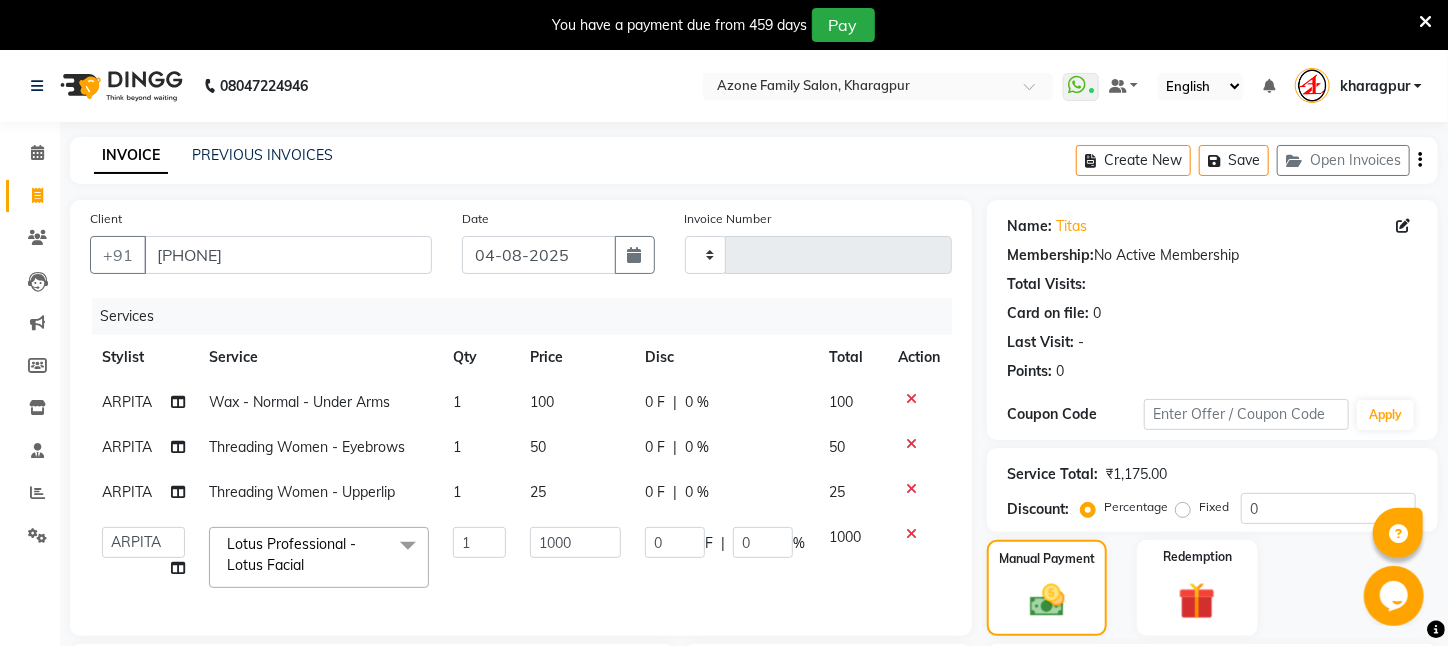 scroll, scrollTop: 337, scrollLeft: 0, axis: vertical 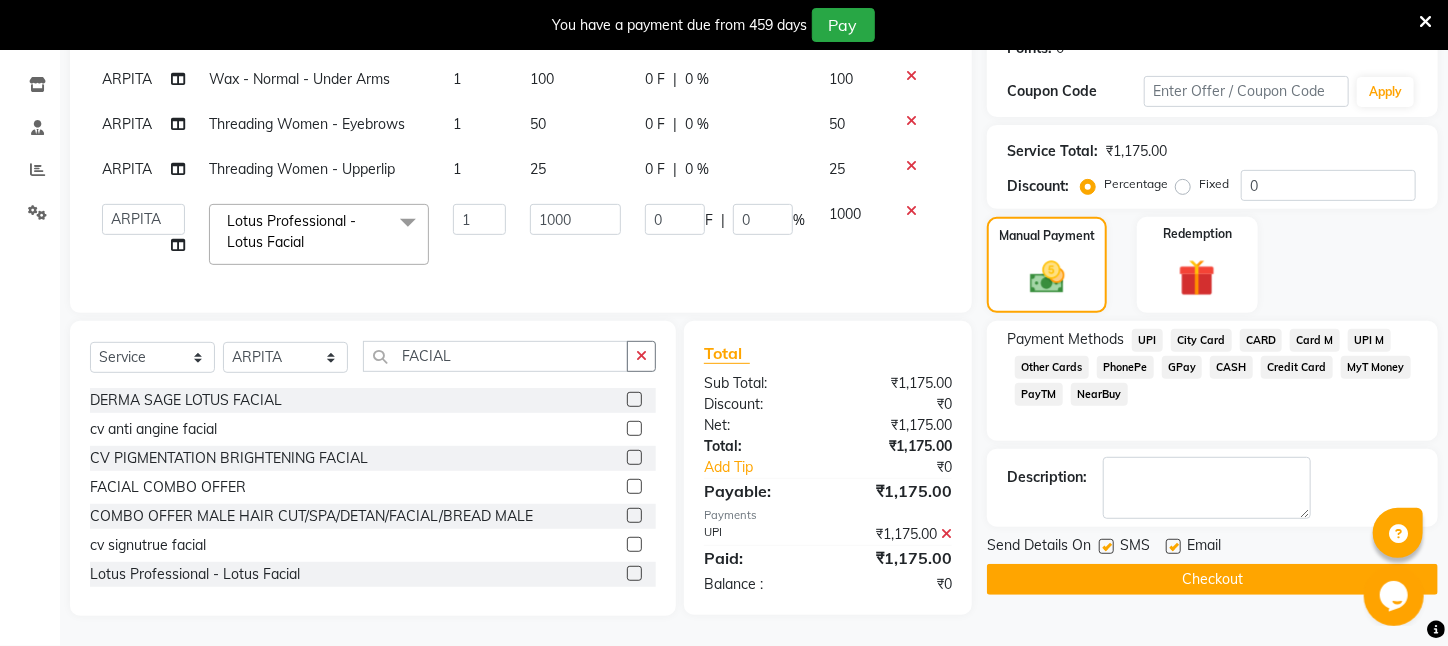click on "Checkout" 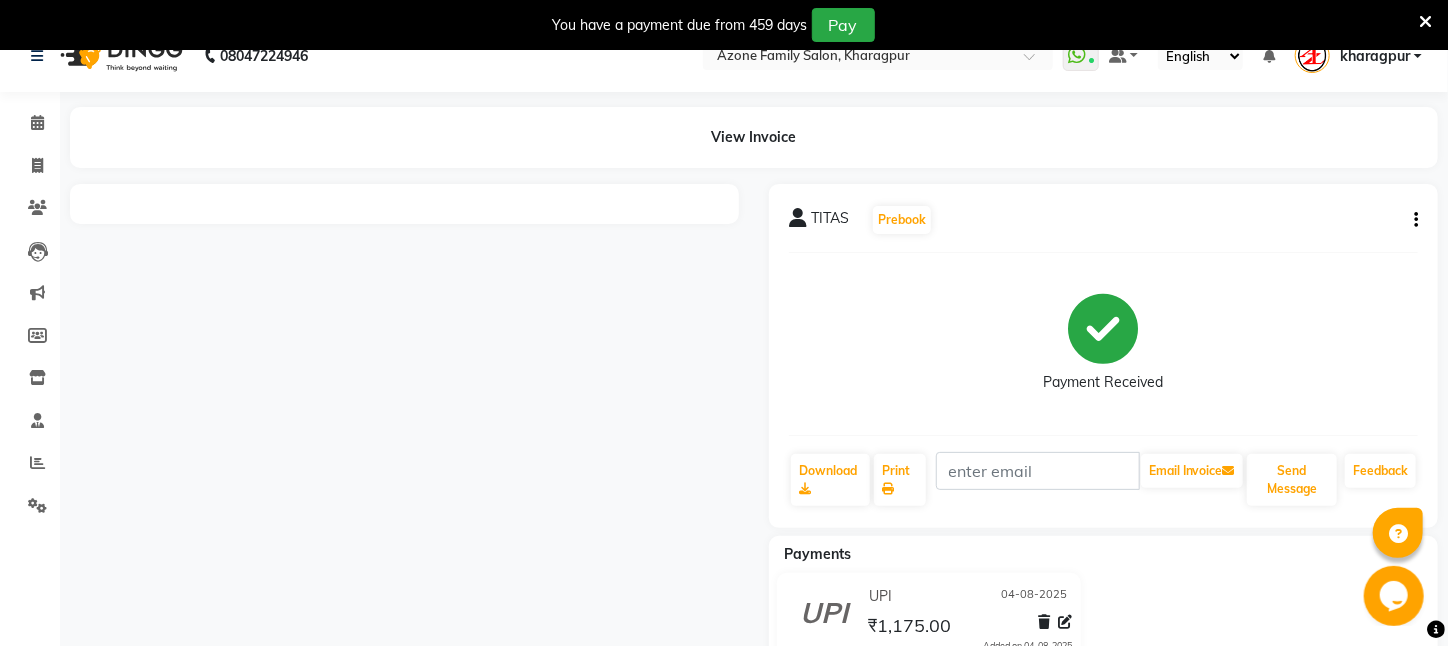 scroll, scrollTop: 0, scrollLeft: 0, axis: both 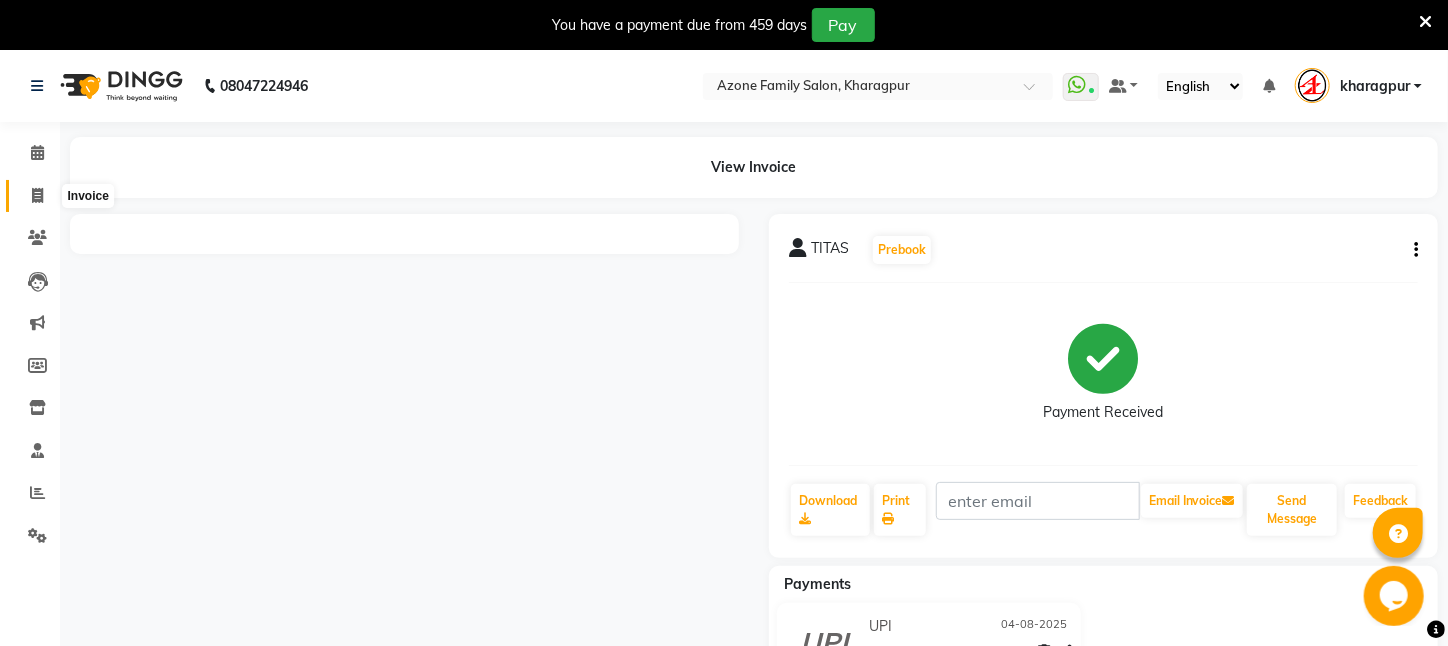 click 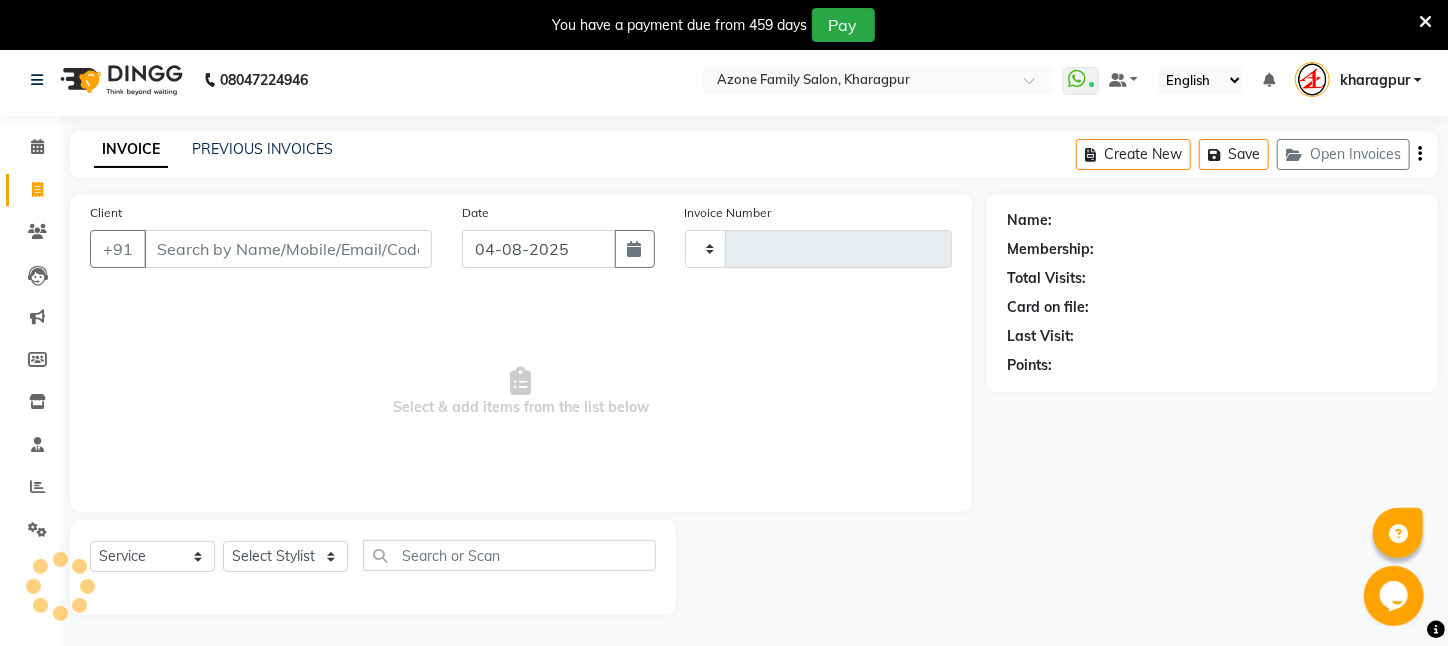 scroll, scrollTop: 50, scrollLeft: 0, axis: vertical 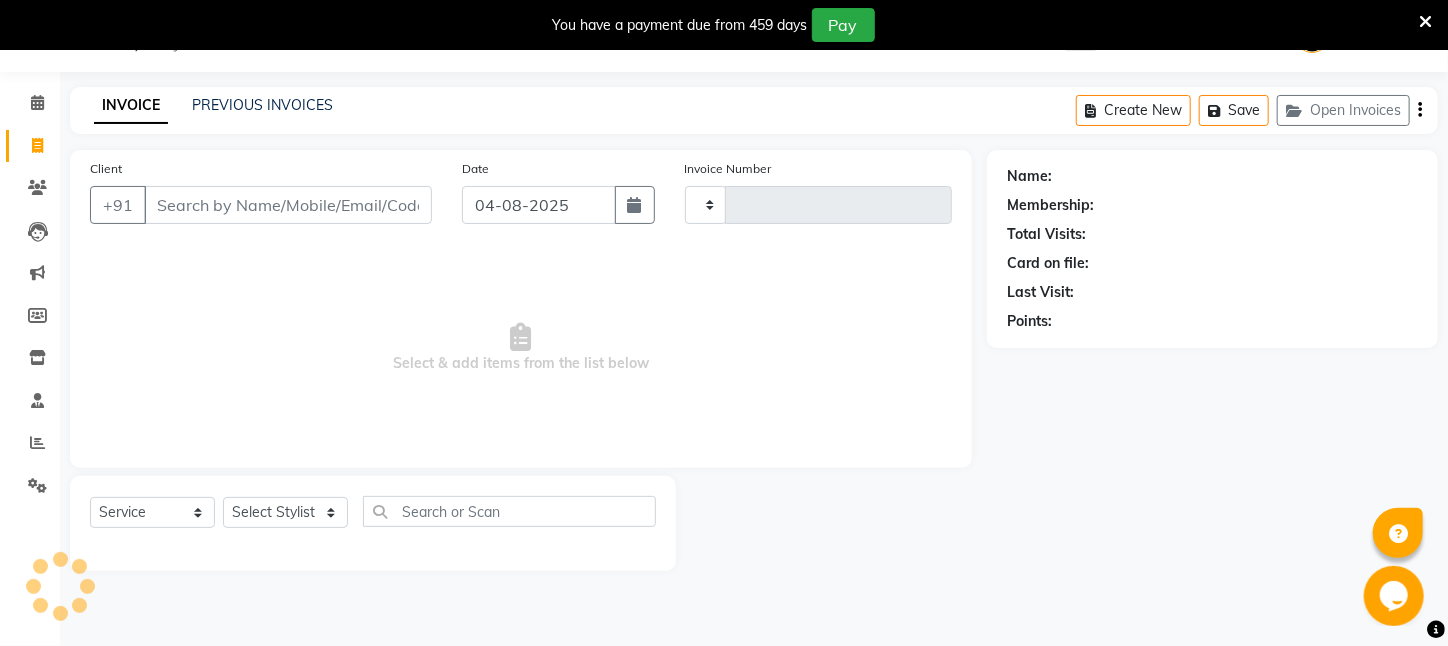 type on "[POSTAL_CODE]" 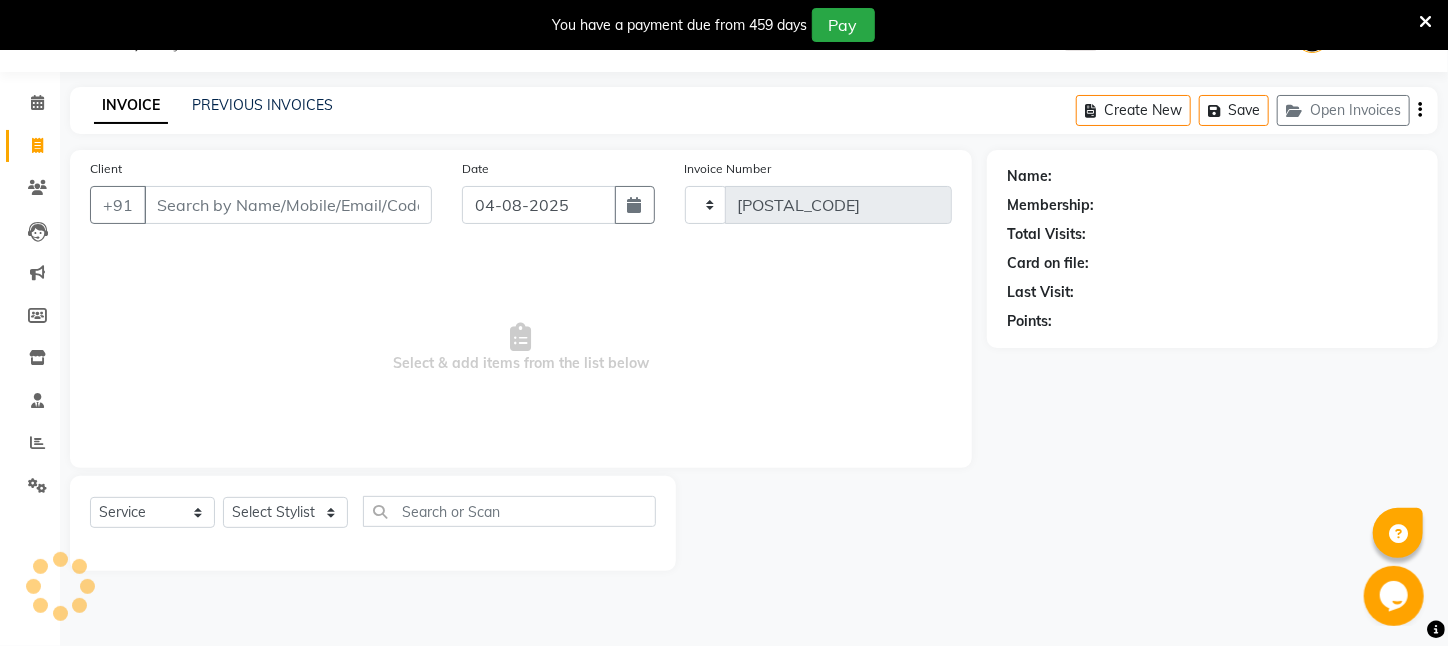 select on "4296" 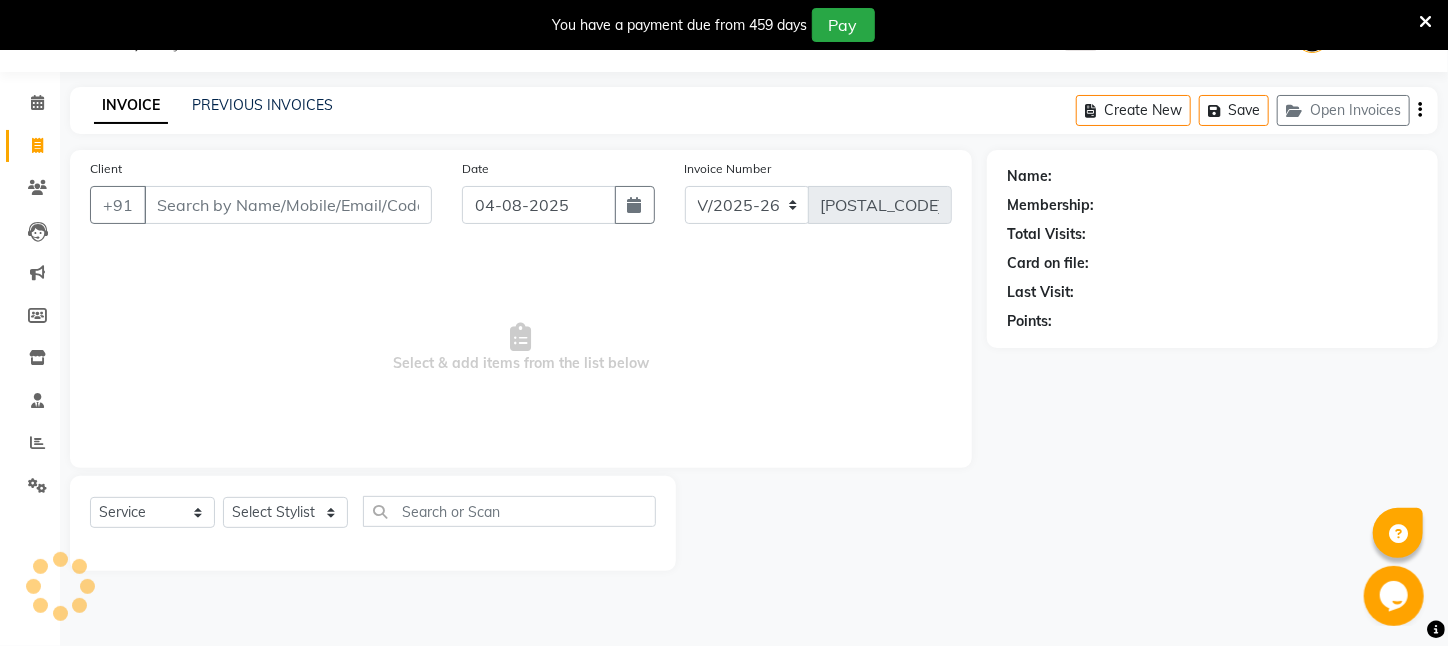 click on "Client" at bounding box center (288, 205) 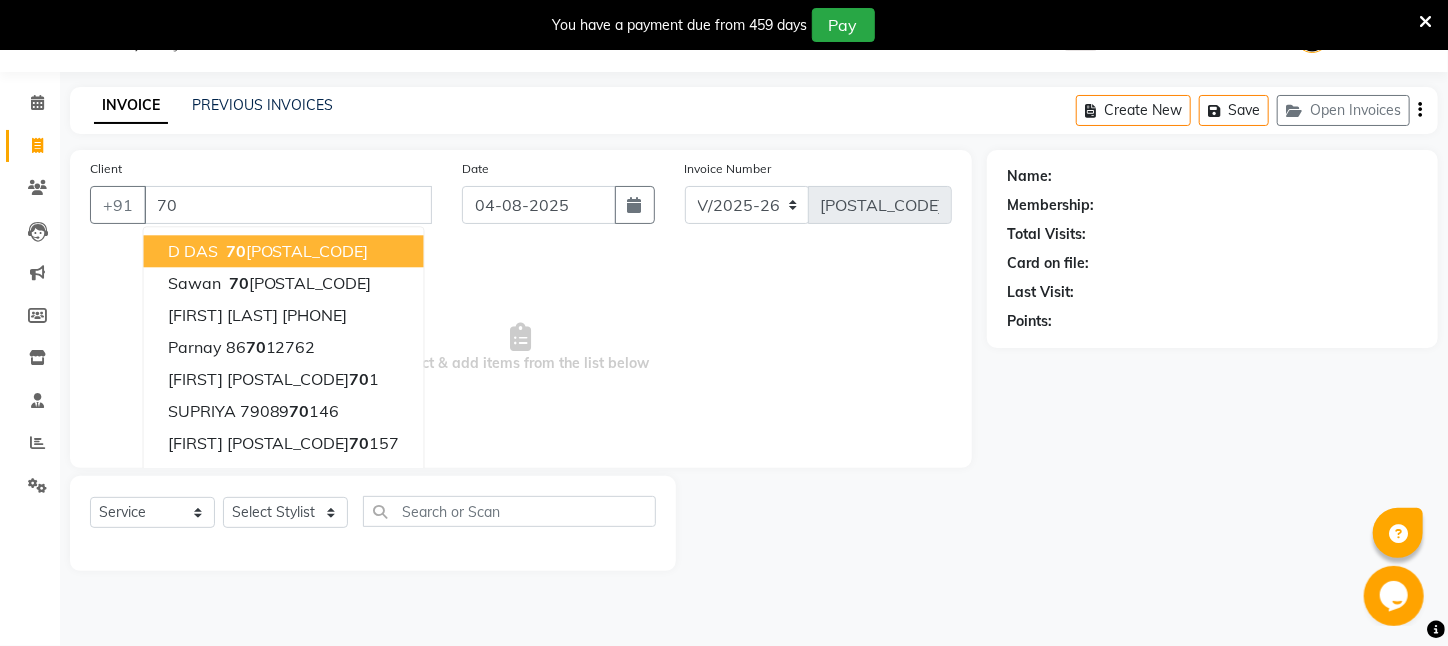 type on "7" 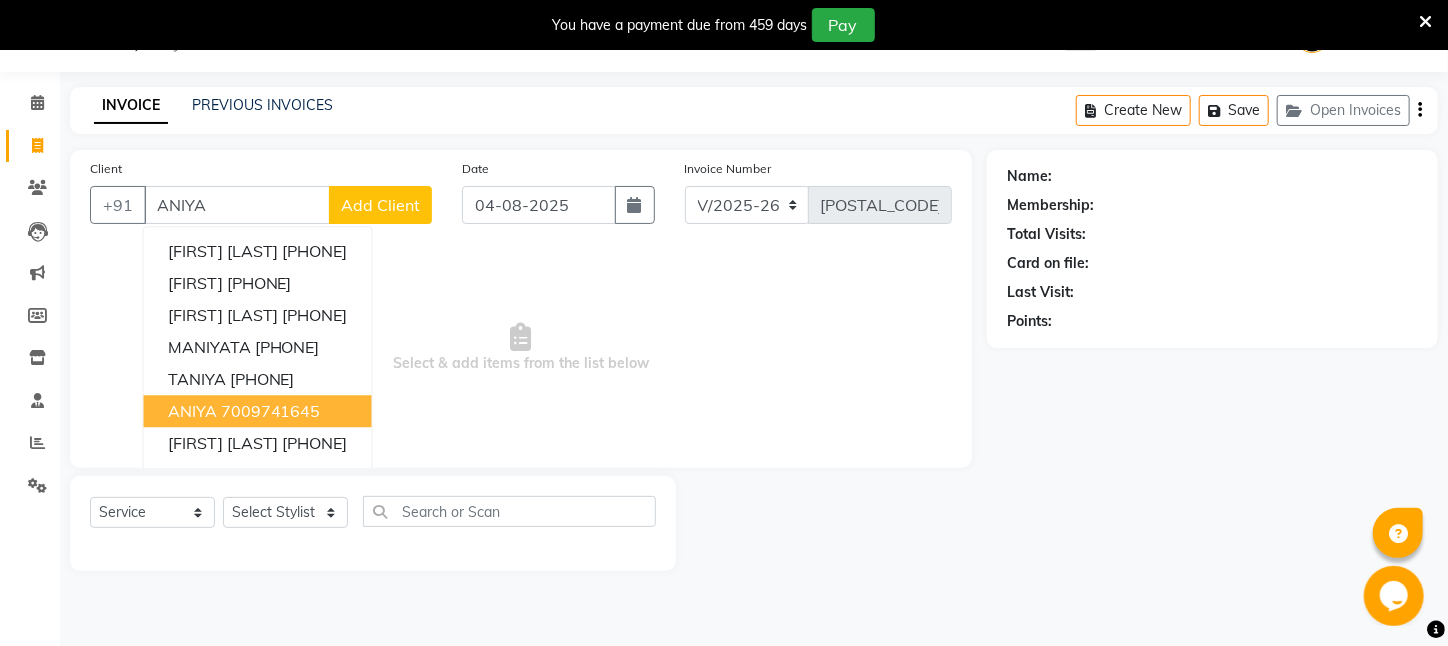 click on "7009741645" at bounding box center [271, 411] 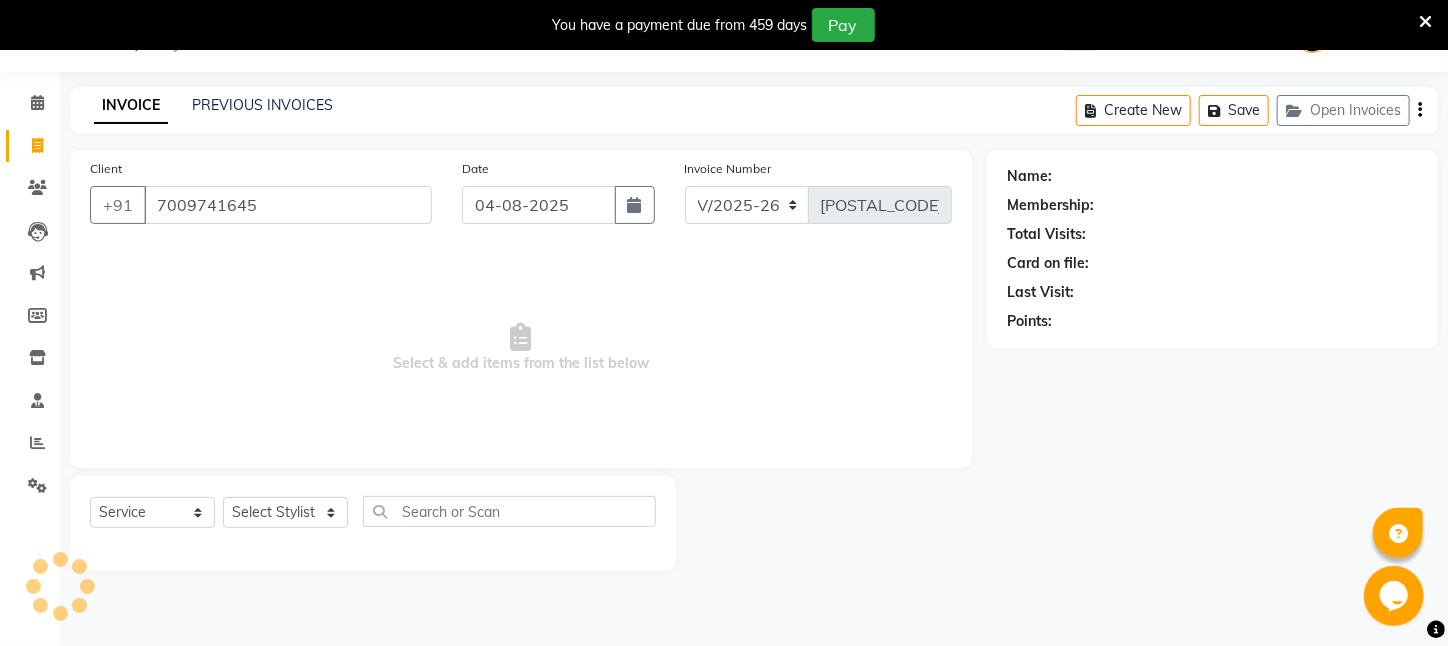 type on "7009741645" 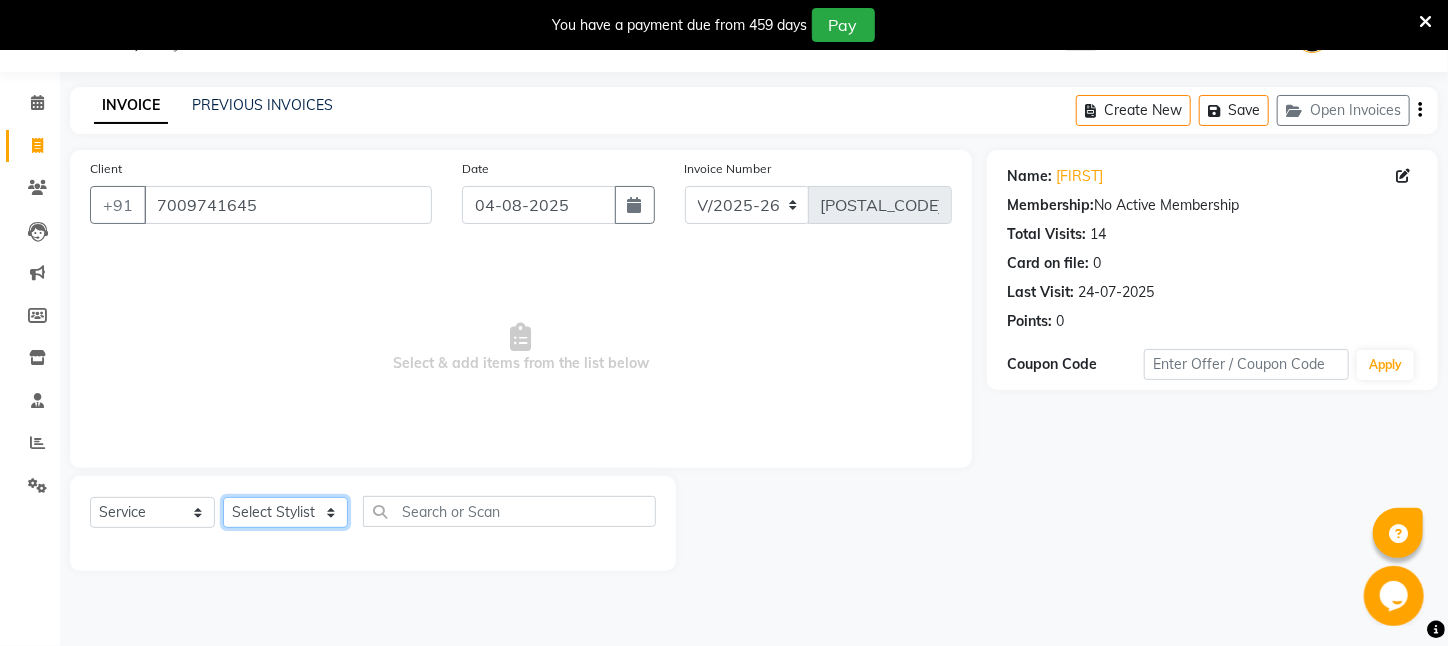 click on "Select Stylist Aftab Ansar  ARPITA DEEPIKA IMRAAN Injamam KESHAV kharagpur Mahadev Pal Manisha MOUMITA NEHA Rahim Ruma SAIMA Shibani Sujit Suman TINKU Venu" 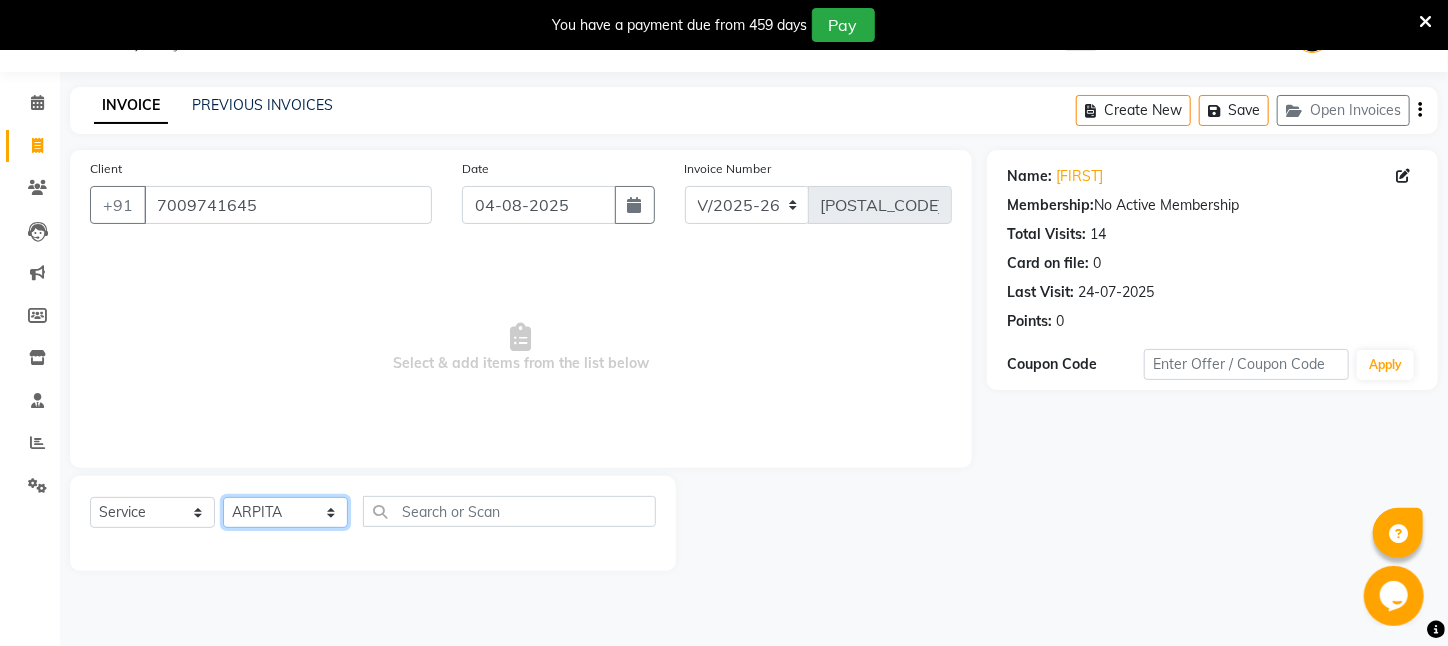 click on "Select Stylist Aftab Ansar  ARPITA DEEPIKA IMRAAN Injamam KESHAV kharagpur Mahadev Pal Manisha MOUMITA NEHA Rahim Ruma SAIMA Shibani Sujit Suman TINKU Venu" 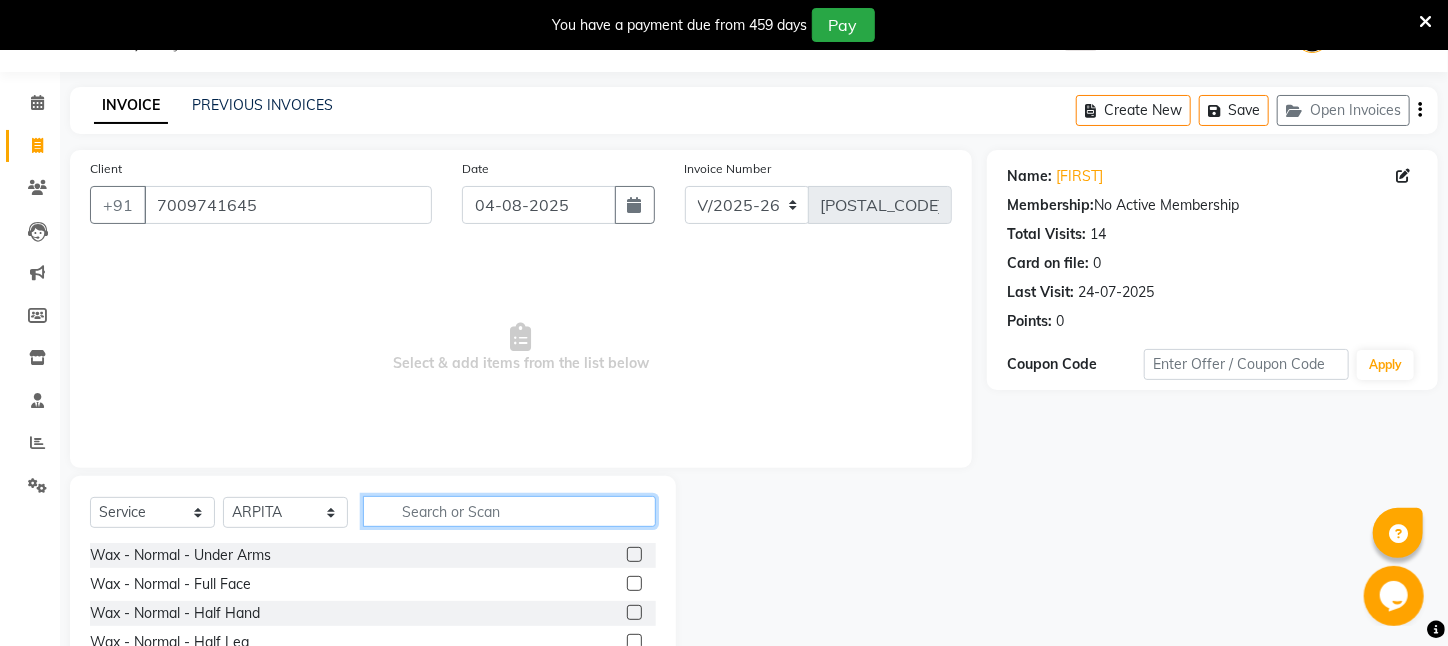click 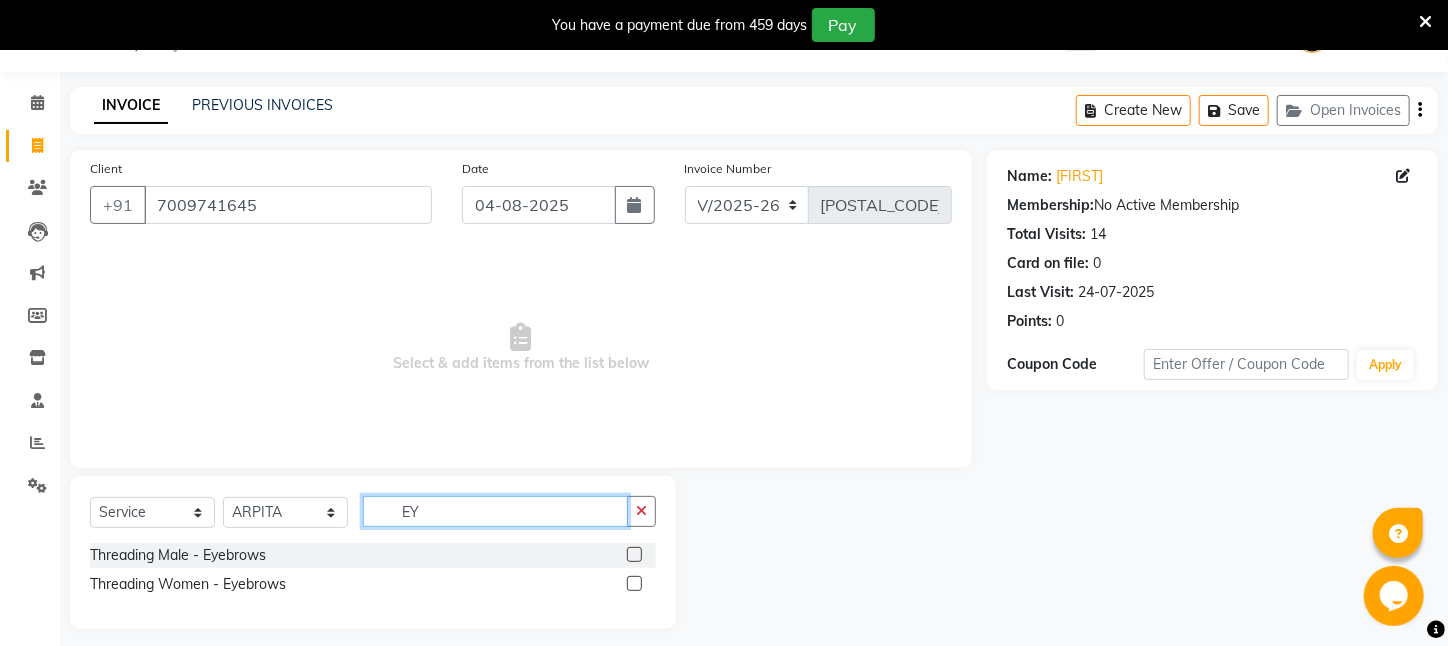 type on "E" 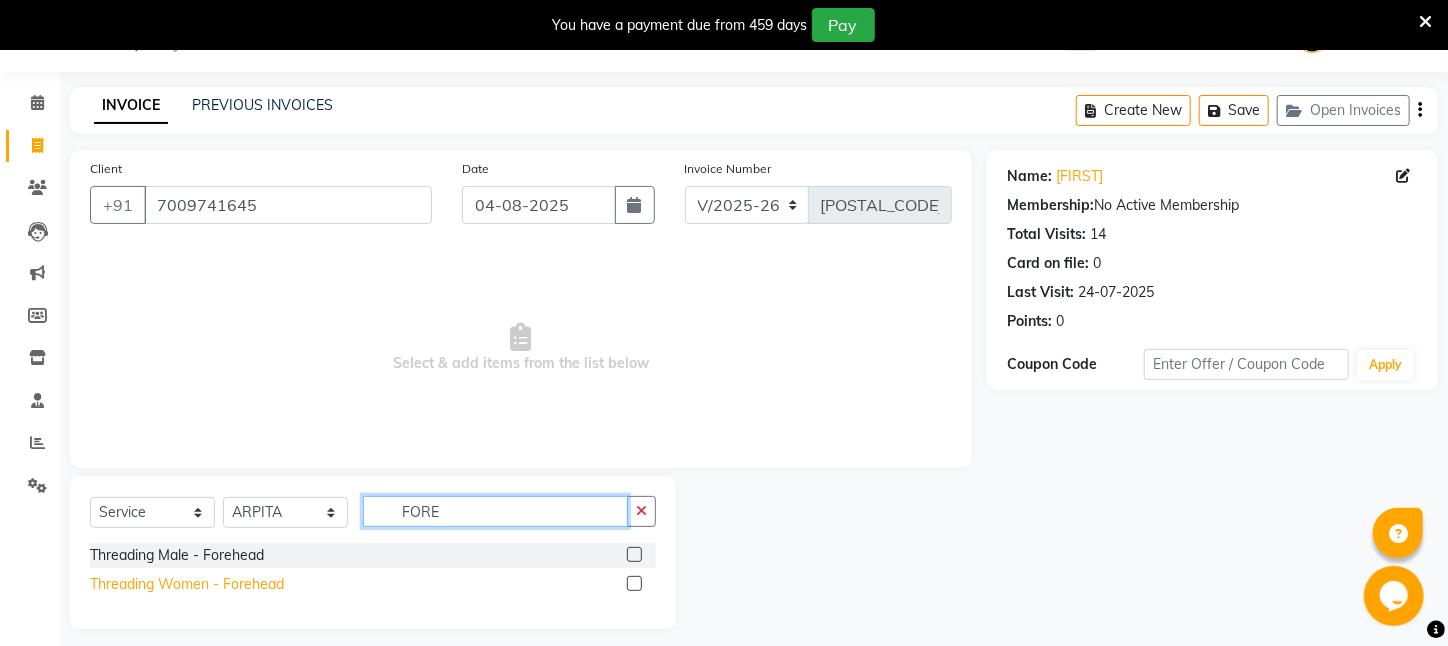 type on "FORE" 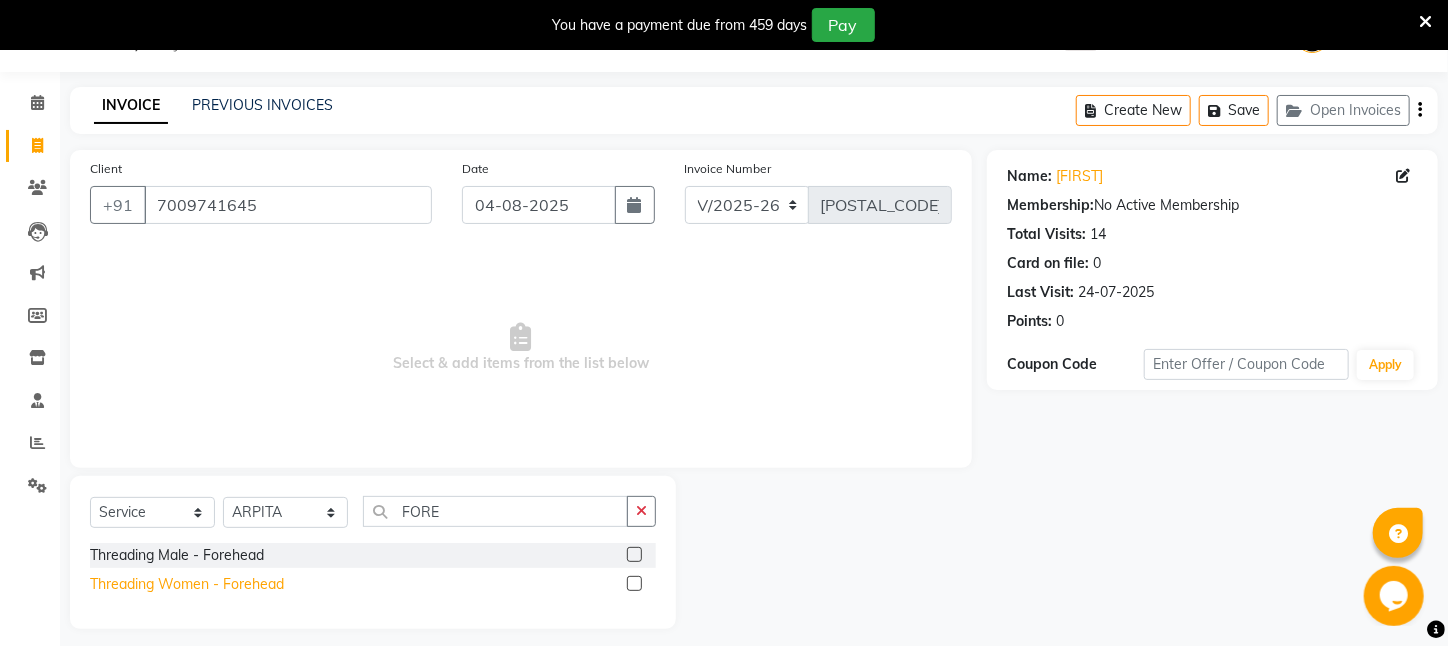 click on "Threading Women    -   Forehead" 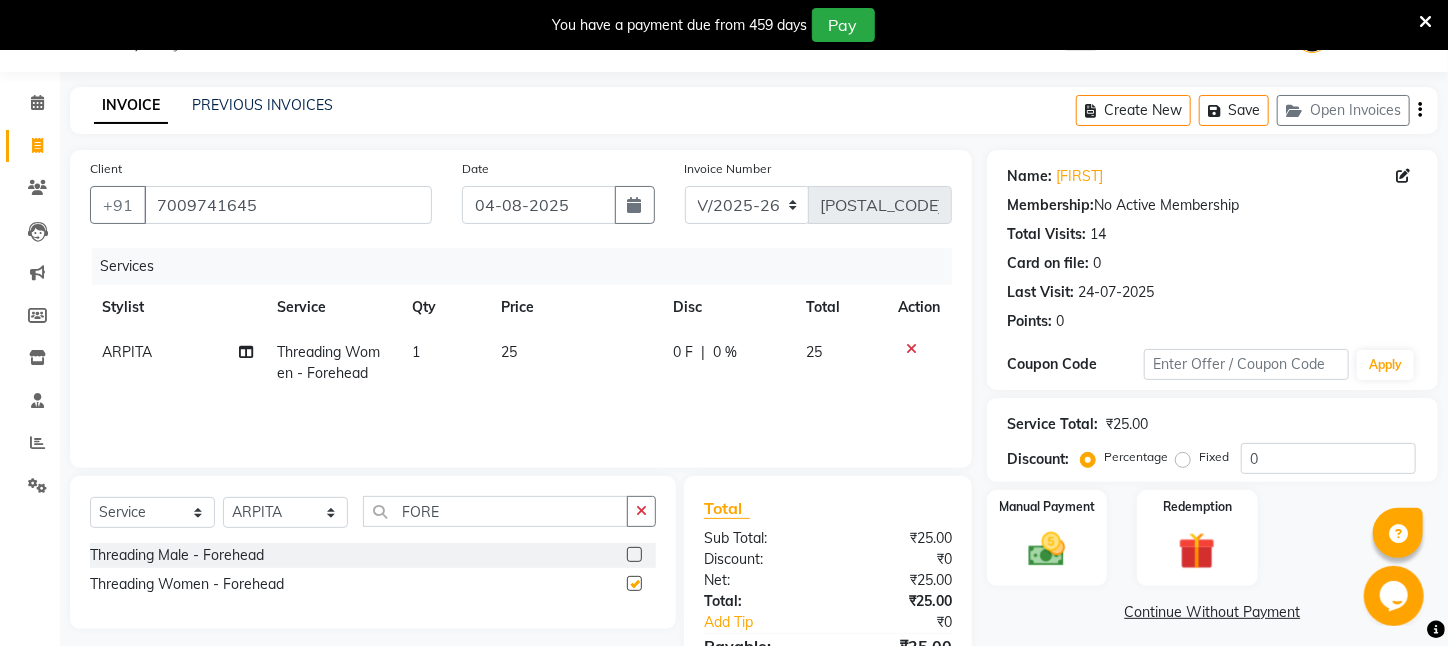checkbox on "false" 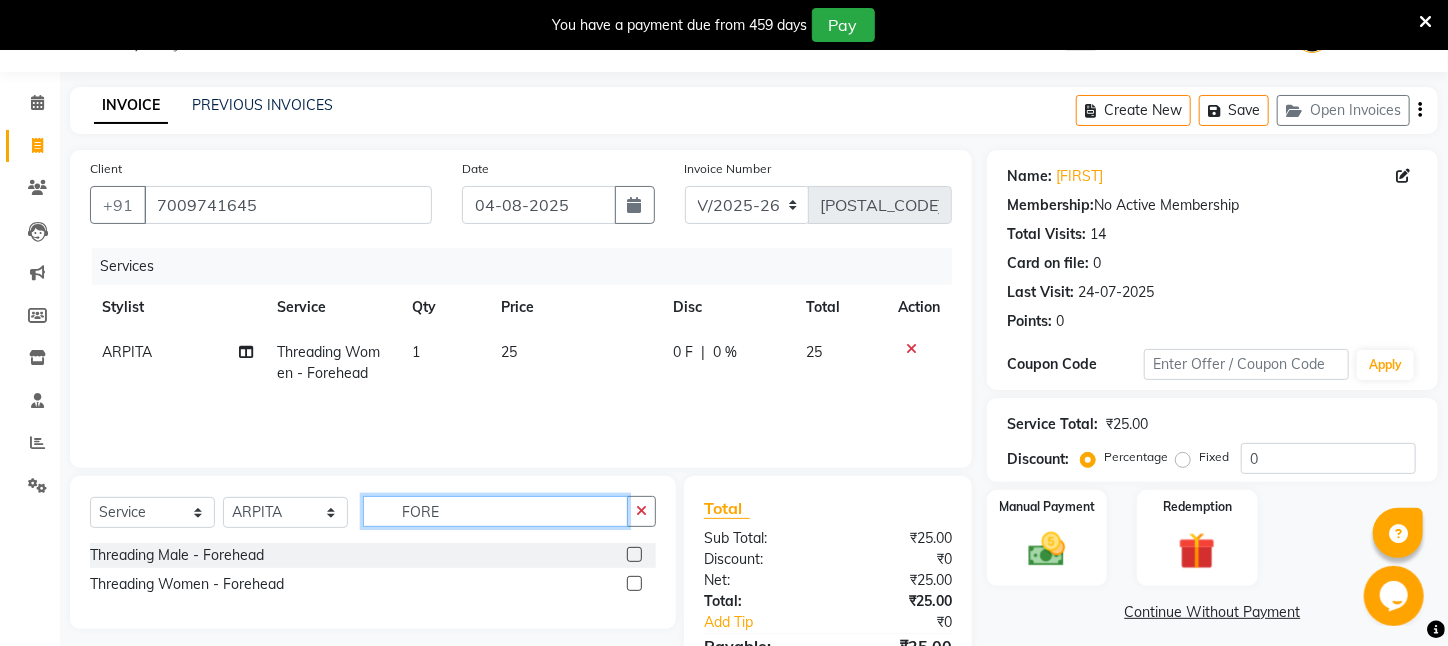 drag, startPoint x: 486, startPoint y: 509, endPoint x: 341, endPoint y: 507, distance: 145.0138 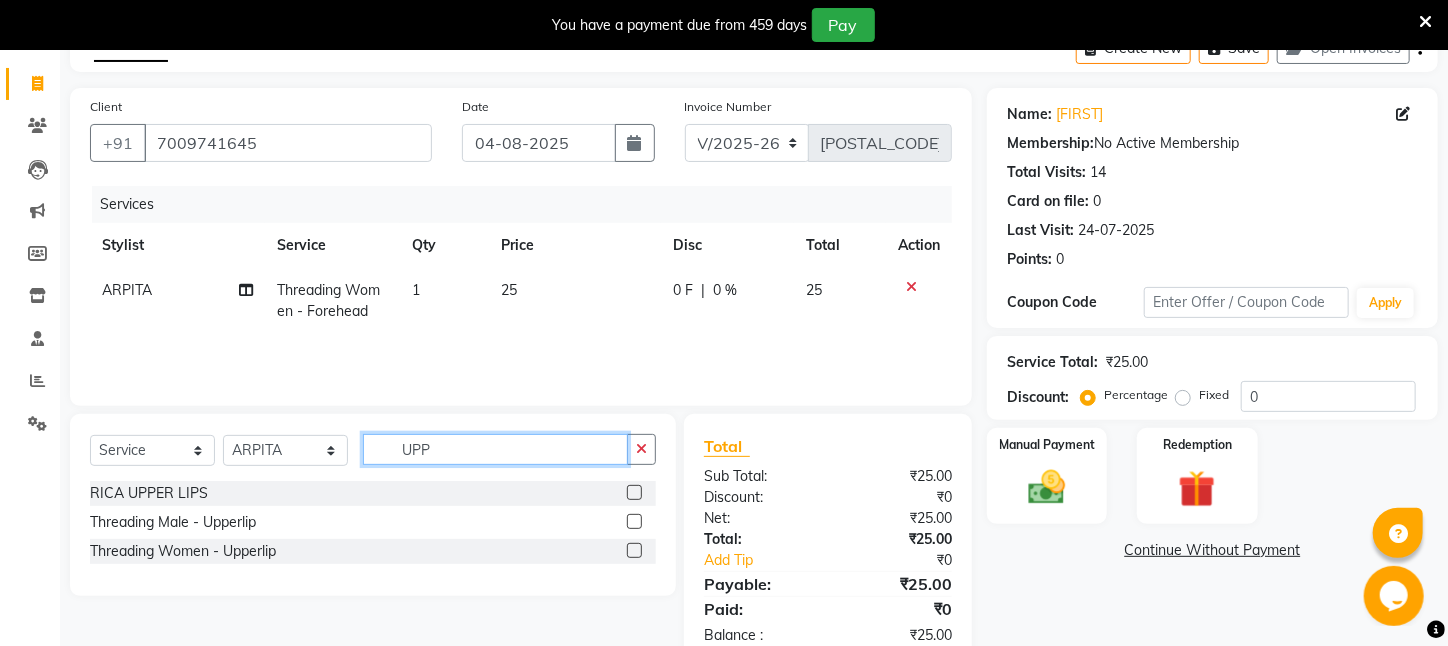 scroll, scrollTop: 161, scrollLeft: 0, axis: vertical 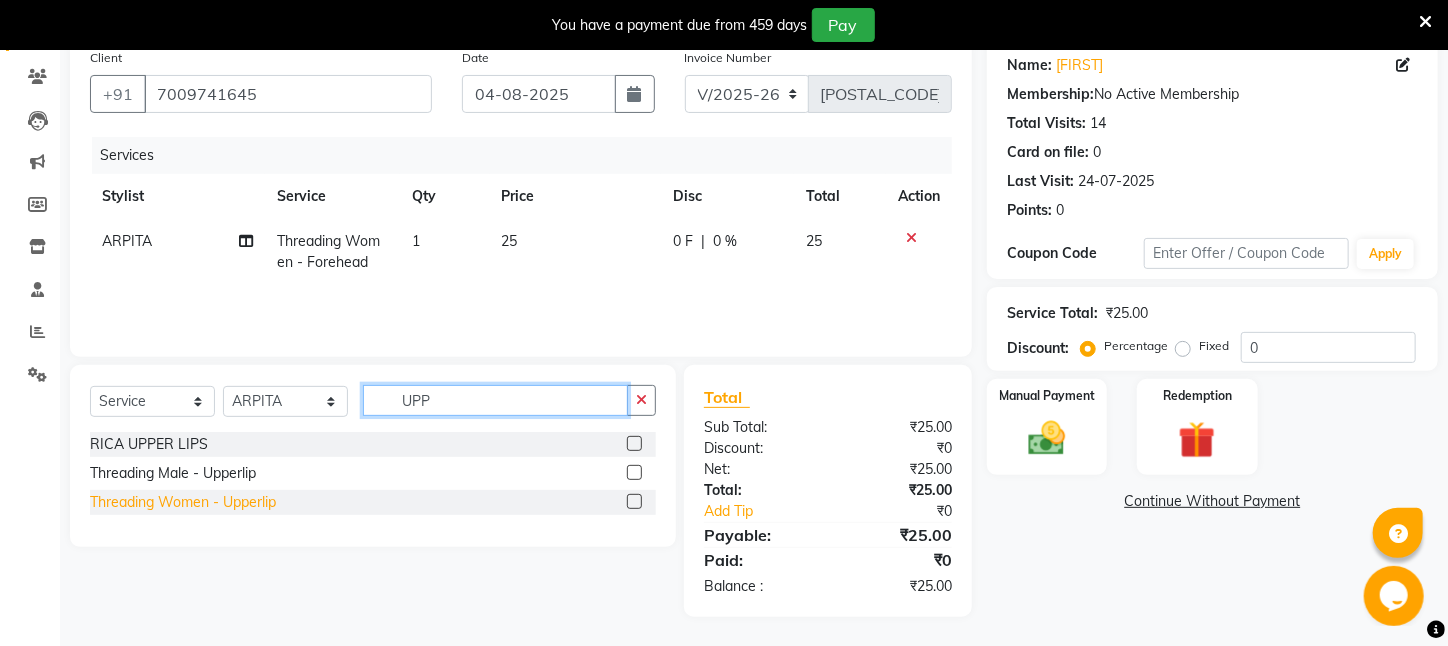 type on "UPP" 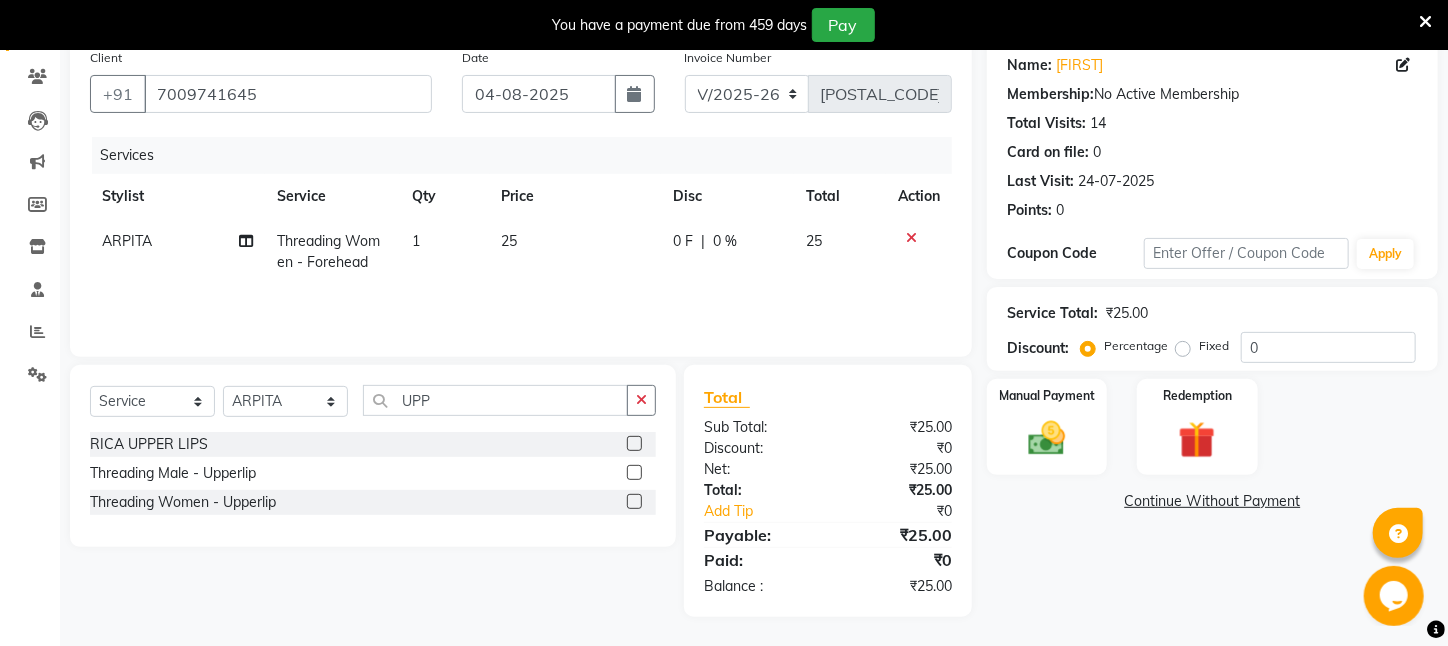 drag, startPoint x: 244, startPoint y: 501, endPoint x: 345, endPoint y: 503, distance: 101.0198 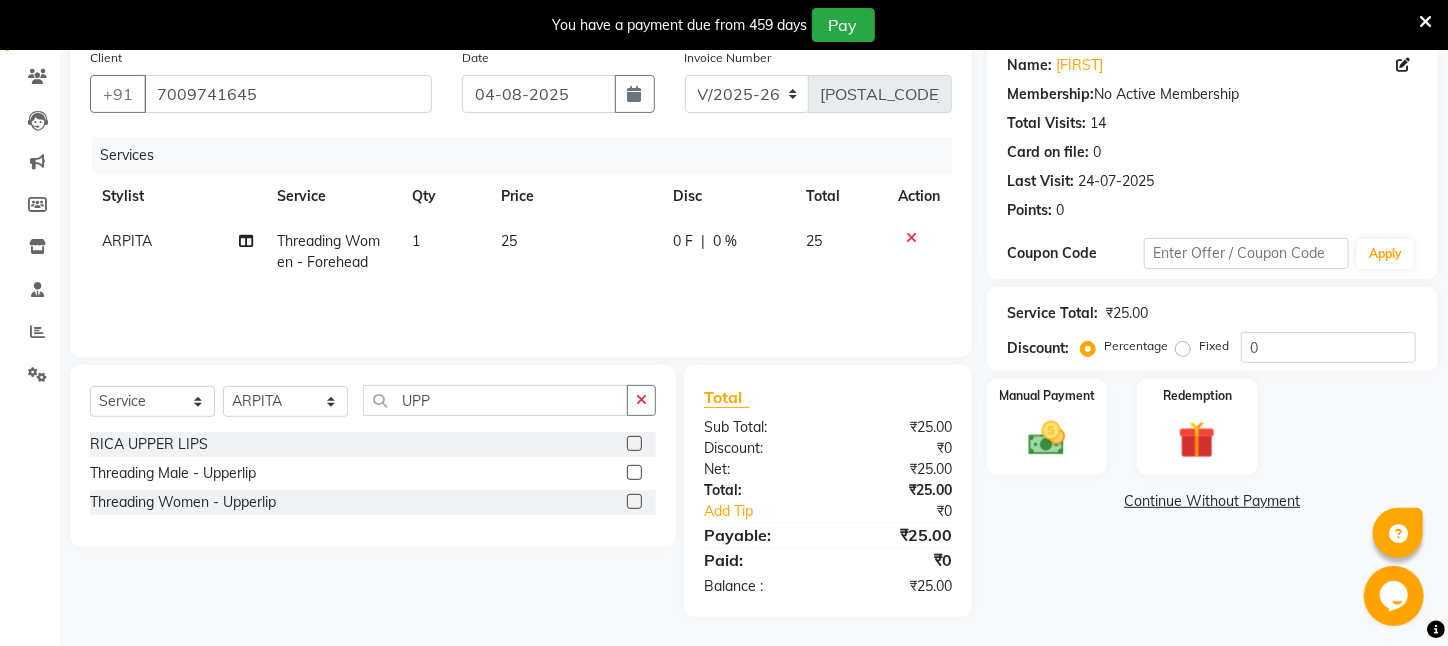 click on "Threading Women    -   Upperlip" 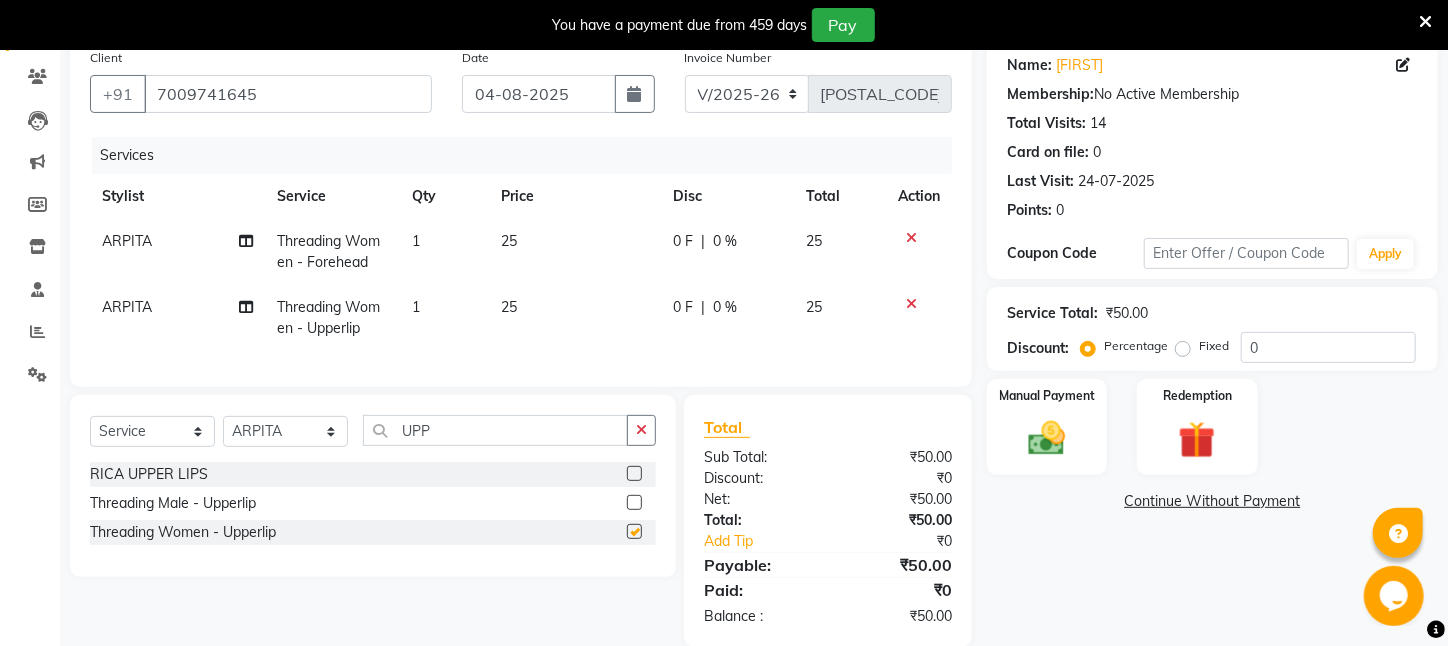 checkbox on "false" 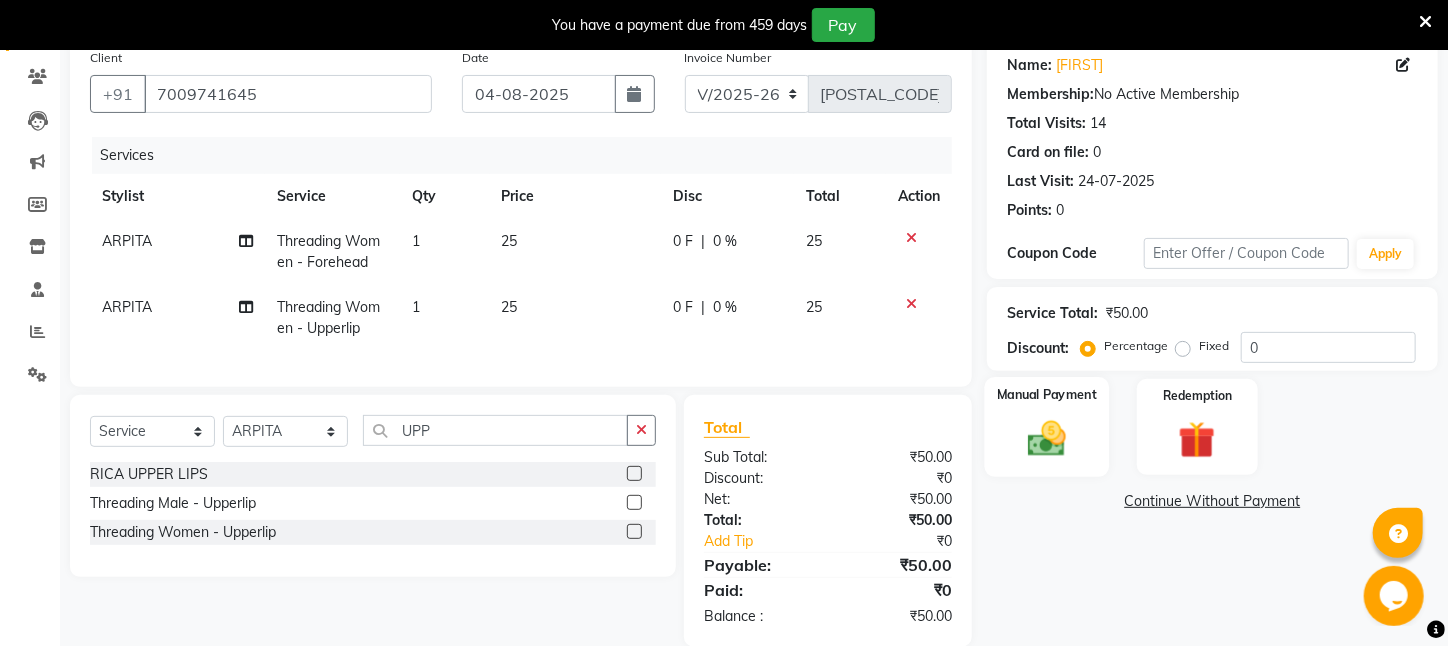 click 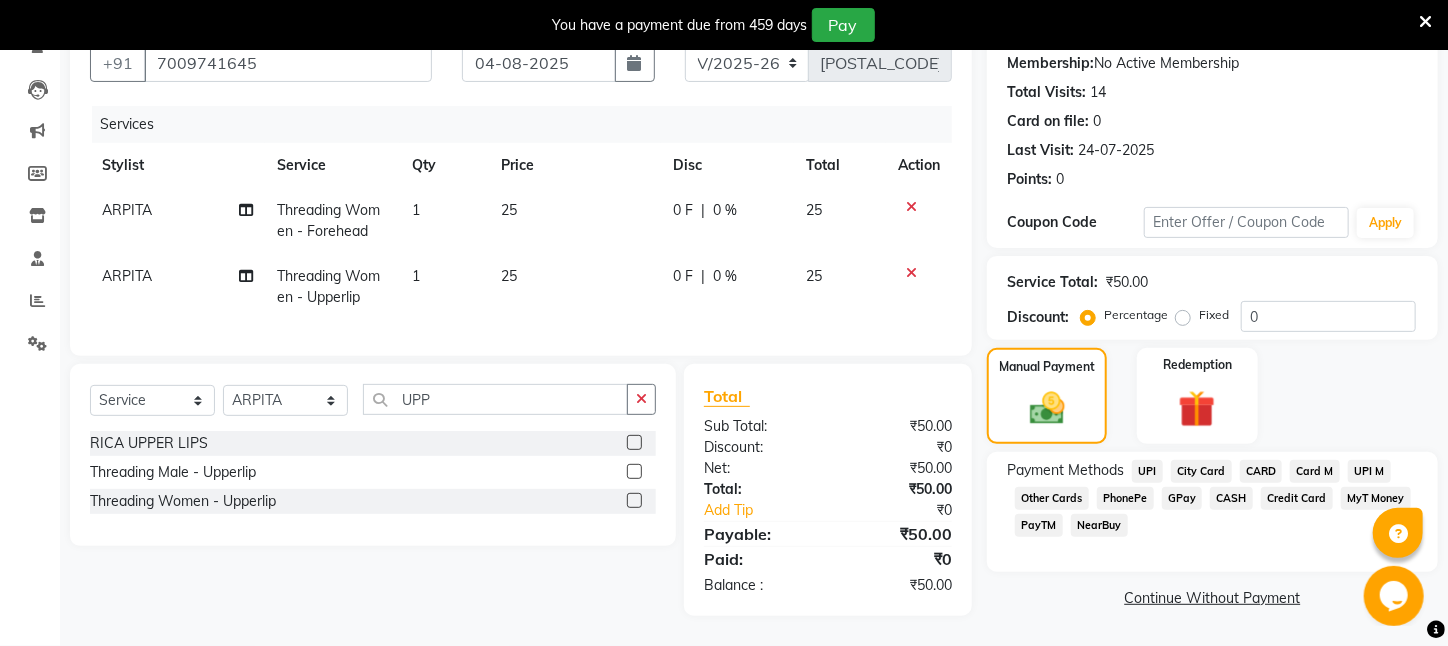 scroll, scrollTop: 211, scrollLeft: 0, axis: vertical 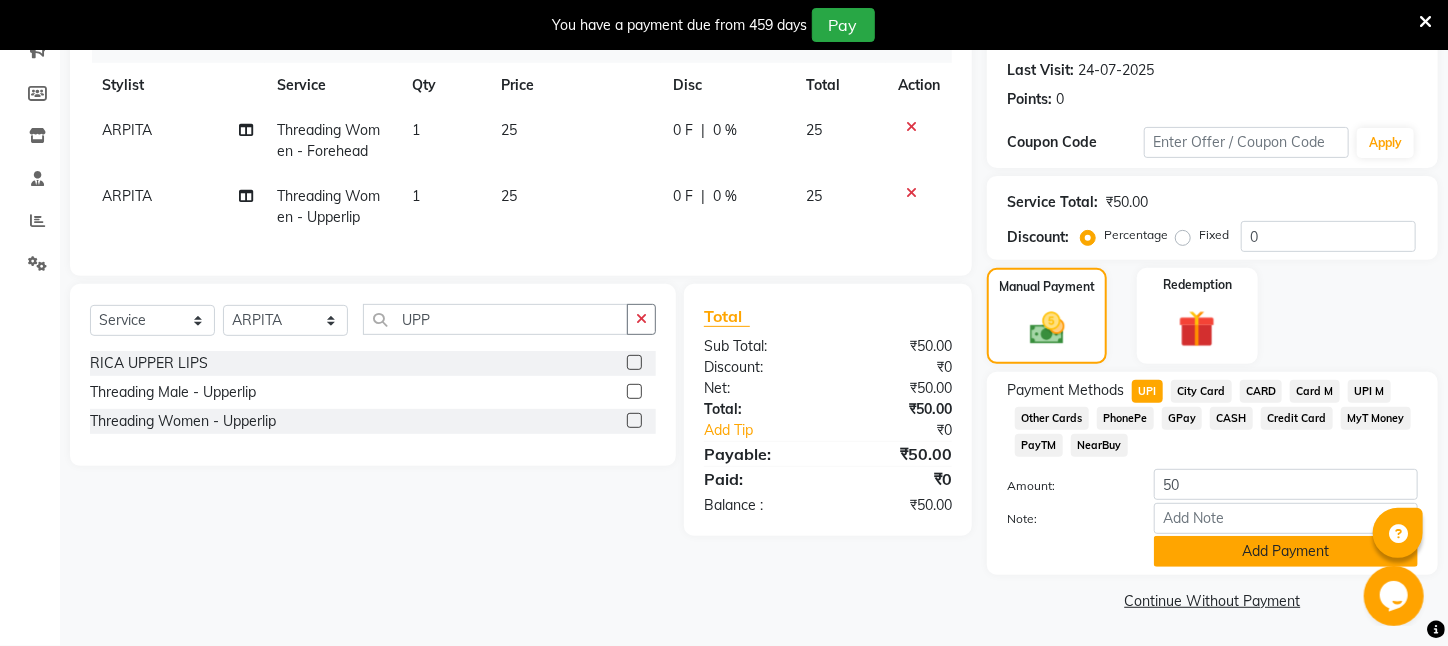 click on "Add Payment" 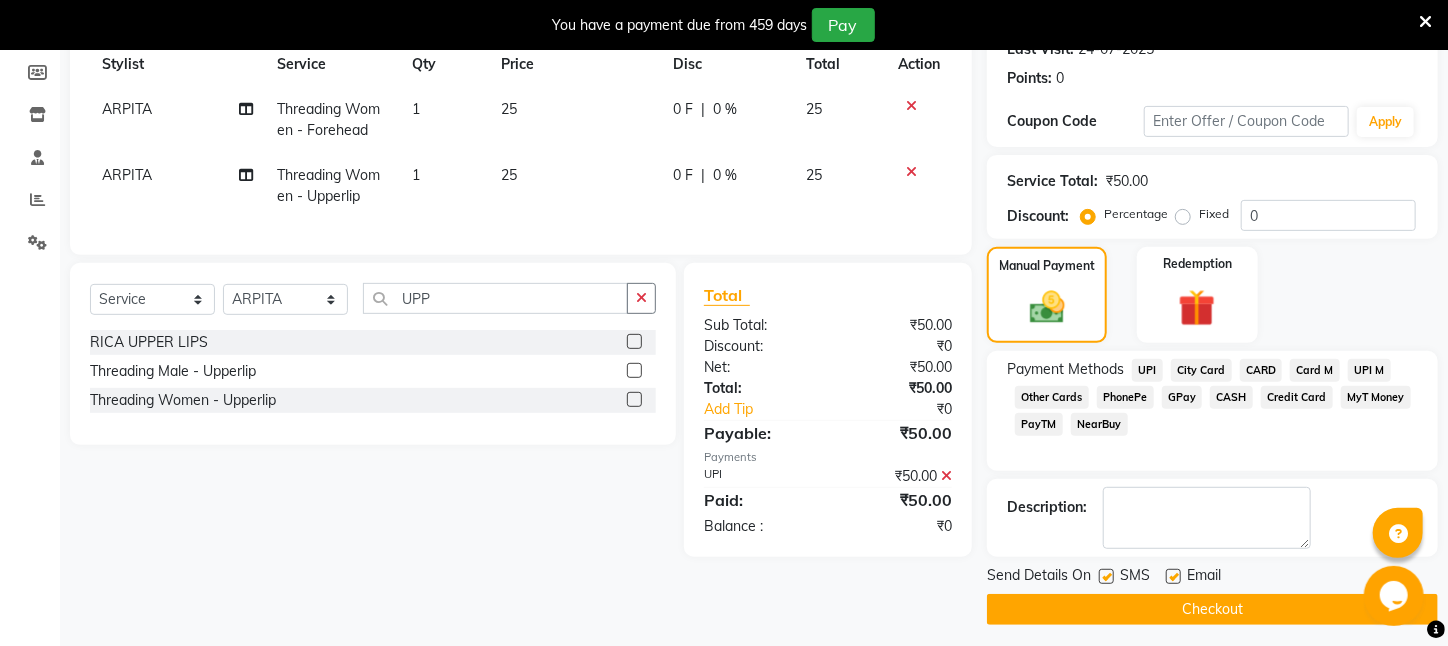 click on "Checkout" 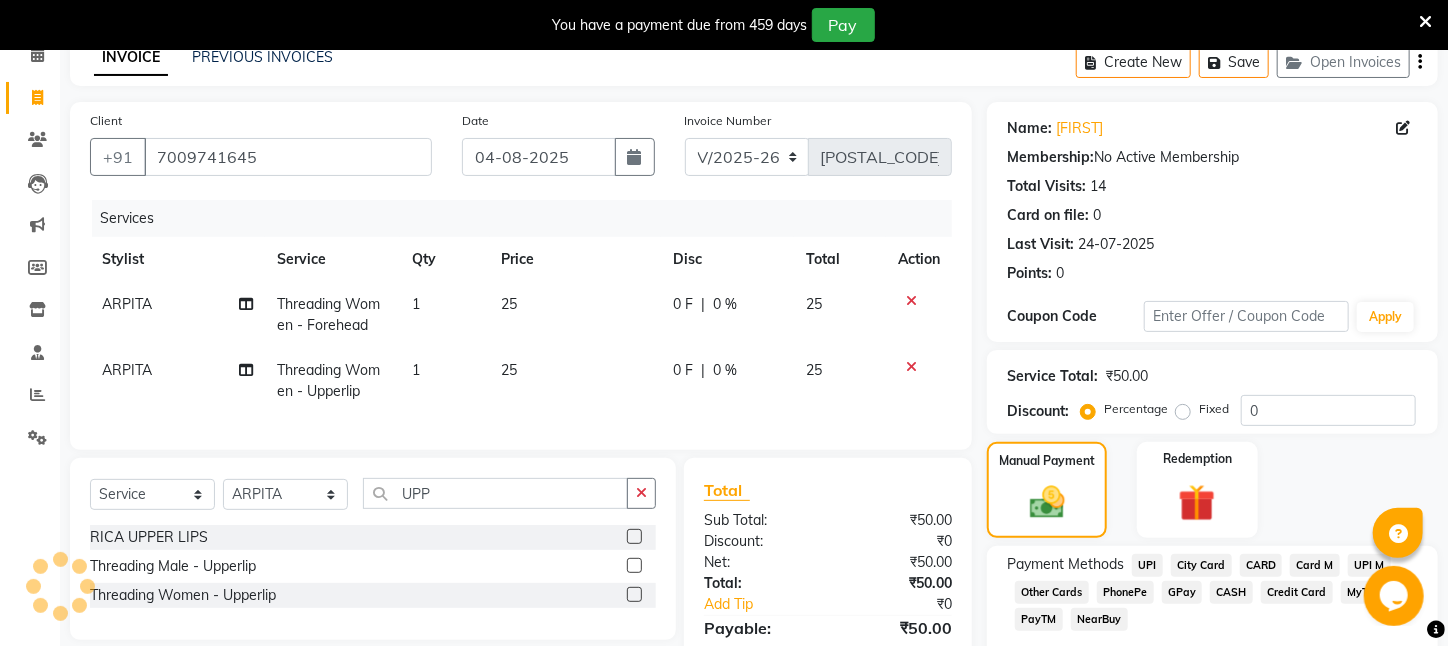 scroll, scrollTop: 0, scrollLeft: 0, axis: both 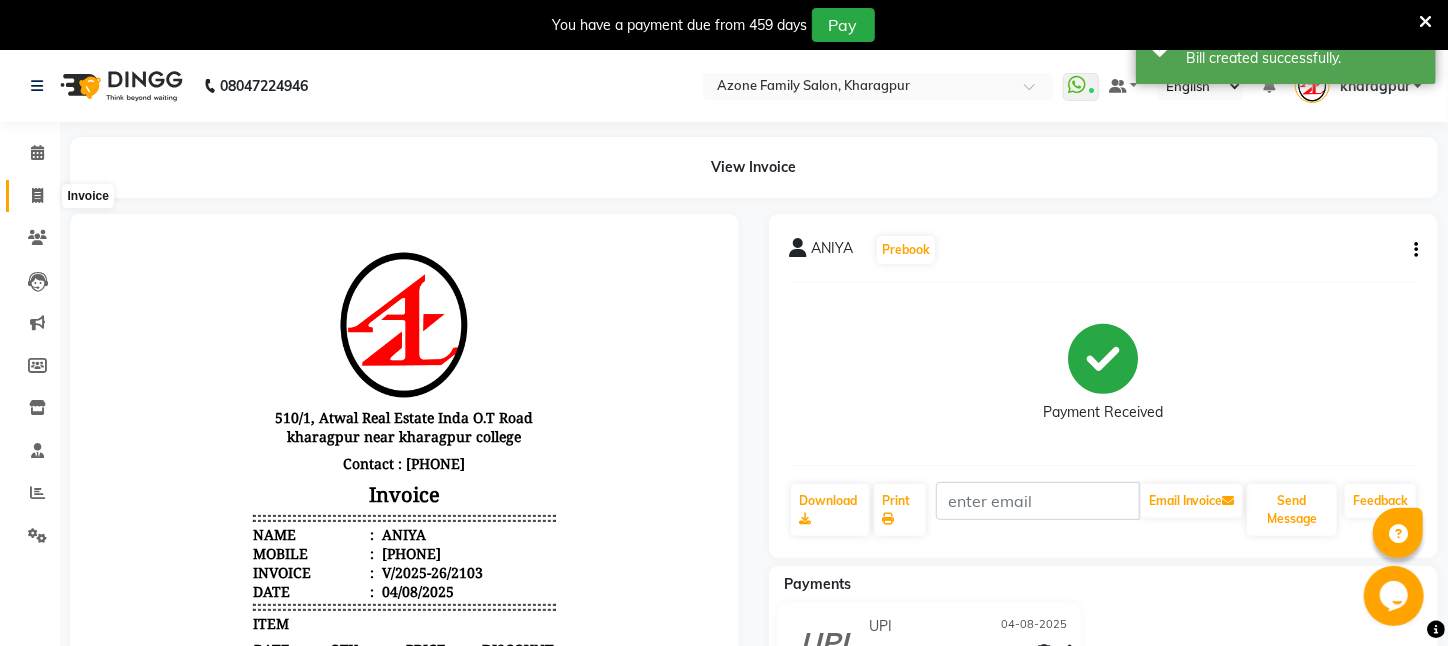 click 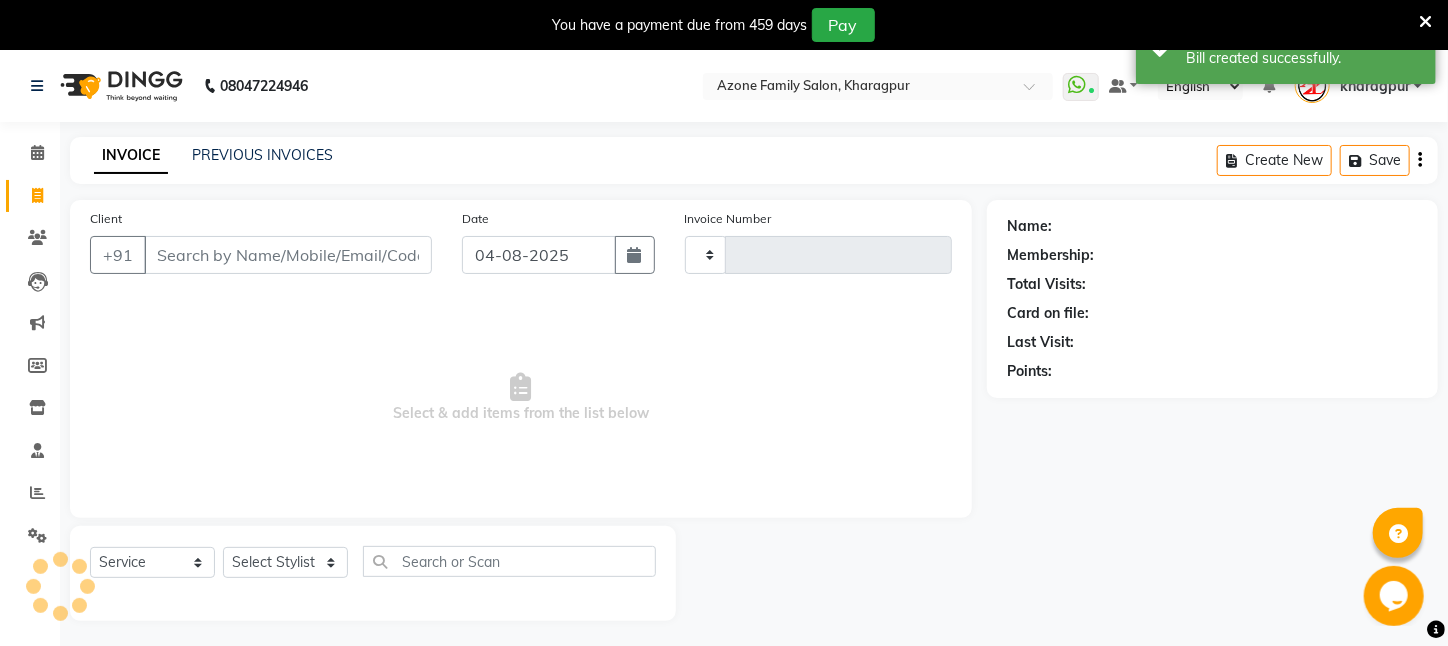 scroll, scrollTop: 50, scrollLeft: 0, axis: vertical 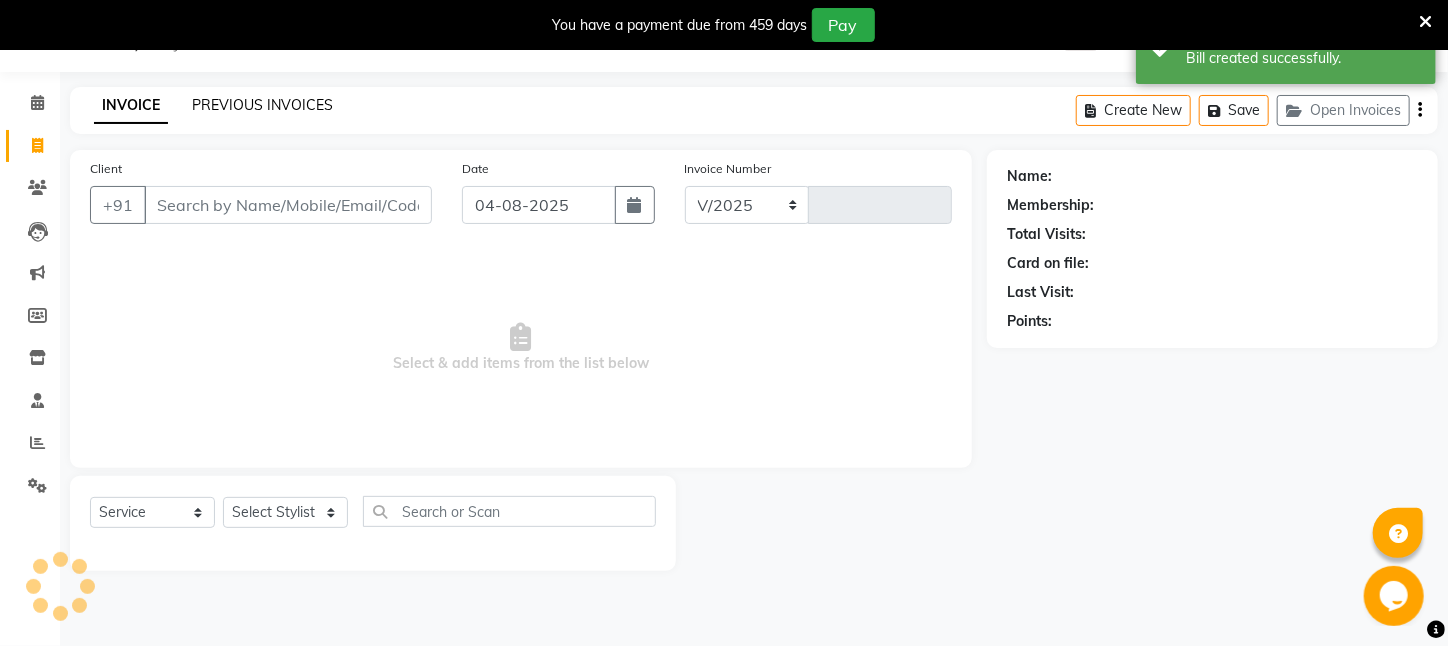 select on "4296" 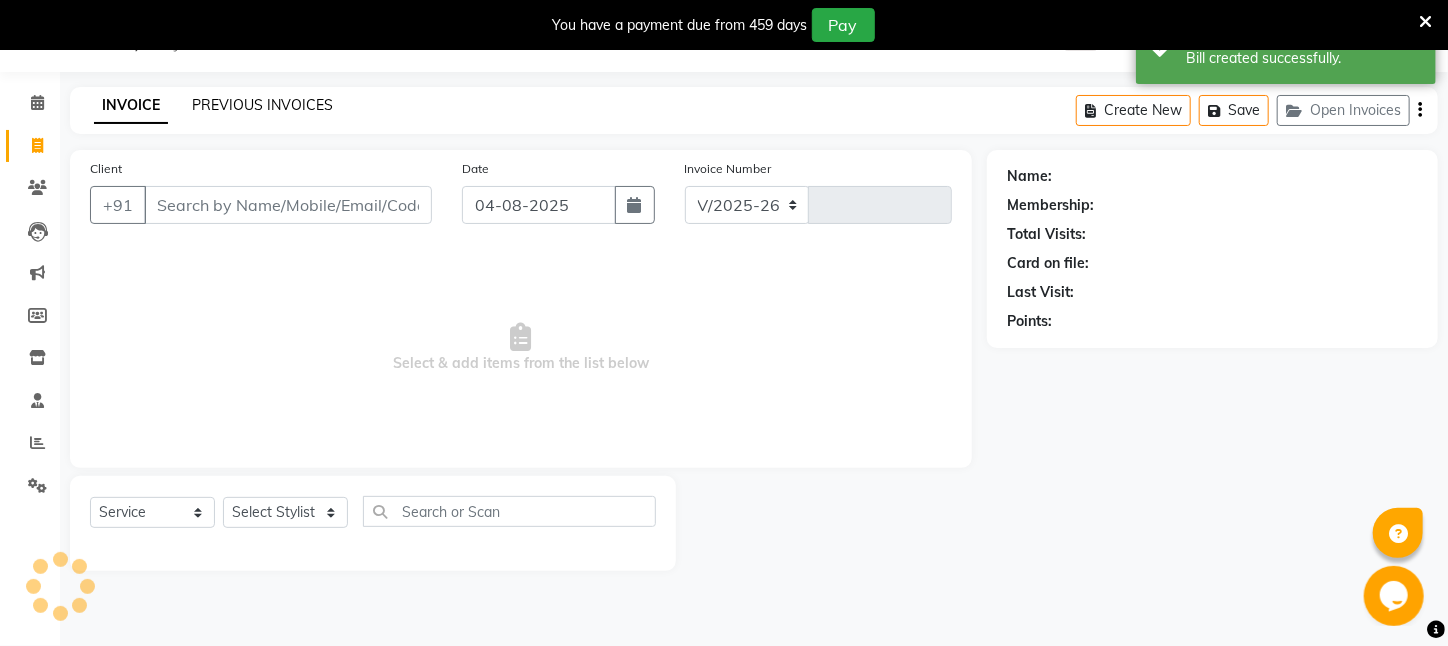 type on "2104" 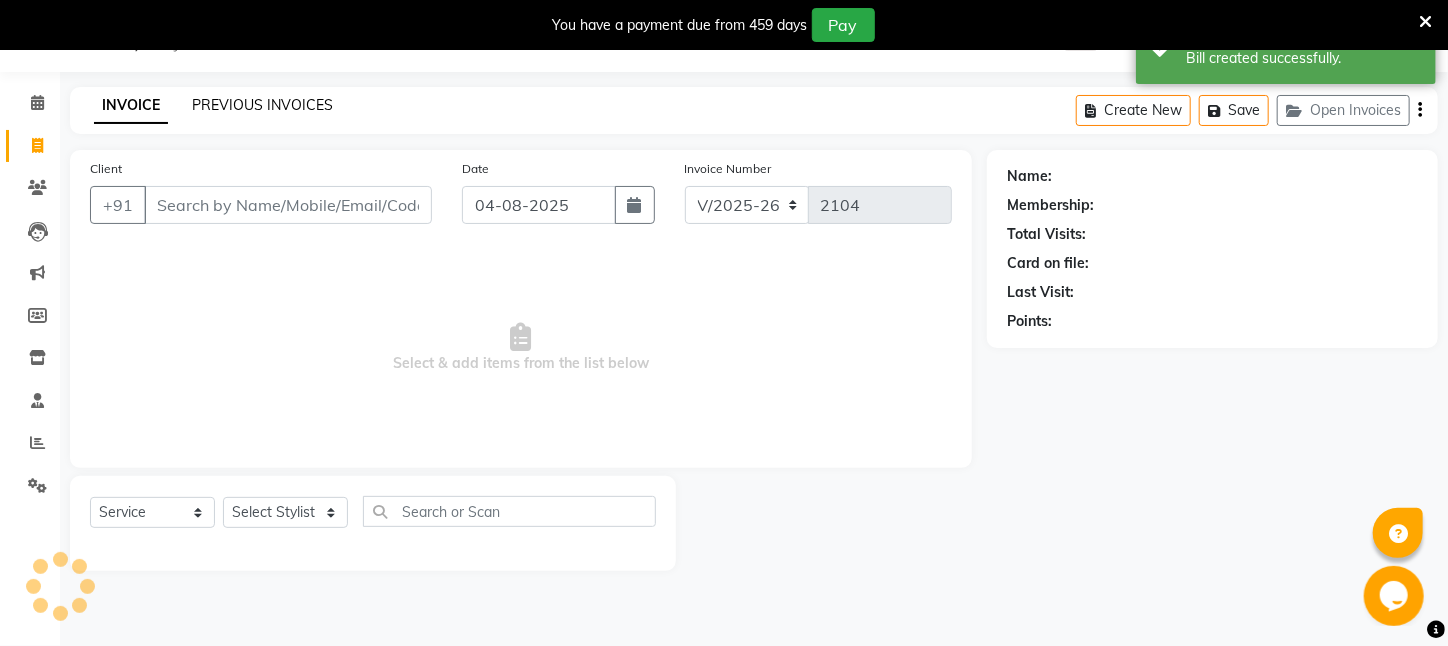 click on "PREVIOUS INVOICES" 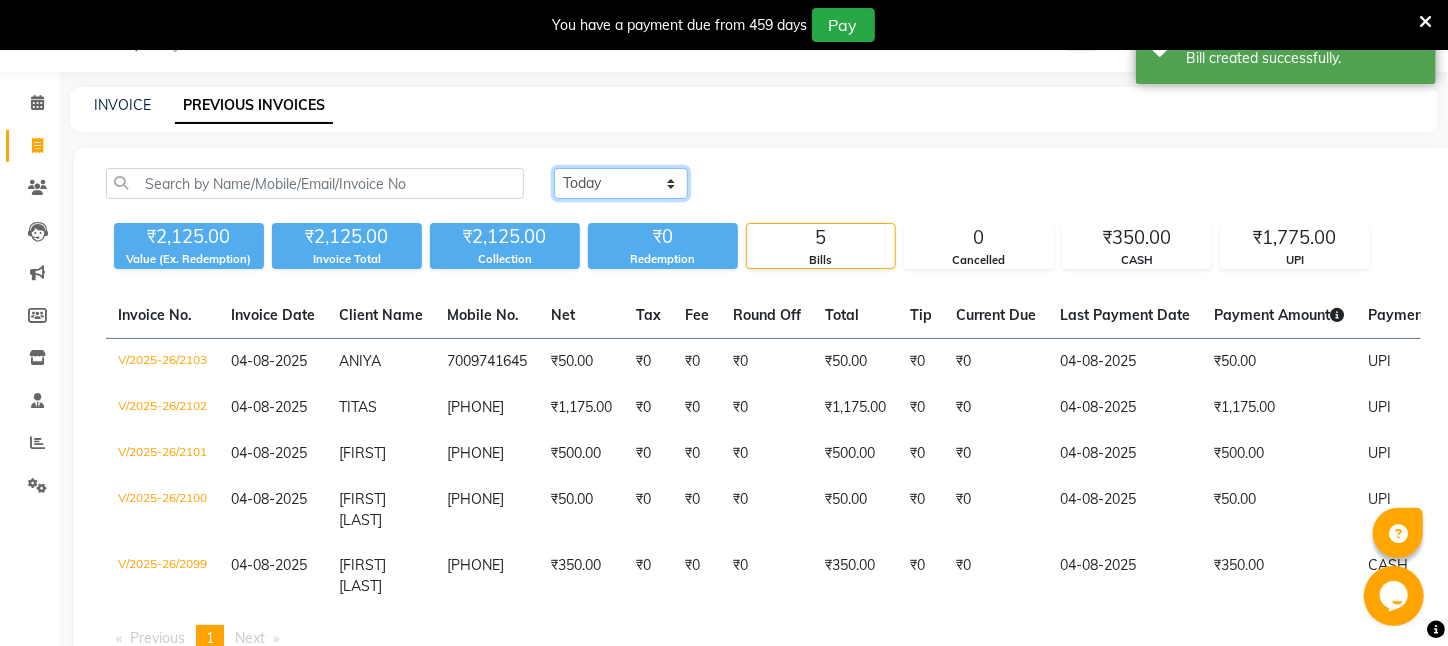 click on "Today Yesterday Custom Range" 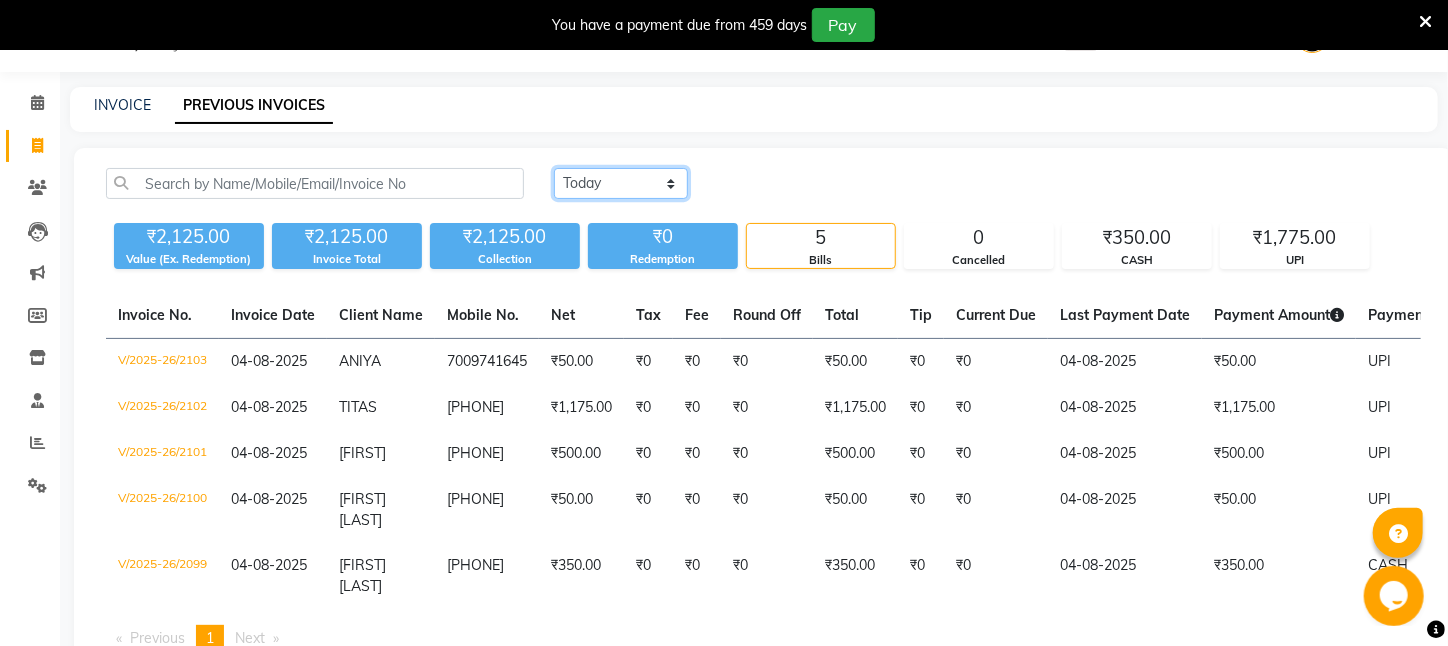 select on "yesterday" 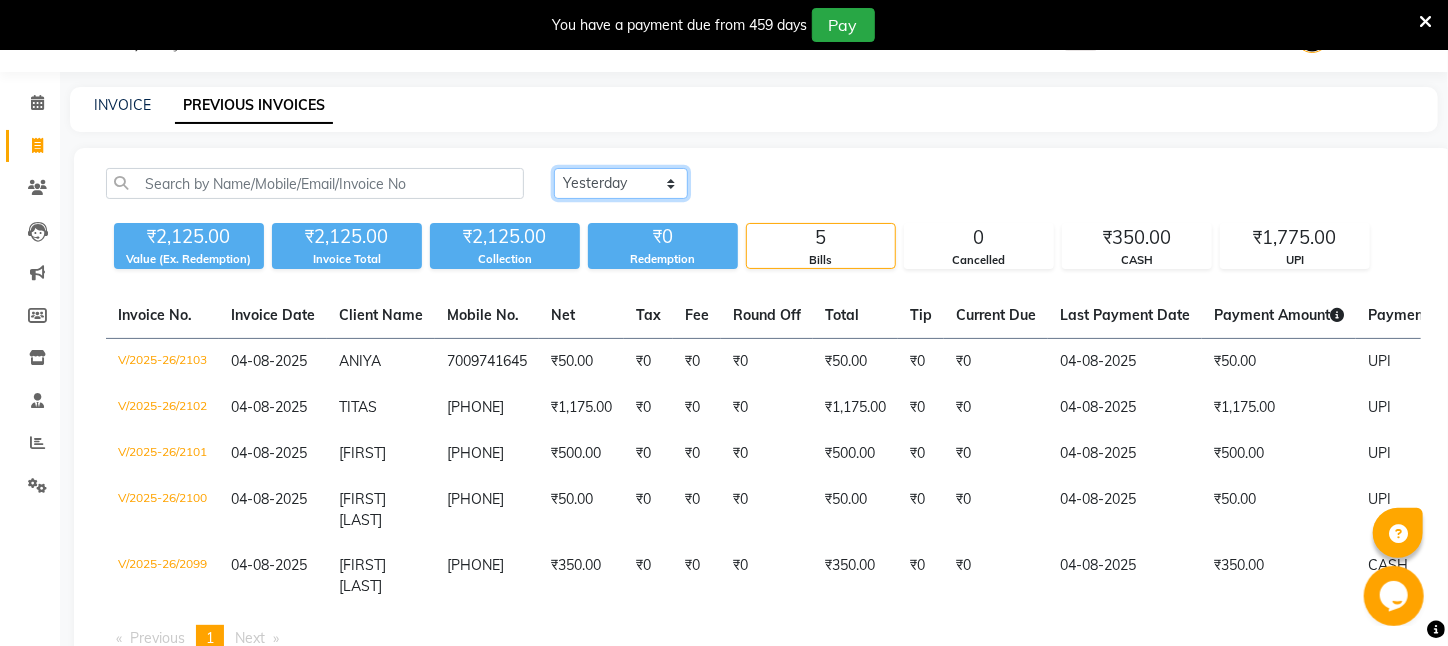 click on "Today Yesterday Custom Range" 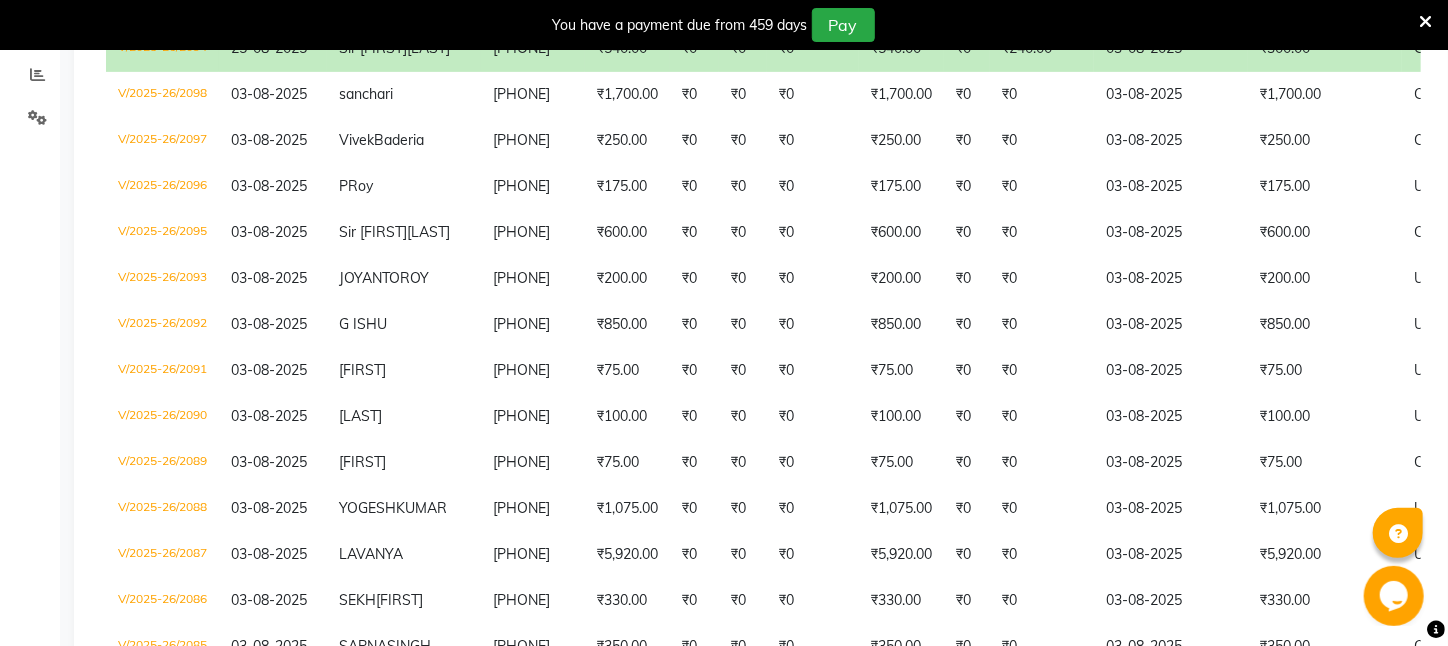 scroll, scrollTop: 450, scrollLeft: 0, axis: vertical 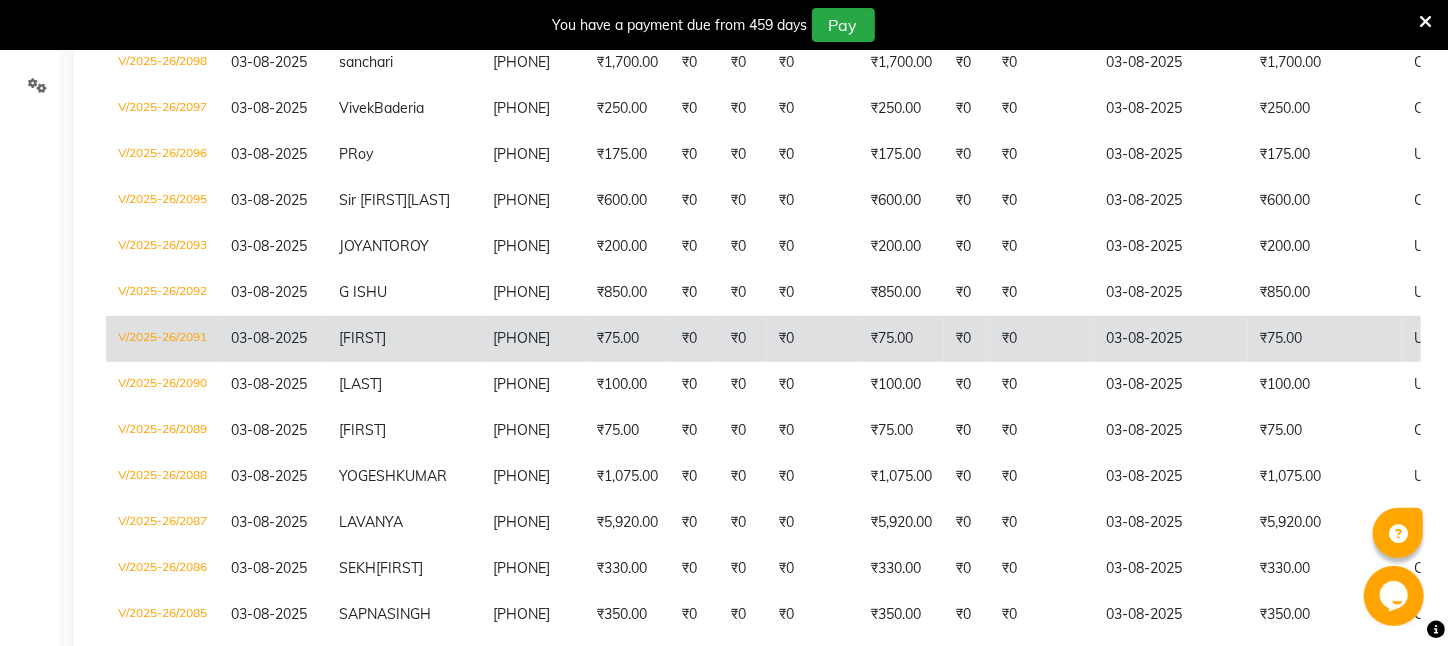 click on "₹75.00" 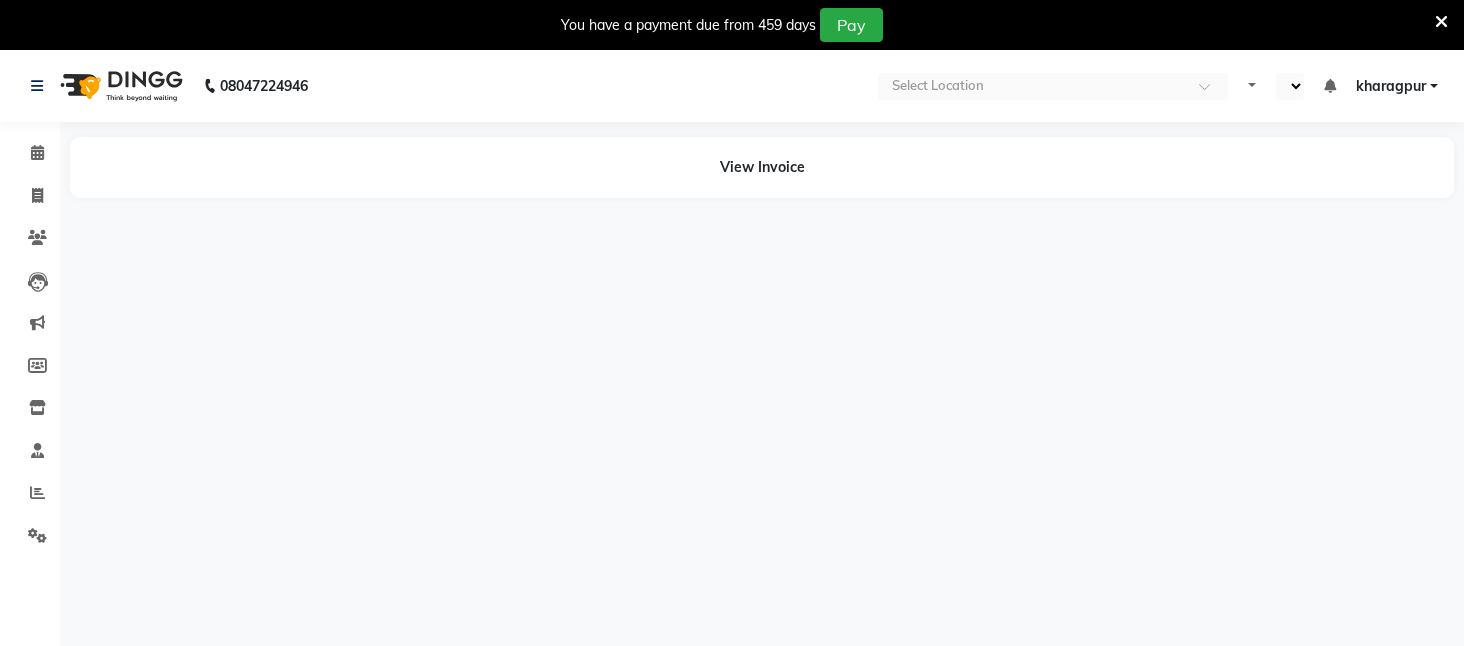 select on "en" 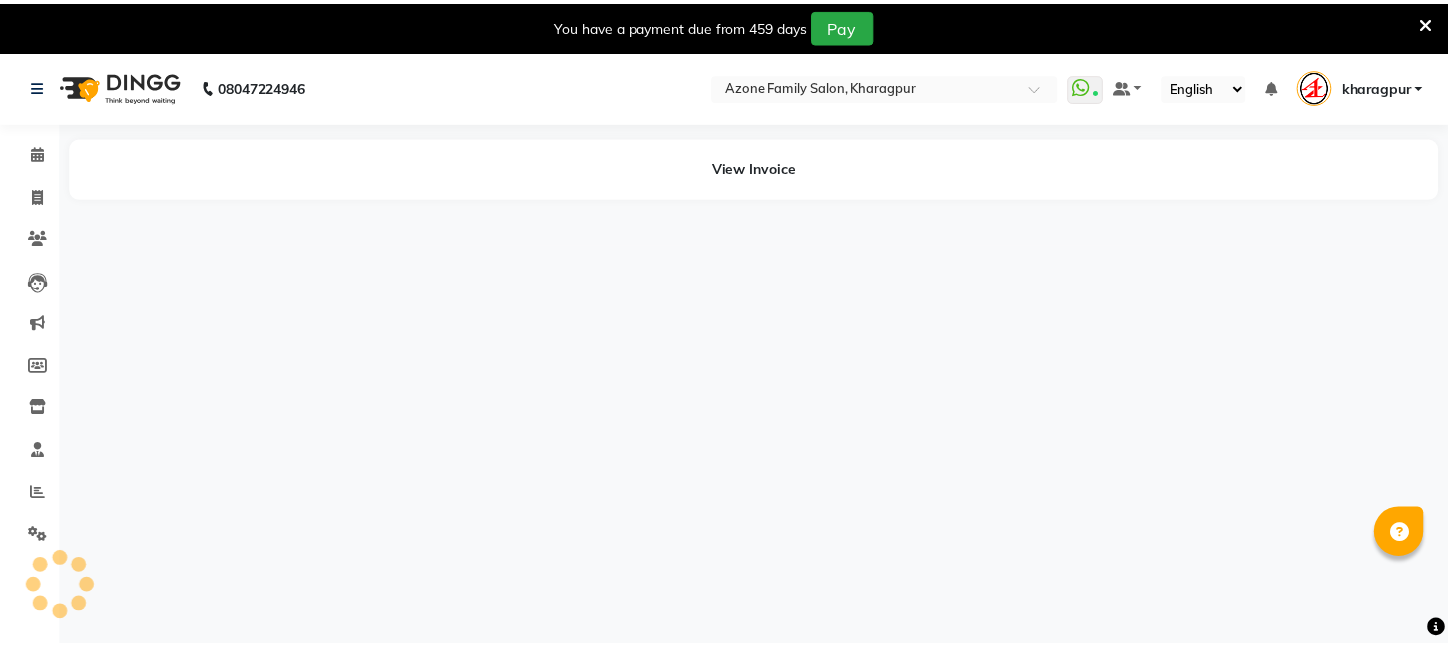 scroll, scrollTop: 0, scrollLeft: 0, axis: both 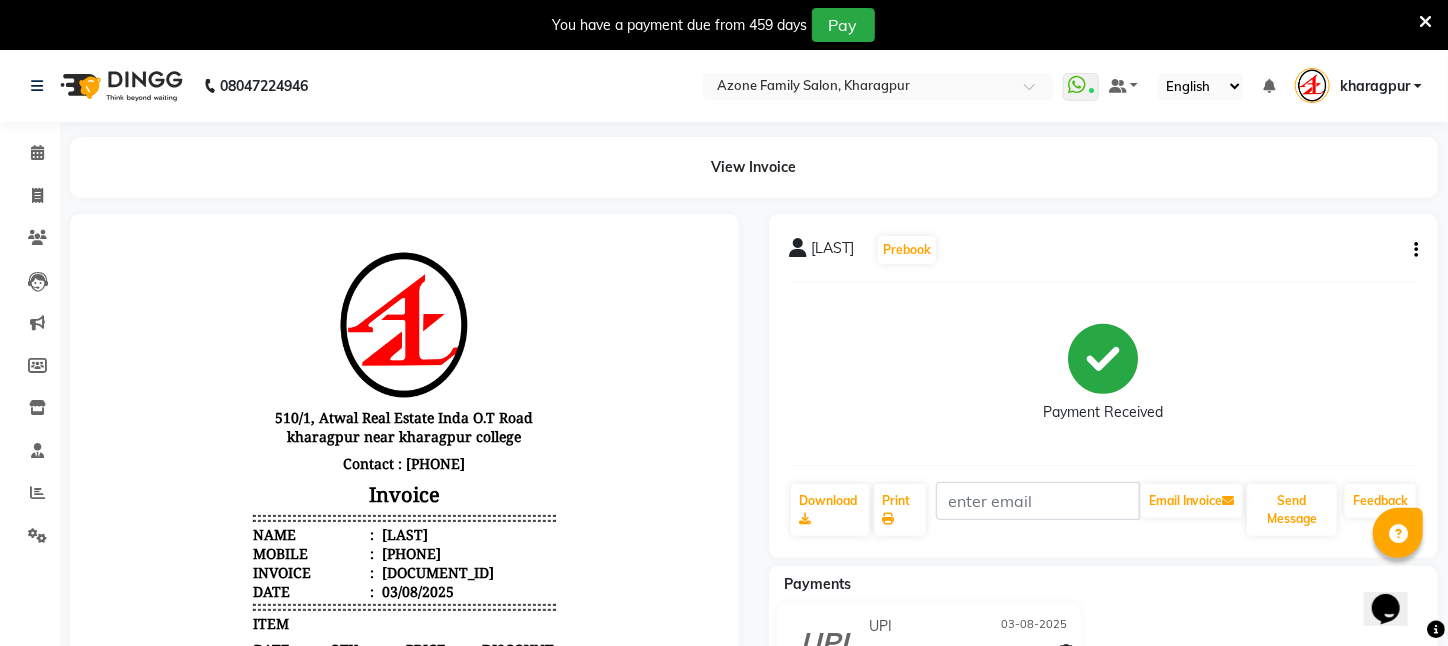 click 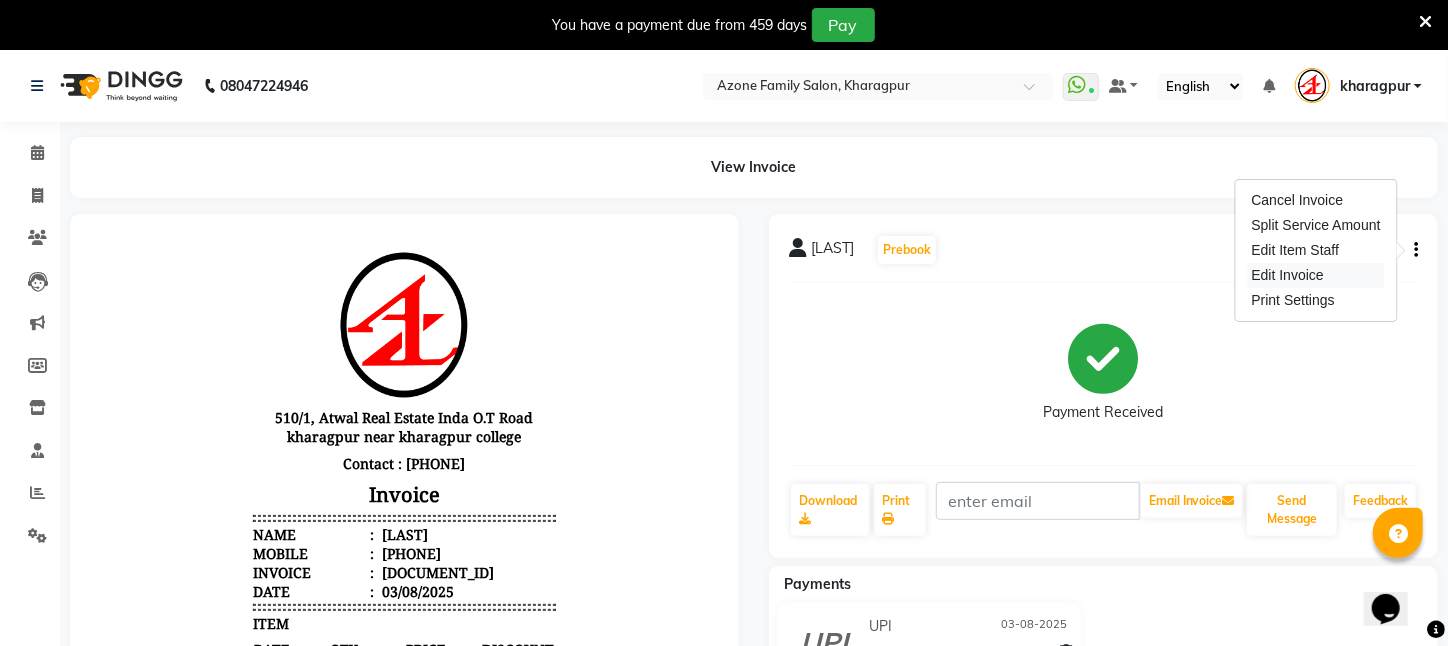 click on "Edit Invoice" at bounding box center (1316, 275) 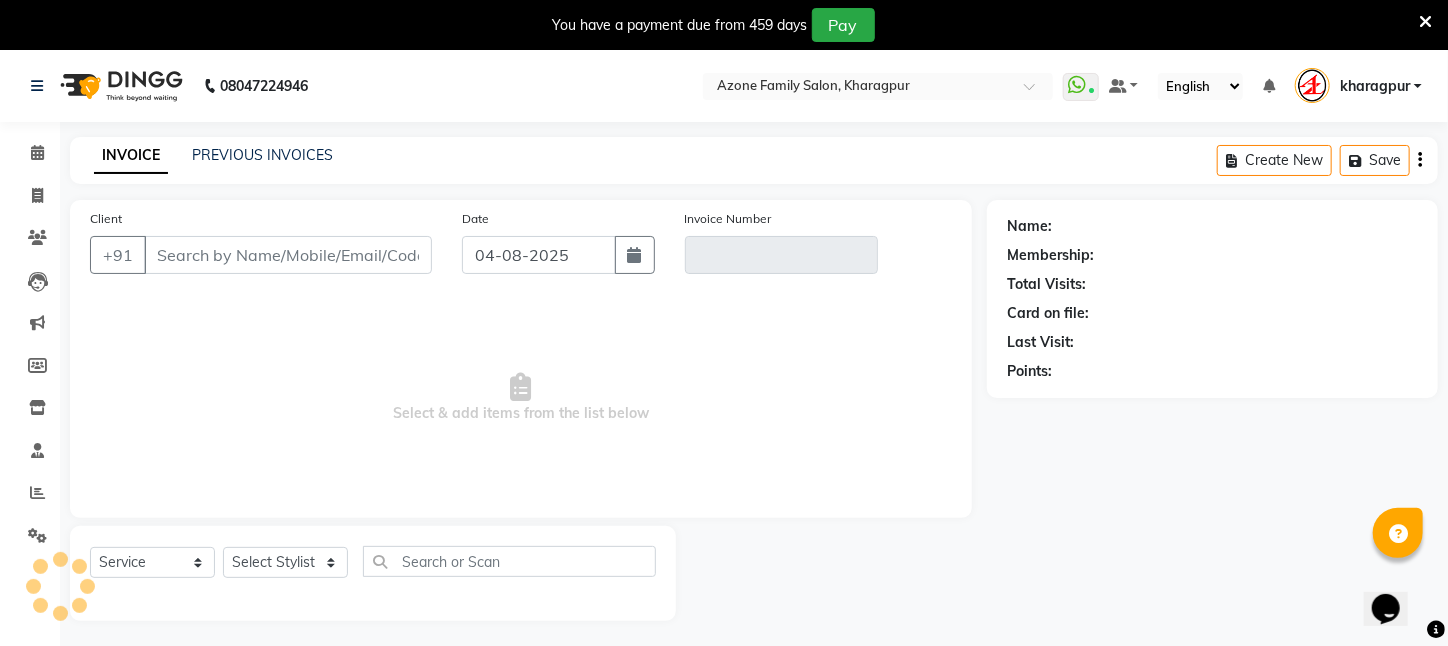 scroll, scrollTop: 50, scrollLeft: 0, axis: vertical 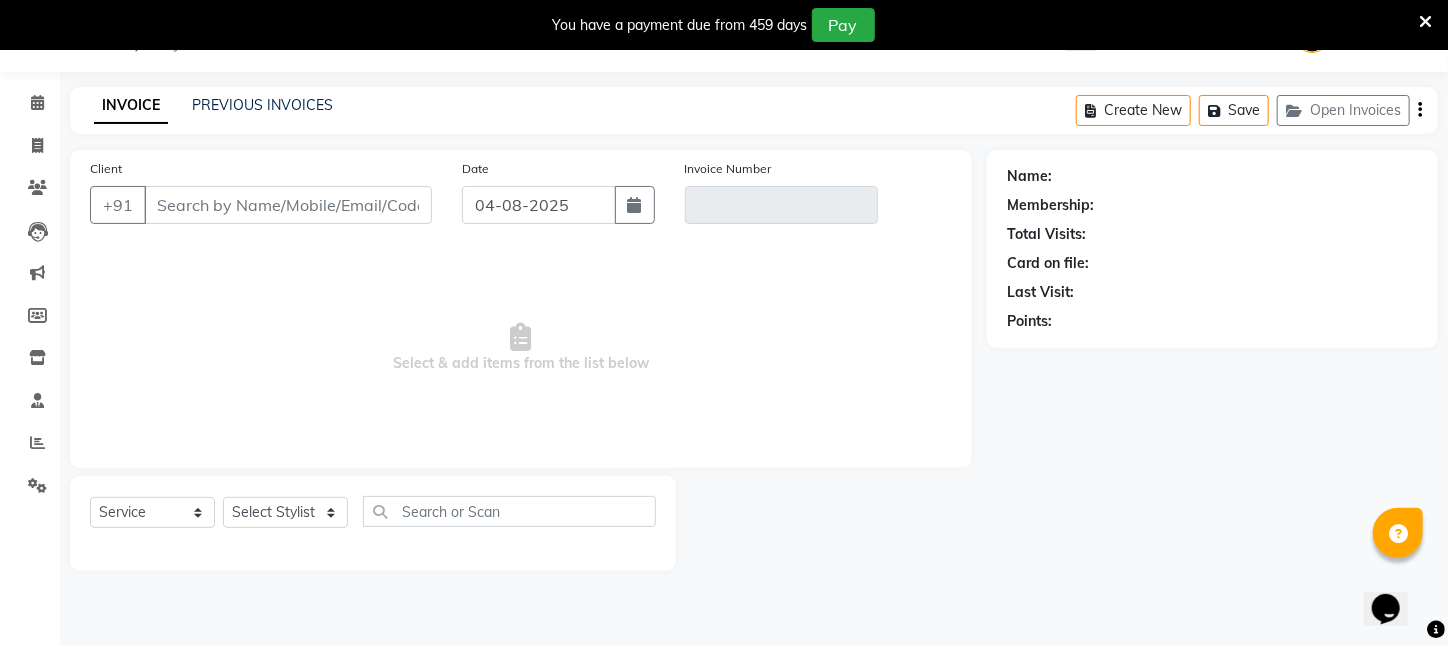 type on "[PHONE]" 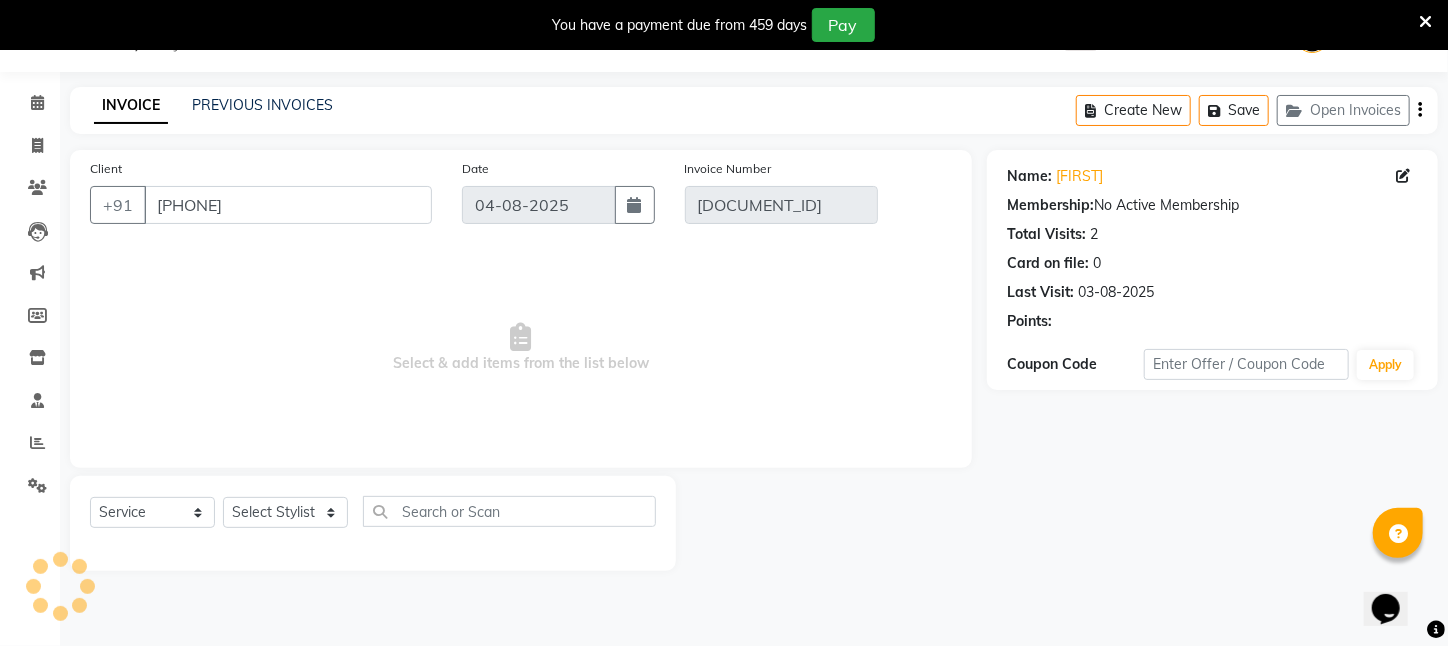 type on "03-08-2025" 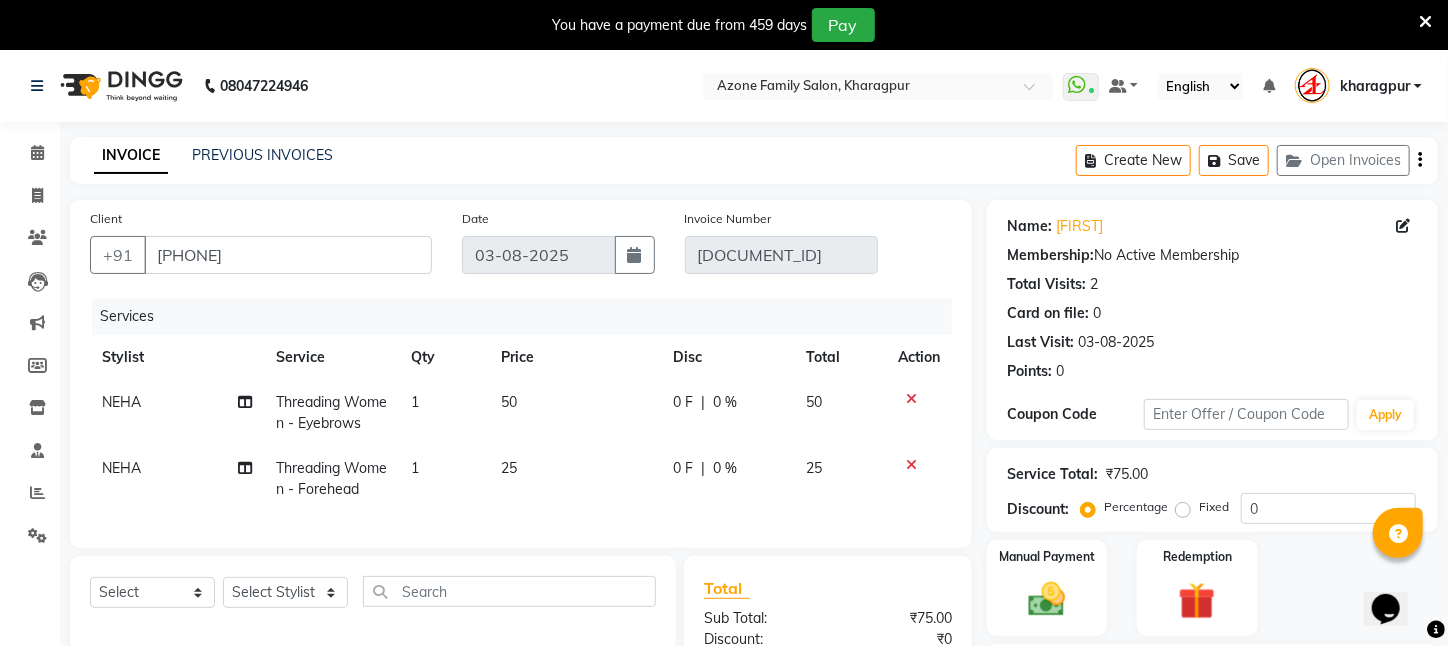 scroll, scrollTop: 248, scrollLeft: 0, axis: vertical 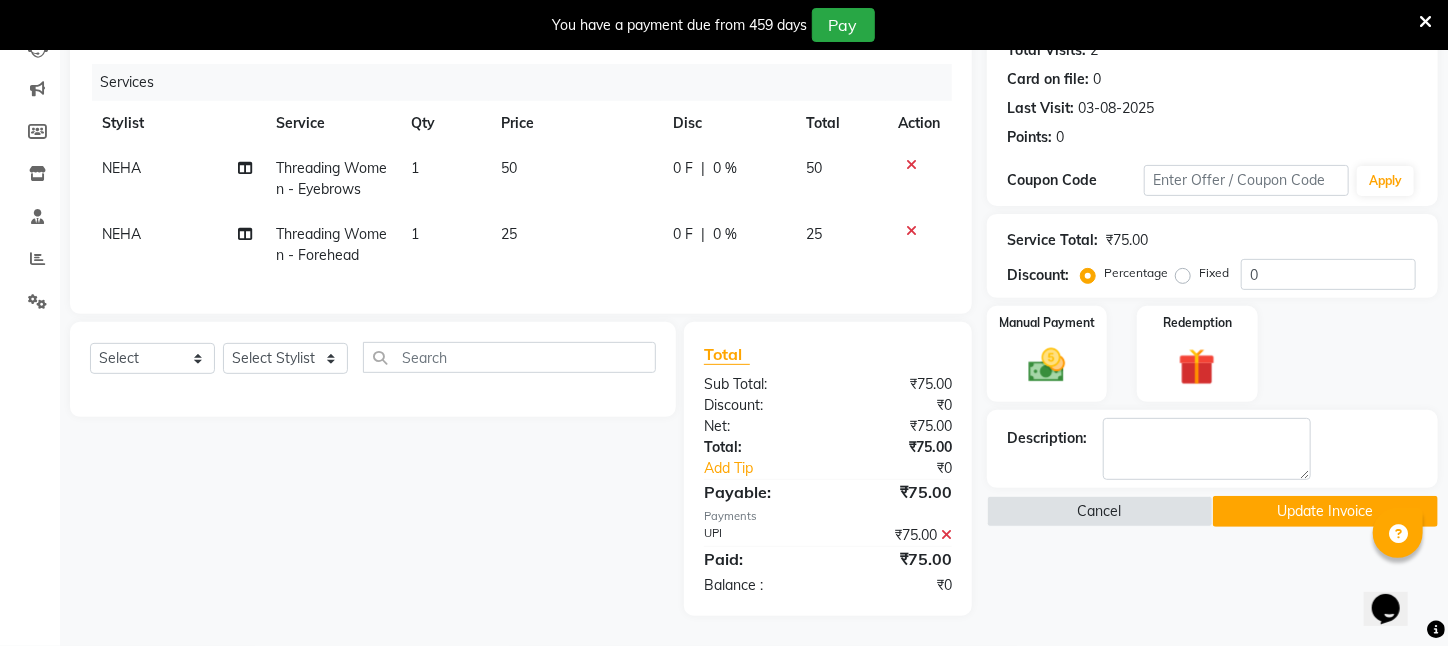 click 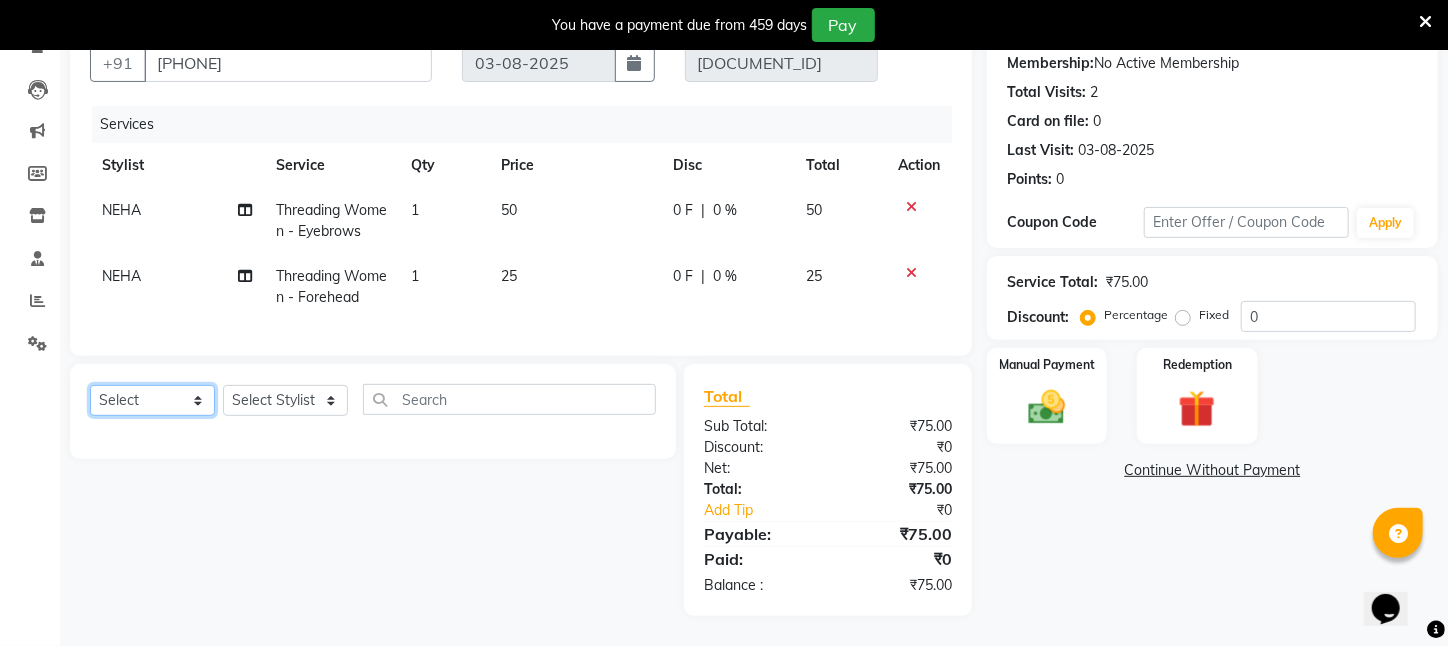 drag, startPoint x: 169, startPoint y: 399, endPoint x: 159, endPoint y: 401, distance: 10.198039 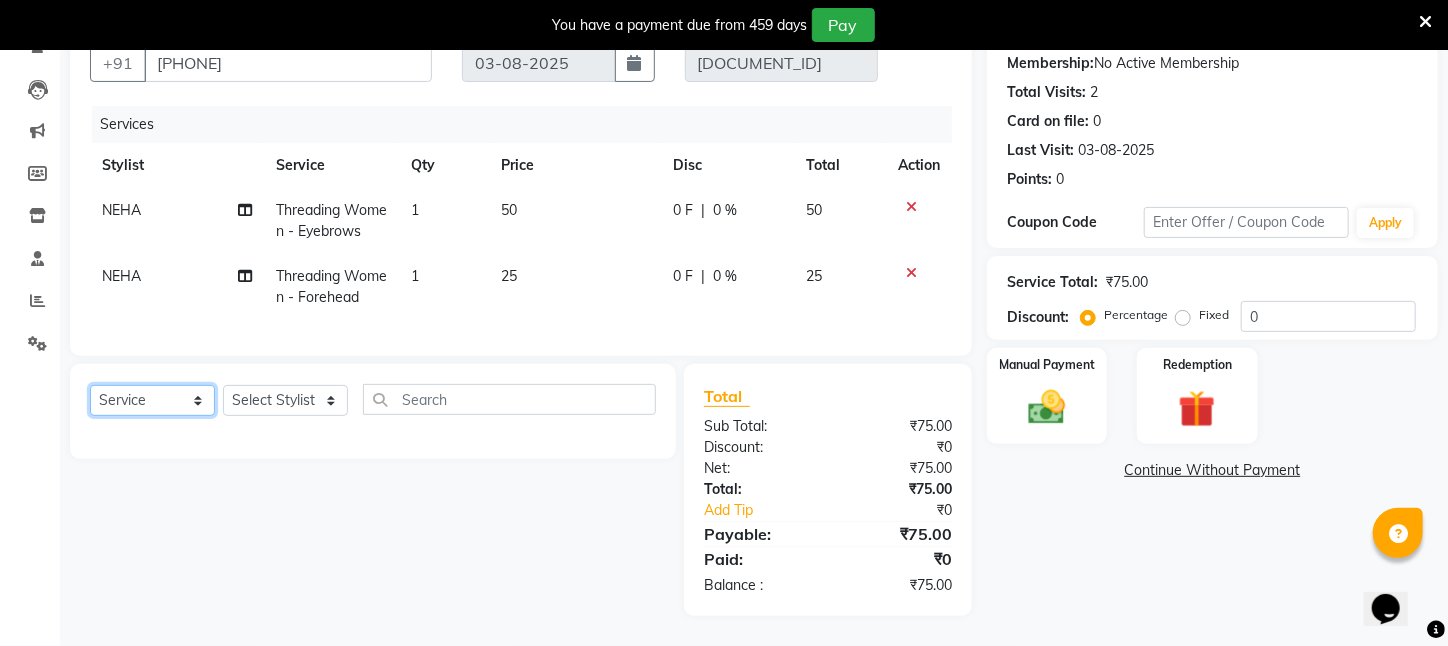 click on "Select  Service  Product  Membership  Package Voucher Prepaid Gift Card" 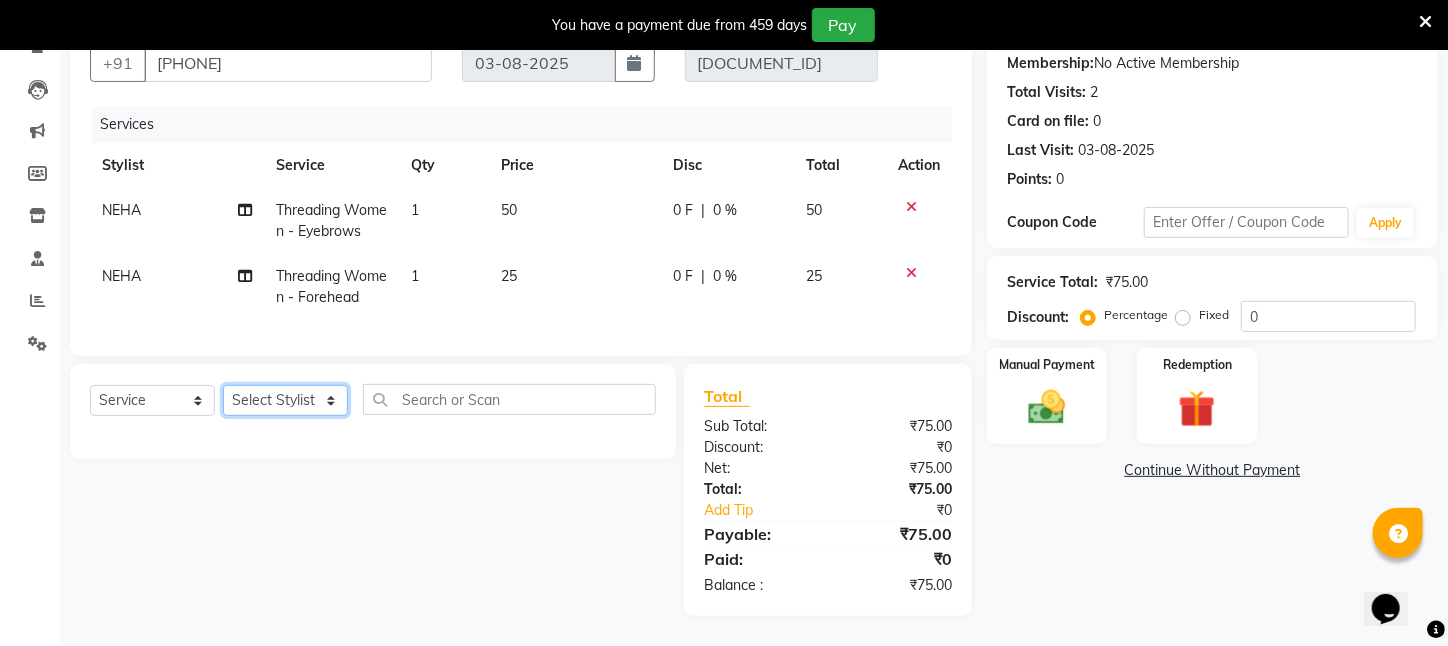click on "Select Stylist Aftab Ansar  ARPITA DEEPIKA IMRAAN Injamam KESHAV kharagpur Mahadev Pal Manisha MOUMITA NEHA Rahim Ruma SAIMA Shibani Sujit Suman TINKU Venu" 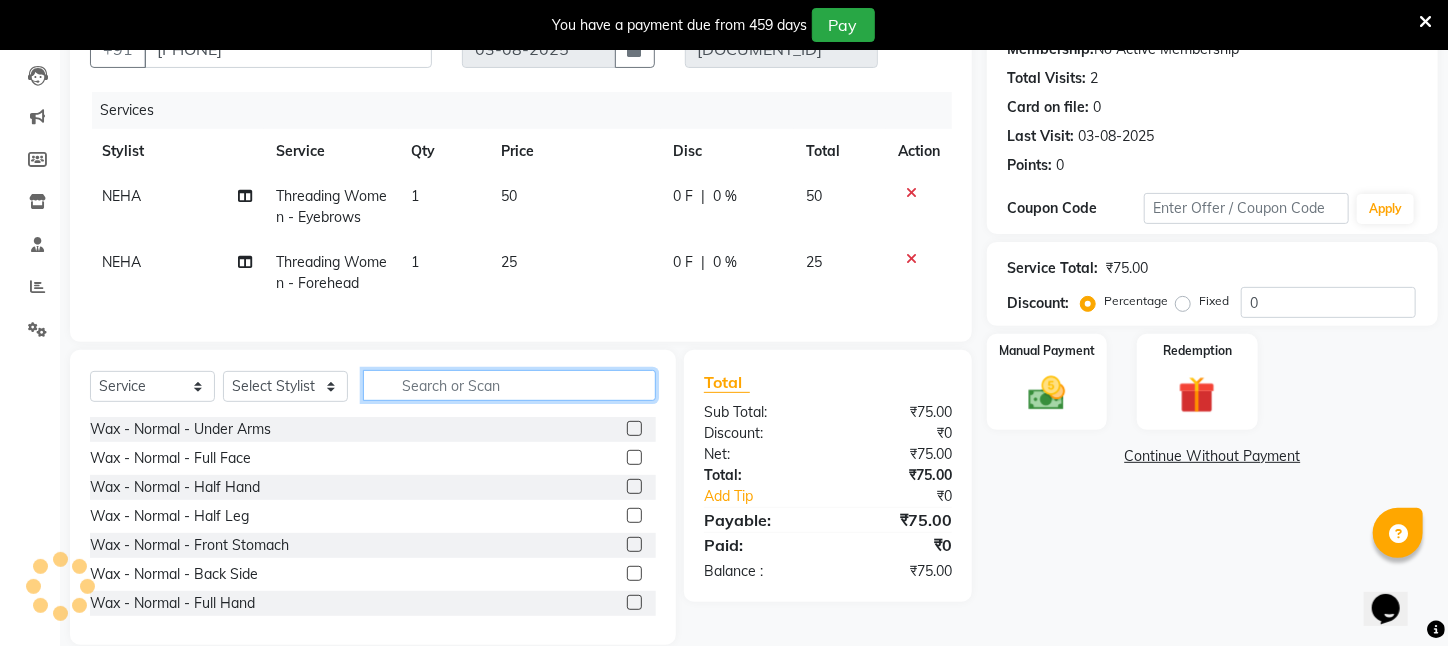 click 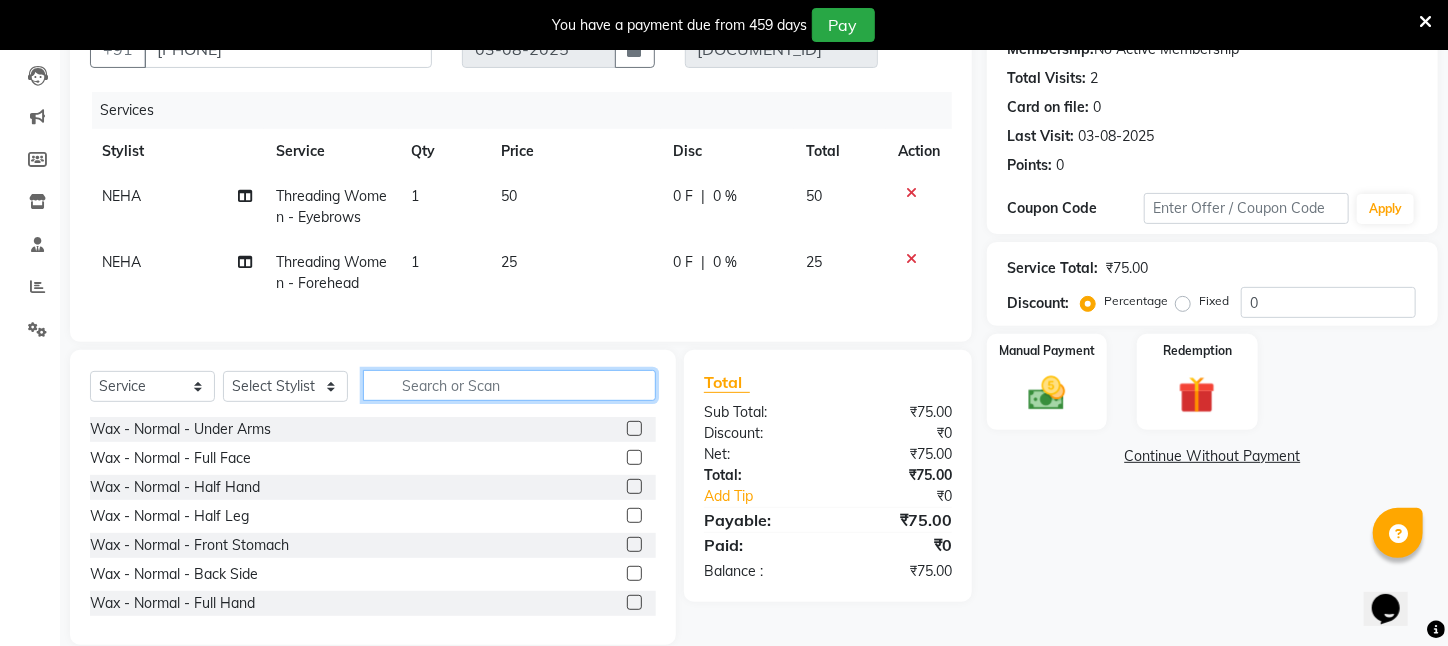 click 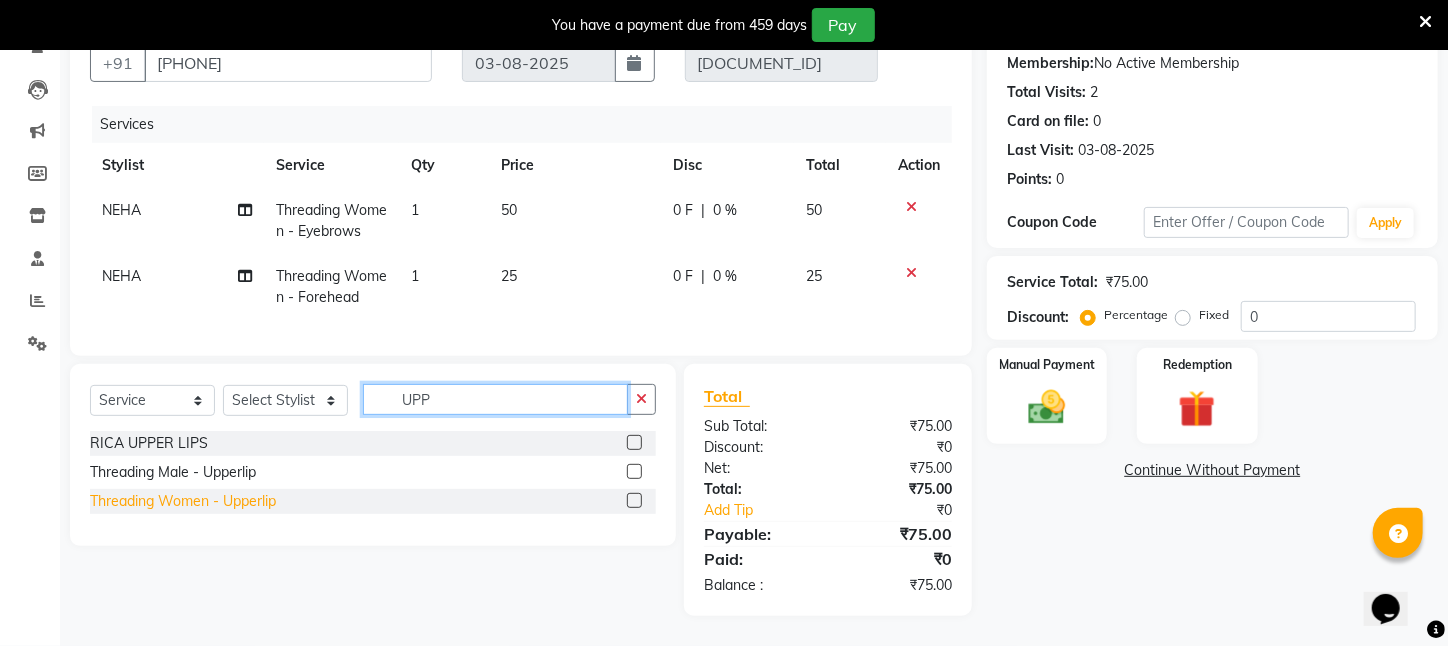 type on "UPP" 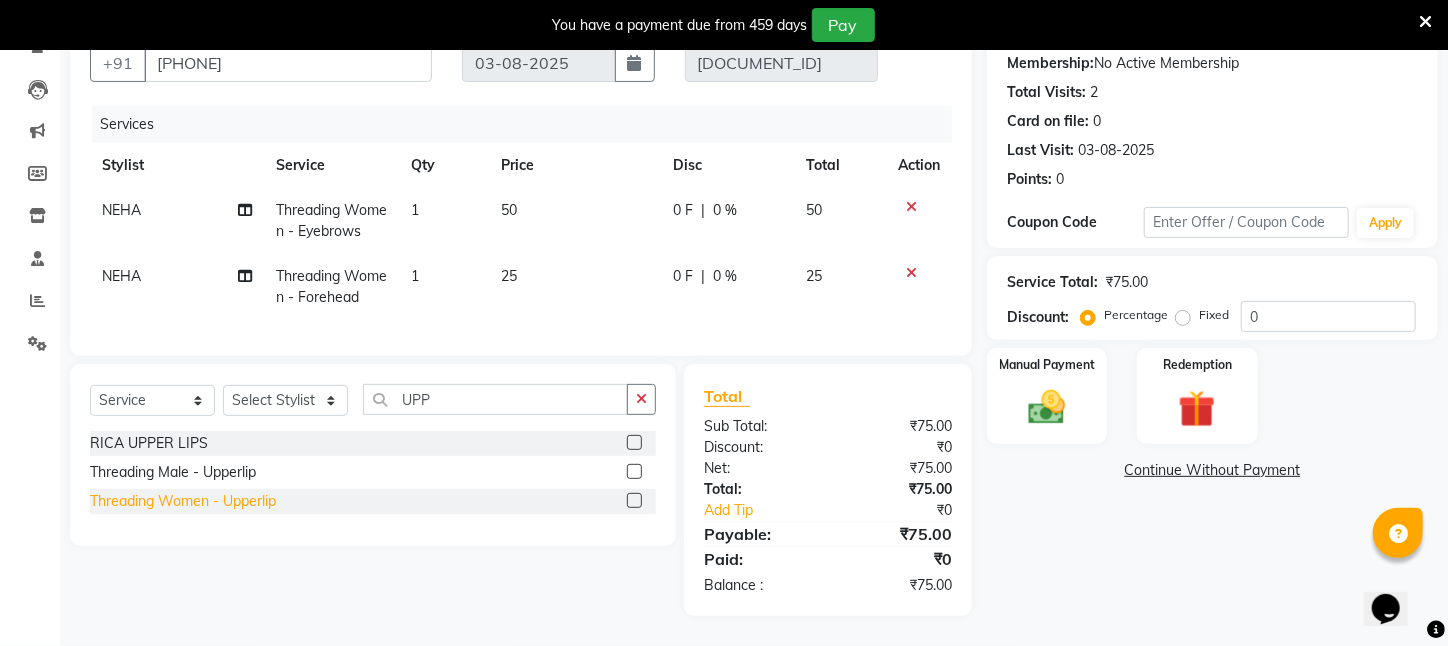 click on "Threading Women    -   Upperlip" 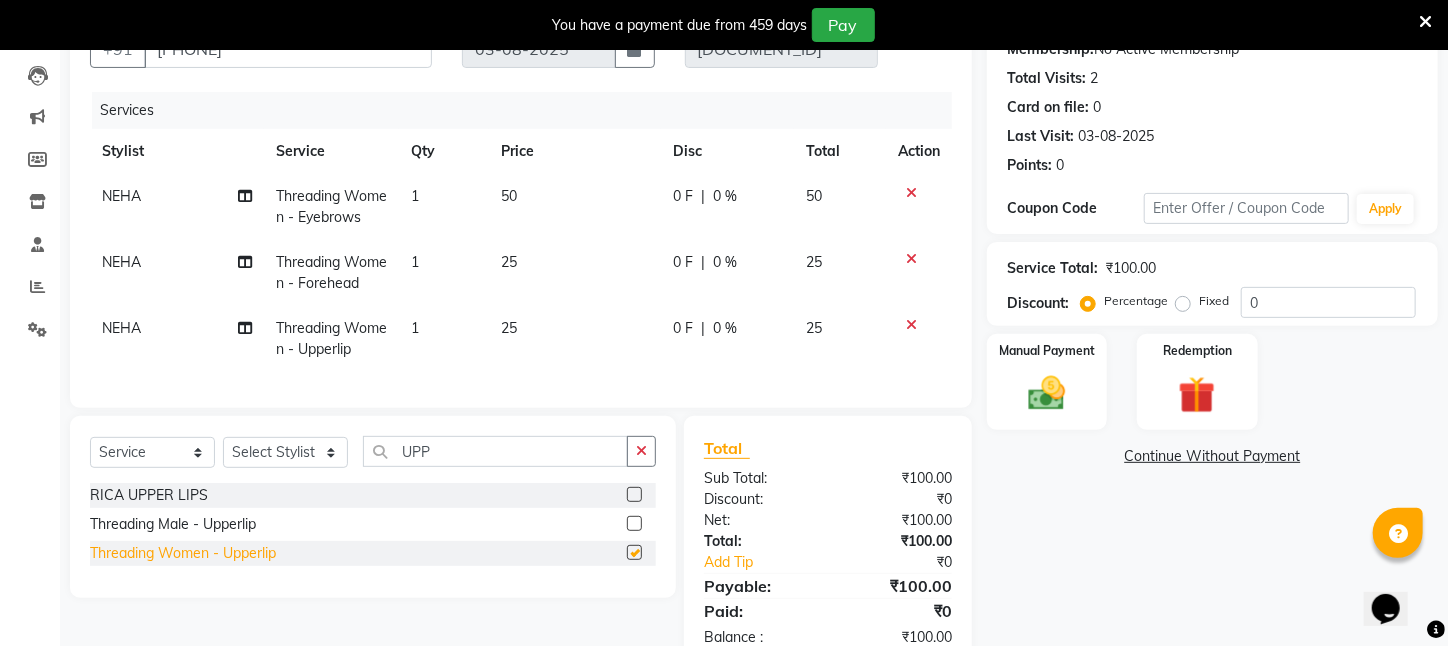 checkbox on "false" 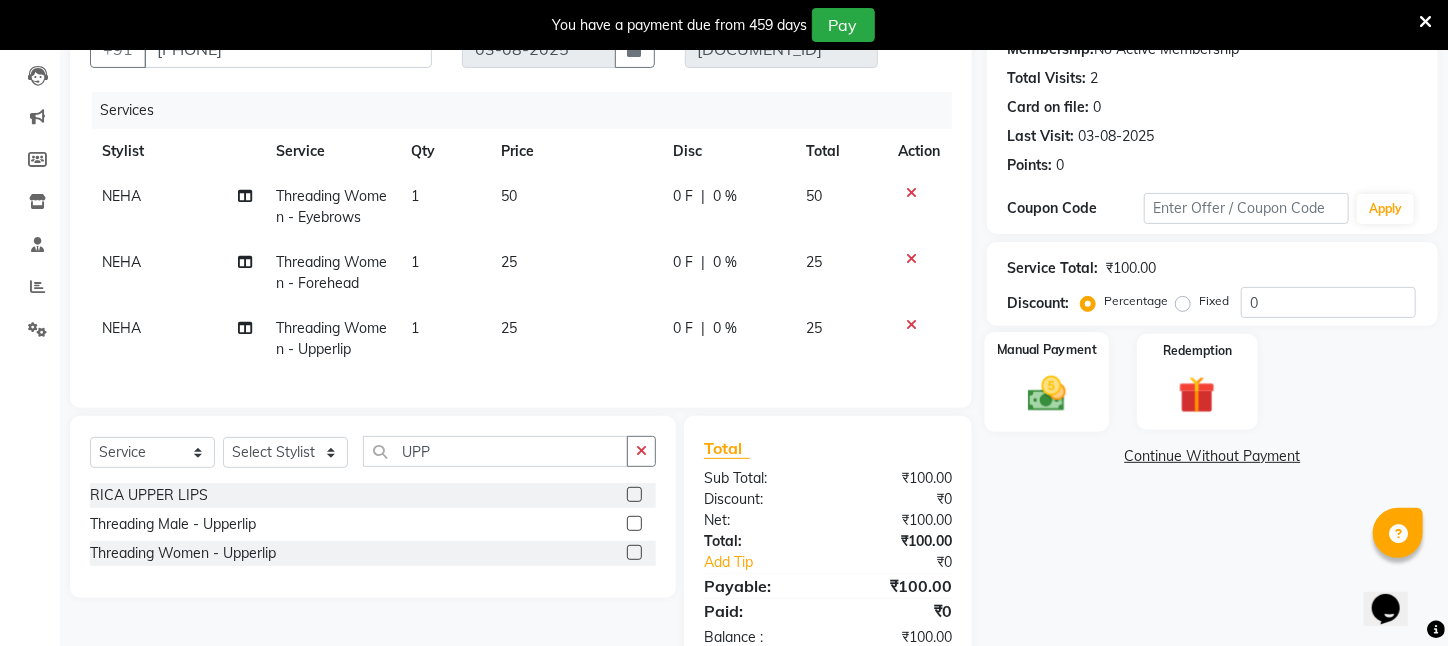 click 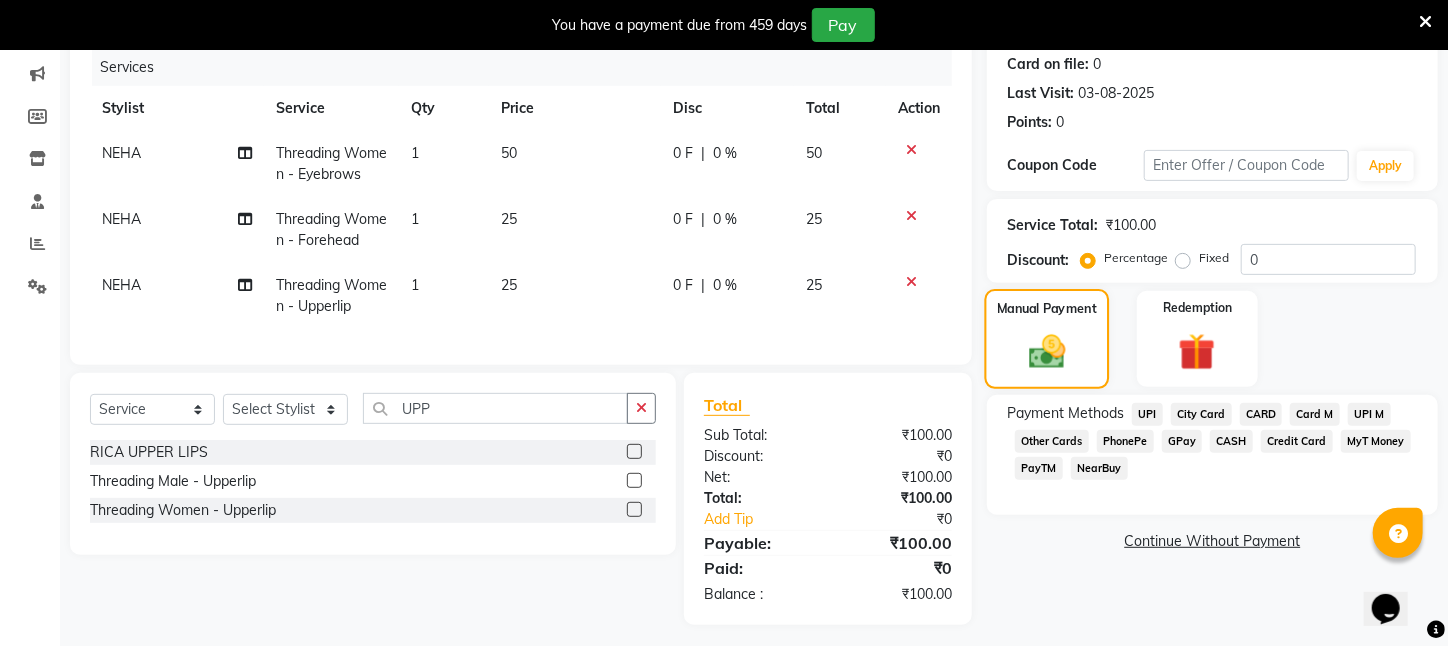 scroll, scrollTop: 272, scrollLeft: 0, axis: vertical 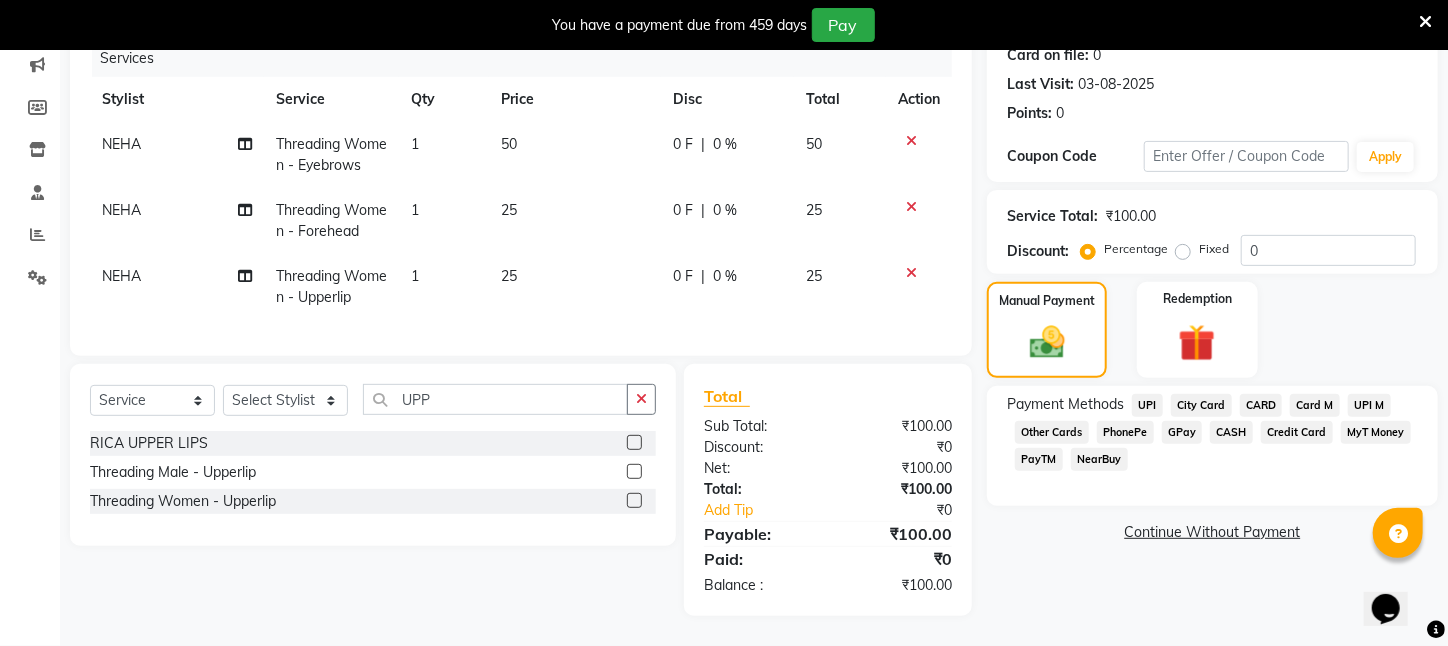 click on "UPI" 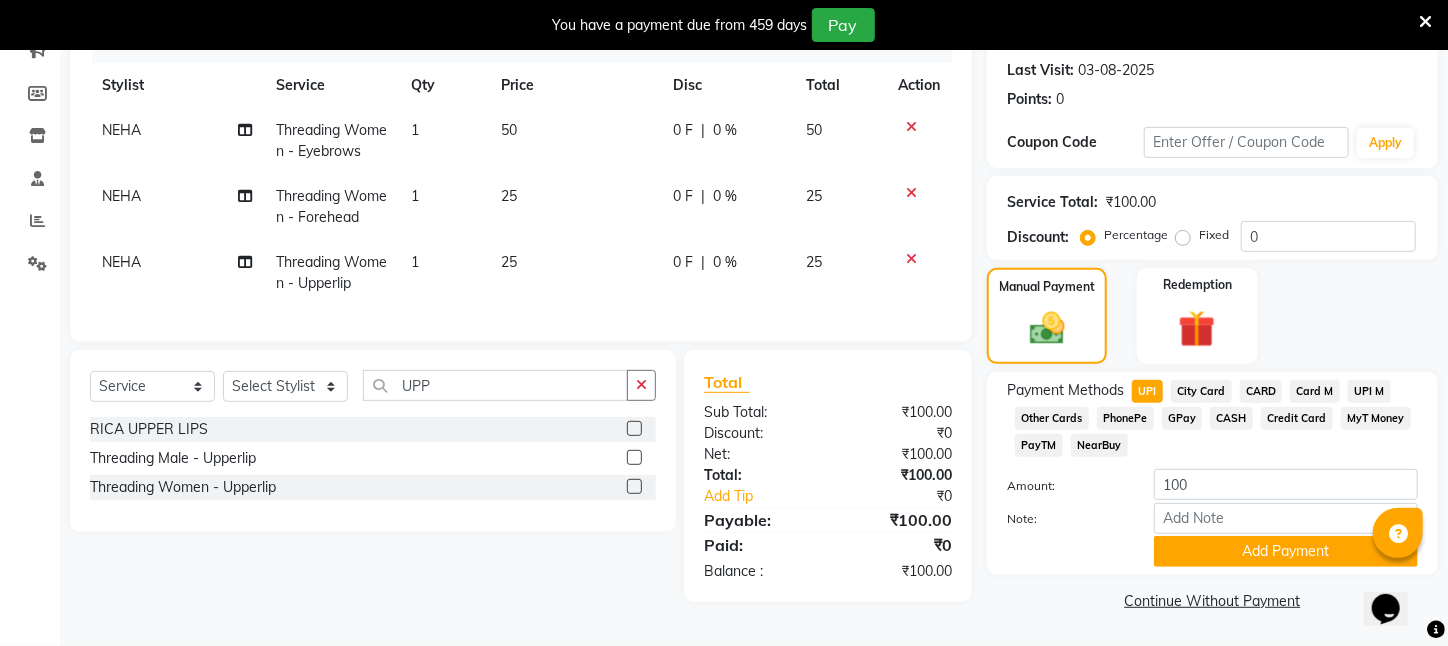scroll, scrollTop: 293, scrollLeft: 0, axis: vertical 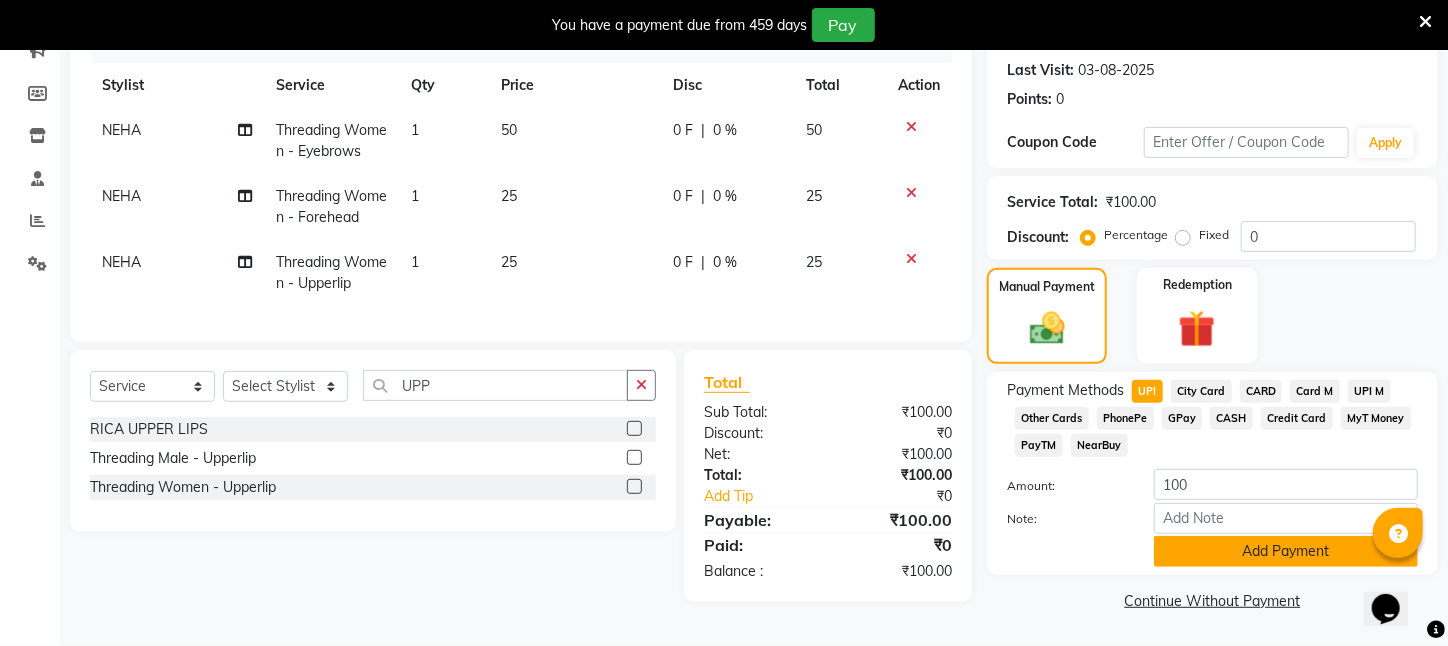 click on "Add Payment" 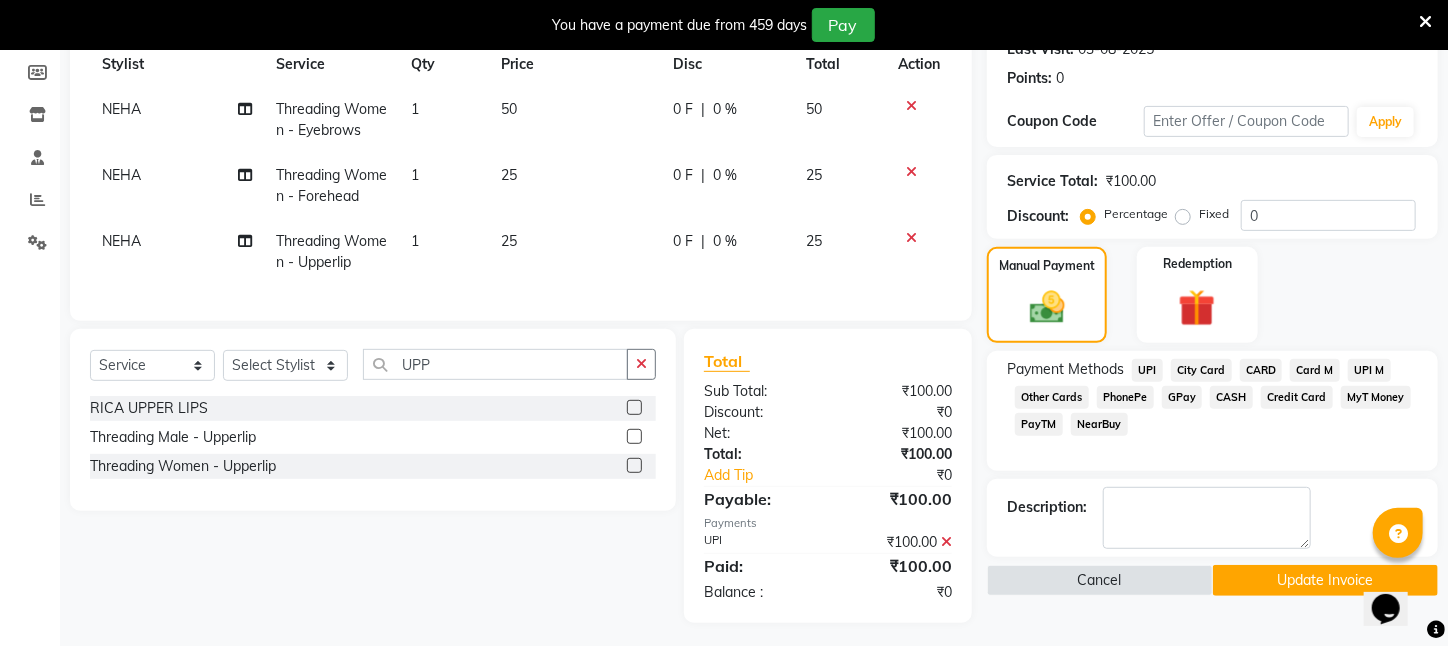 click on "Update Invoice" 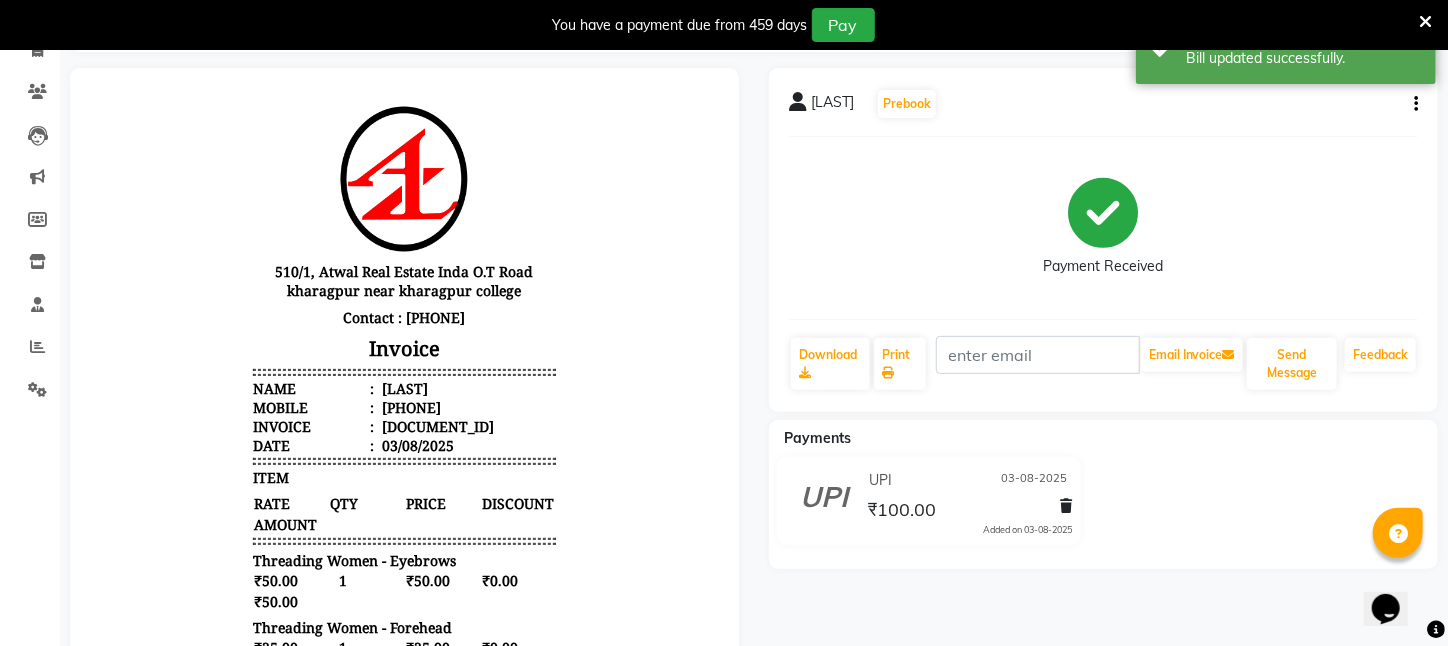 scroll, scrollTop: 0, scrollLeft: 0, axis: both 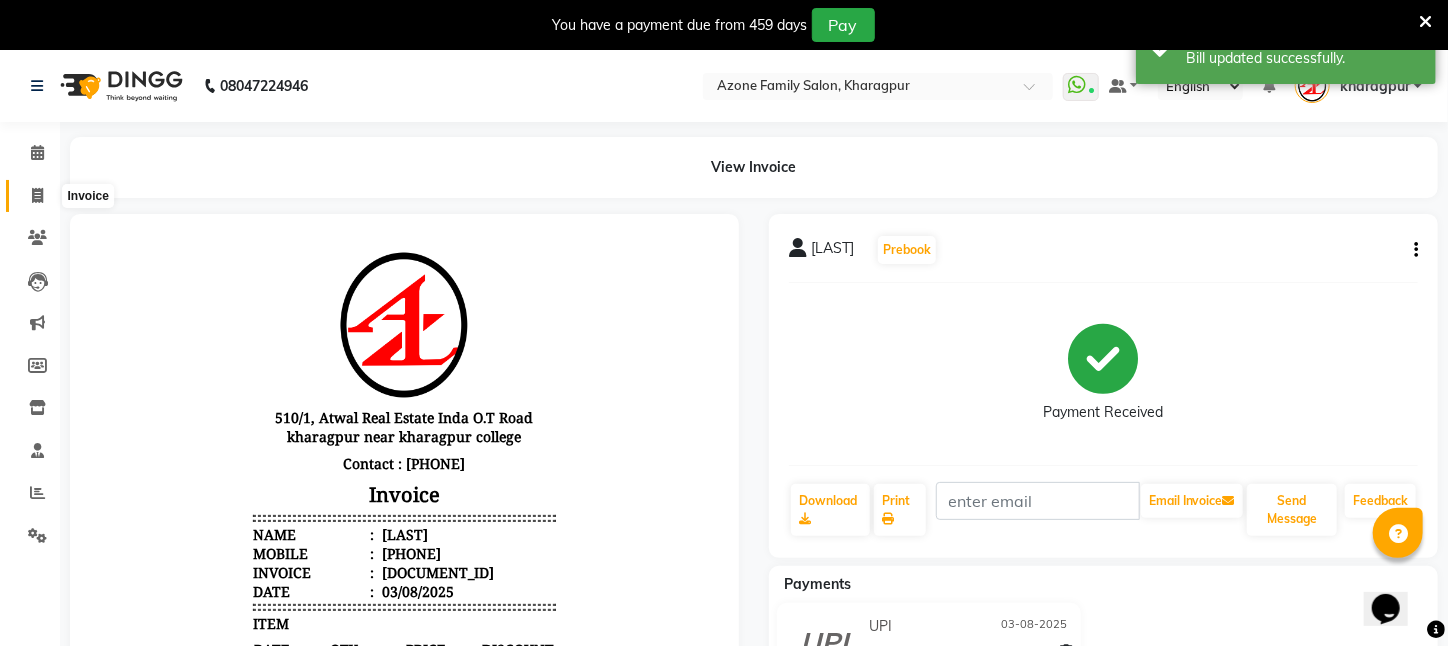 click 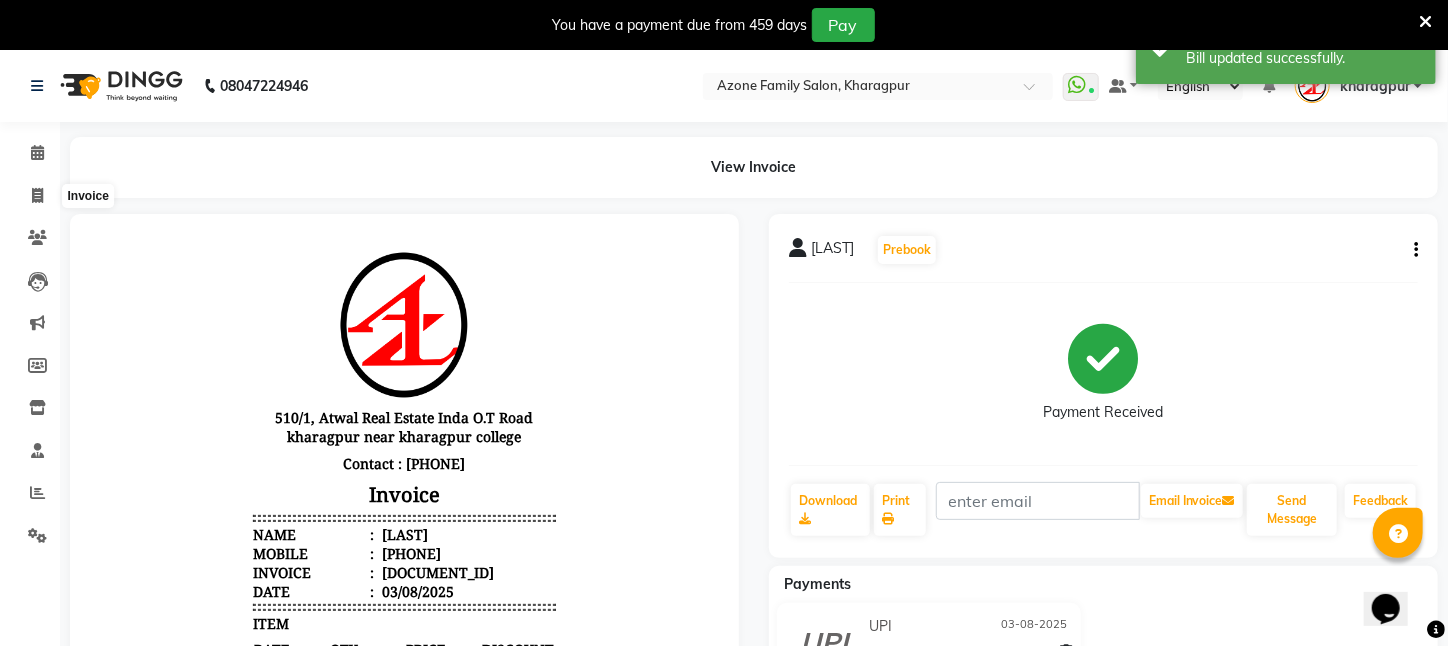 select on "service" 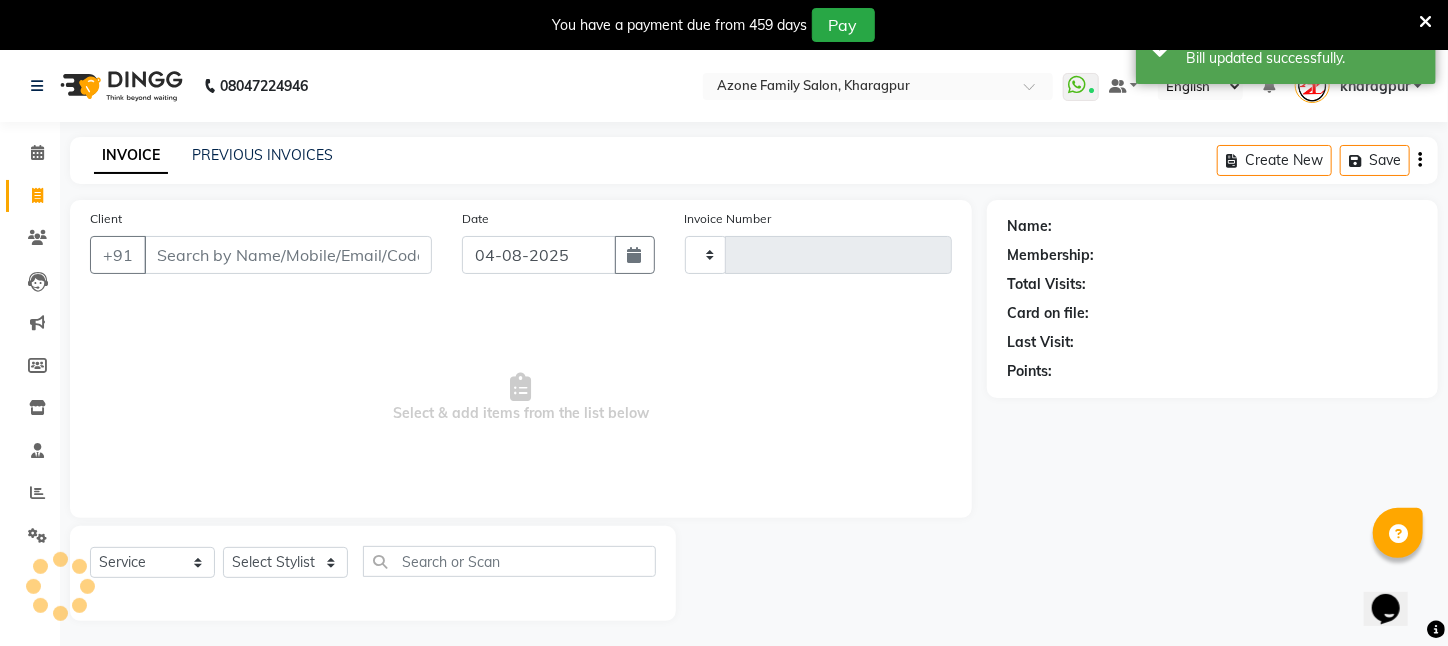 scroll, scrollTop: 50, scrollLeft: 0, axis: vertical 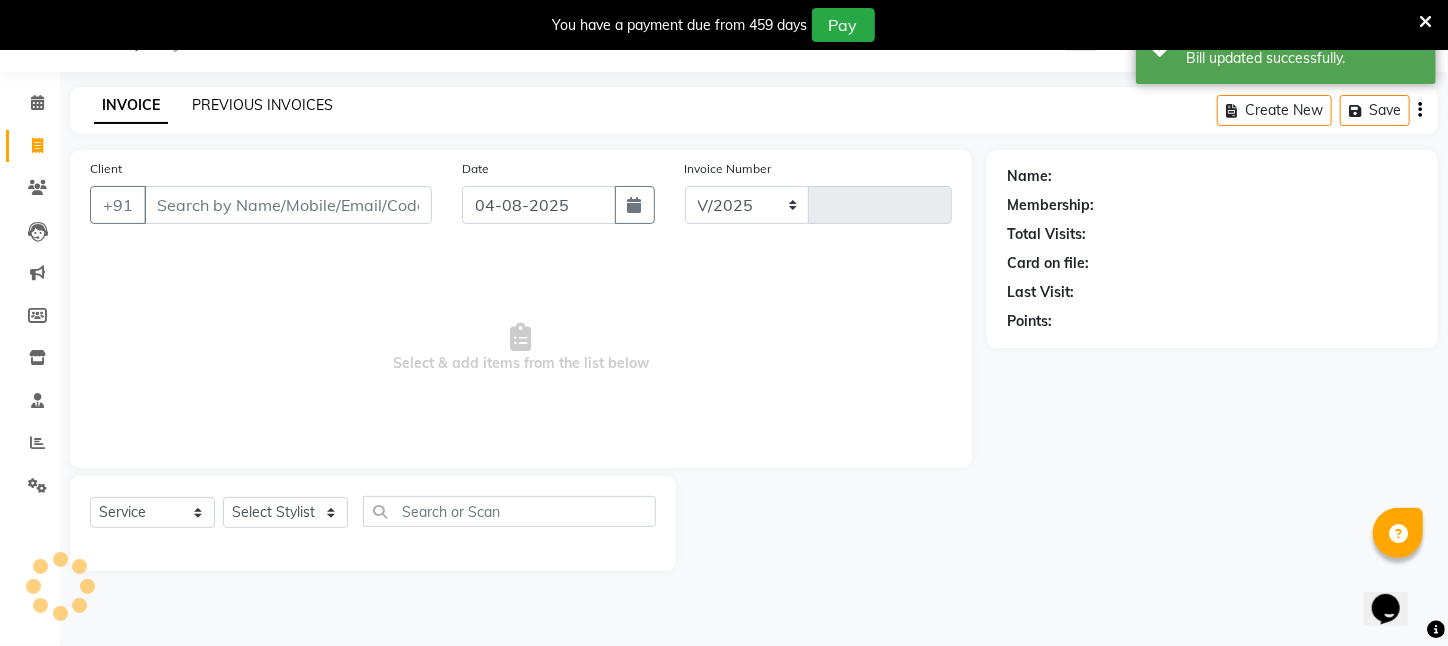 select on "4296" 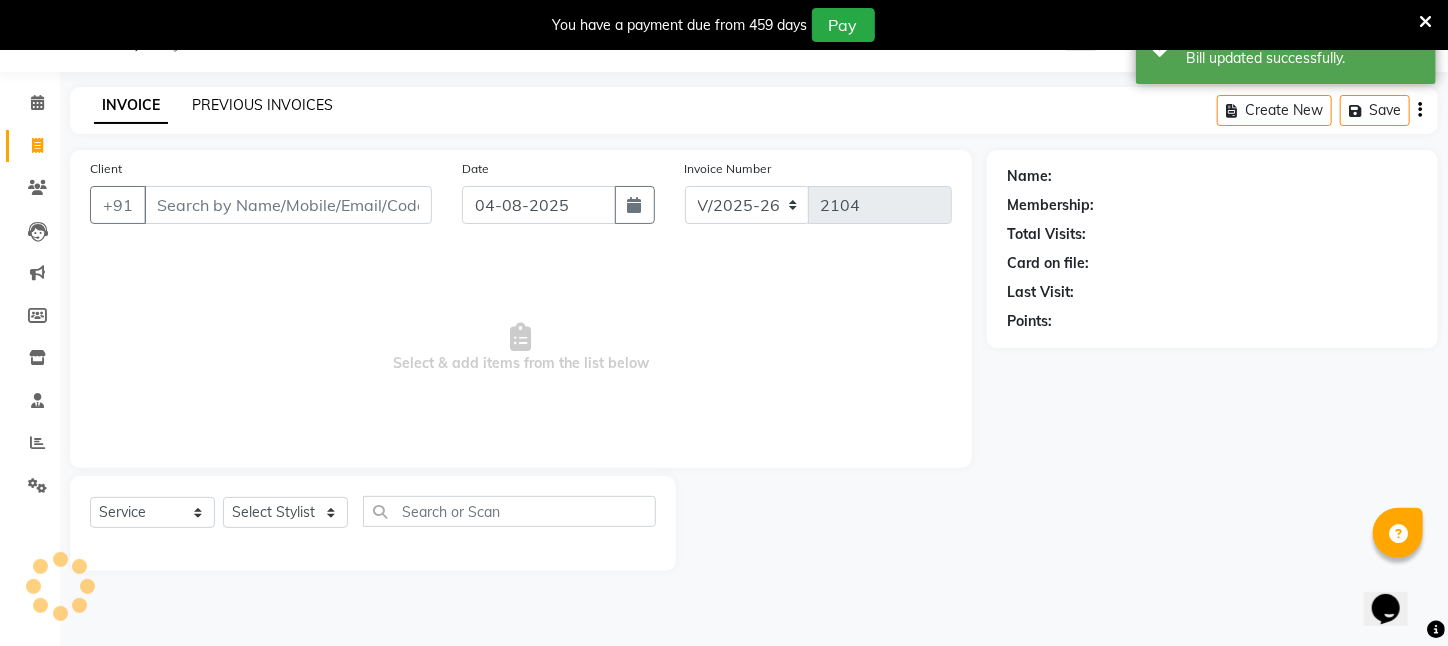 click on "PREVIOUS INVOICES" 